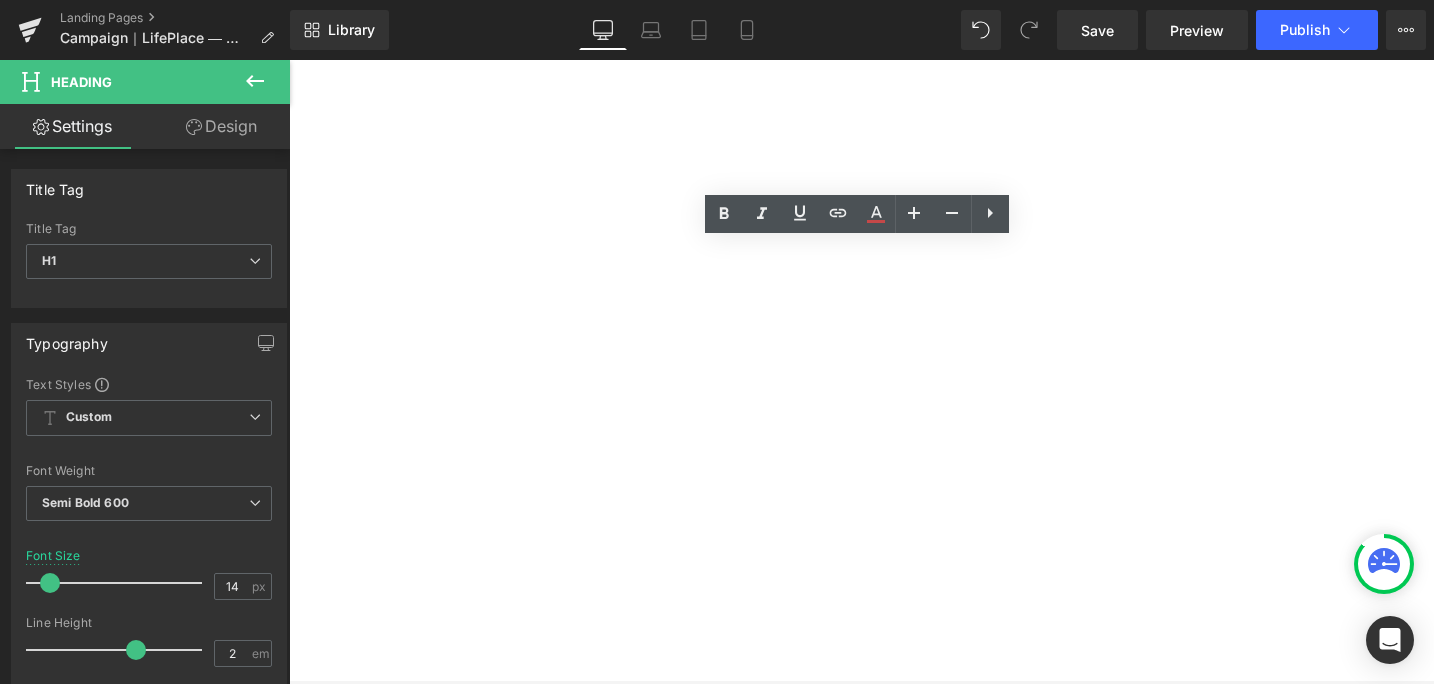 click on "Library Desktop Desktop Laptop Tablet Mobile Save Preview Publish Scheduled View Live Page View with current Template Save Template to Library Schedule Publish  Optimize  Publish Settings Shortcuts  Your page can’t be published   You've reached the maximum number of published pages on your plan  (0/0).  You need to upgrade your plan or unpublish all your pages to get 1 publish slot.   Unpublish pages   Upgrade plan" at bounding box center [862, 30] 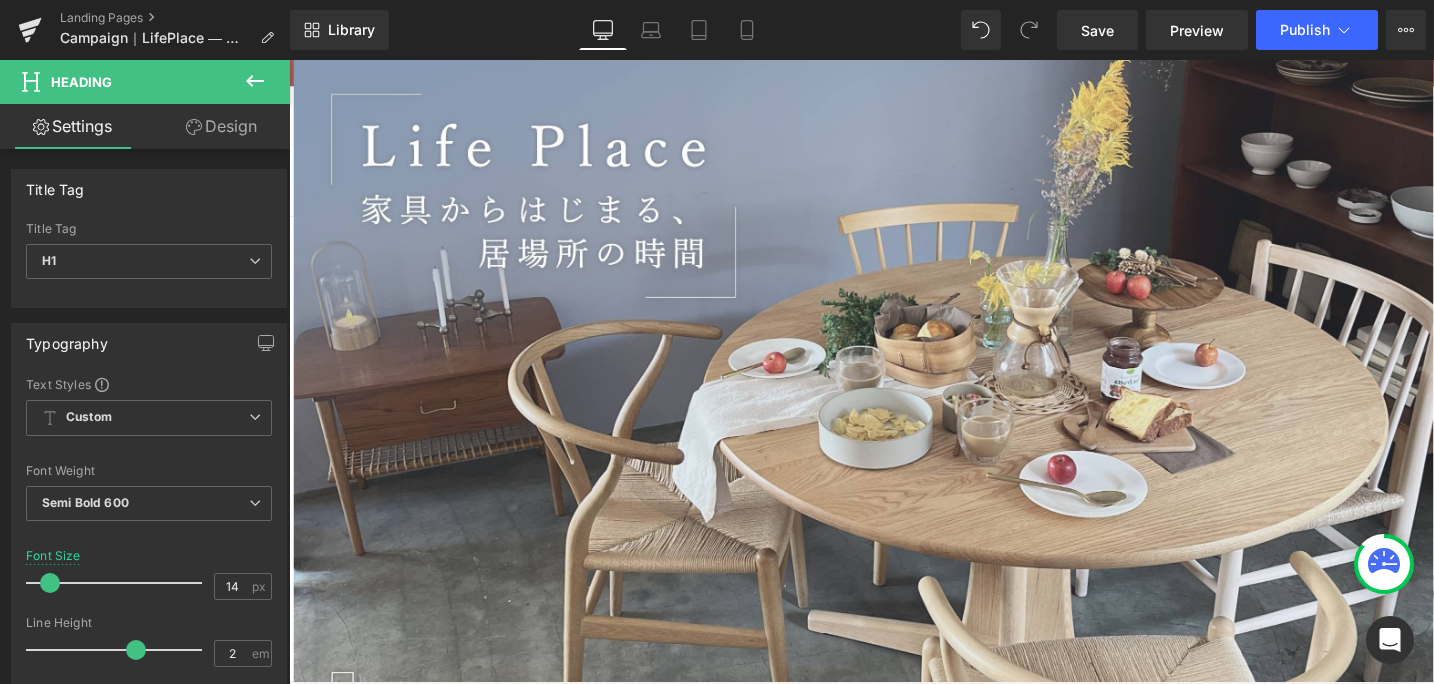 scroll, scrollTop: 3810, scrollLeft: 0, axis: vertical 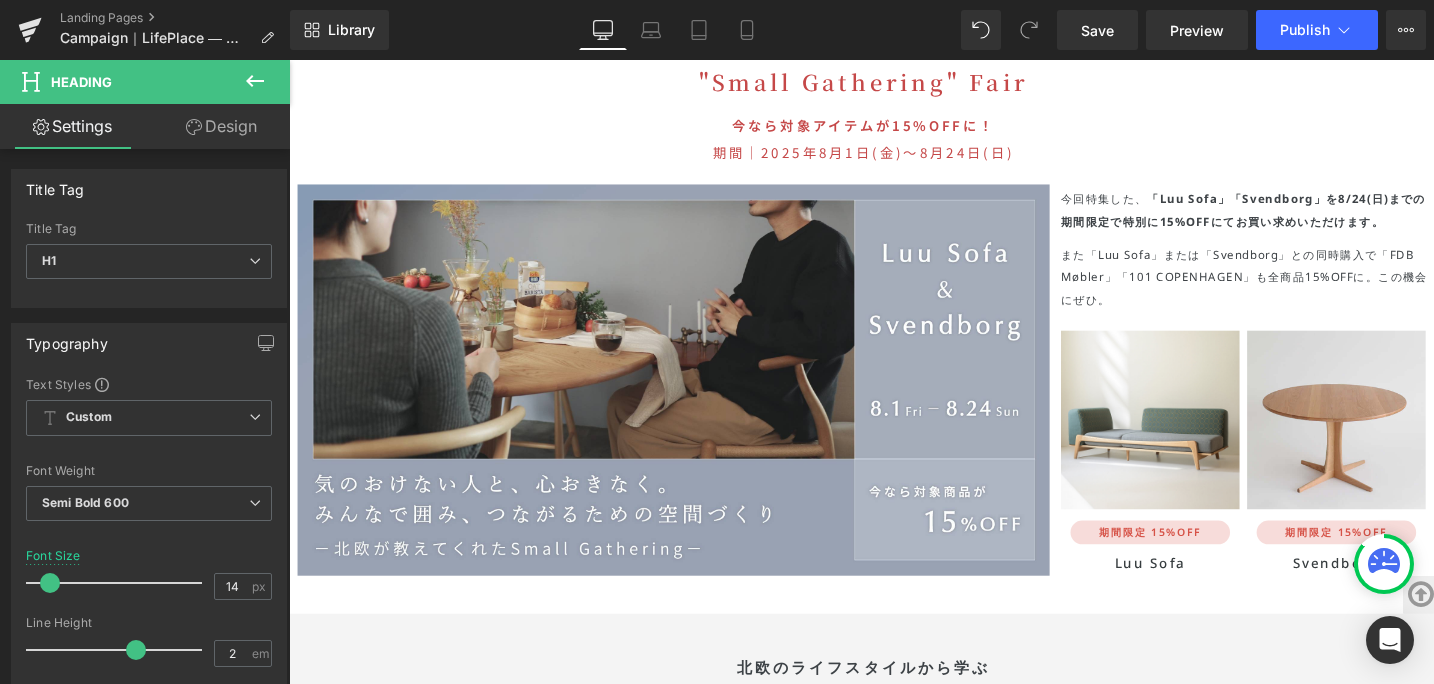 click on "Library Desktop Desktop Laptop Tablet Mobile Save Preview Publish Scheduled View Live Page View with current Template Save Template to Library Schedule Publish  Optimize  Publish Settings Shortcuts  Your page can’t be published   You've reached the maximum number of published pages on your plan  (0/0).  You need to upgrade your plan or unpublish all your pages to get 1 publish slot.   Unpublish pages   Upgrade plan" at bounding box center (862, 30) 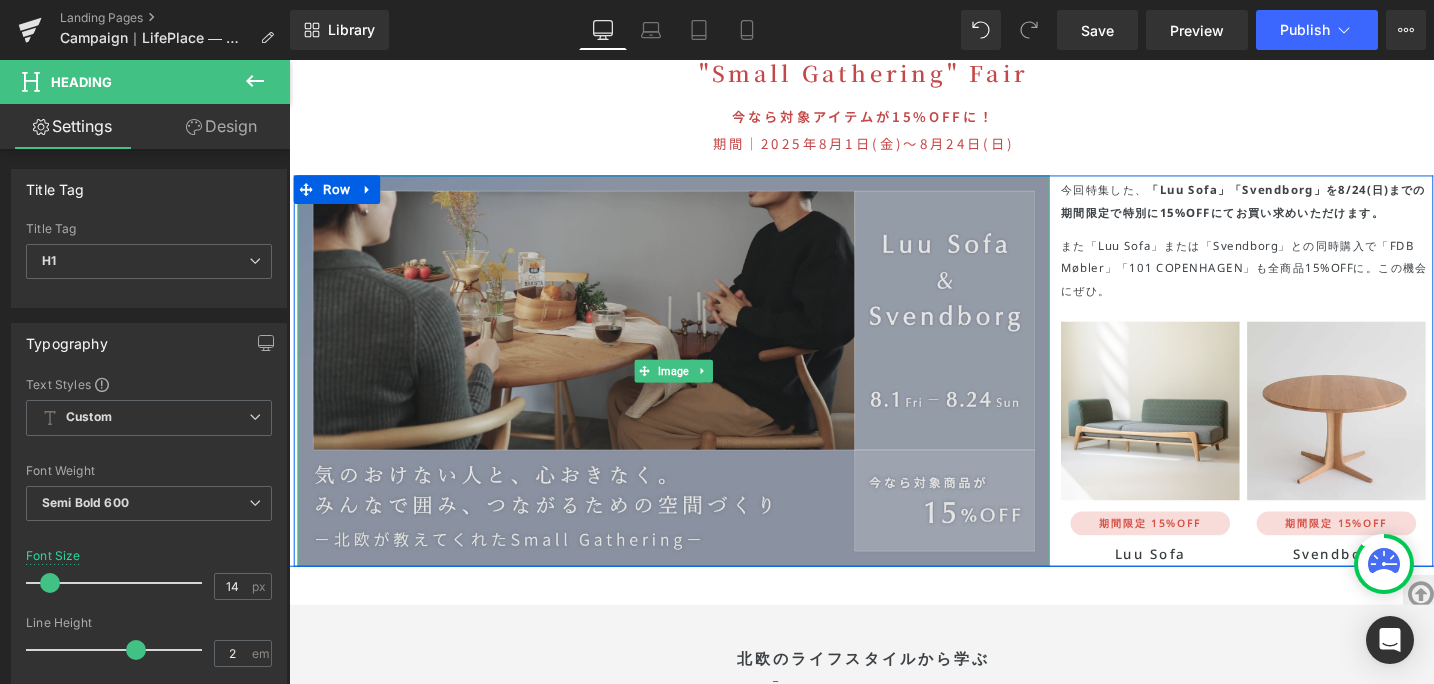 scroll, scrollTop: 3935, scrollLeft: 0, axis: vertical 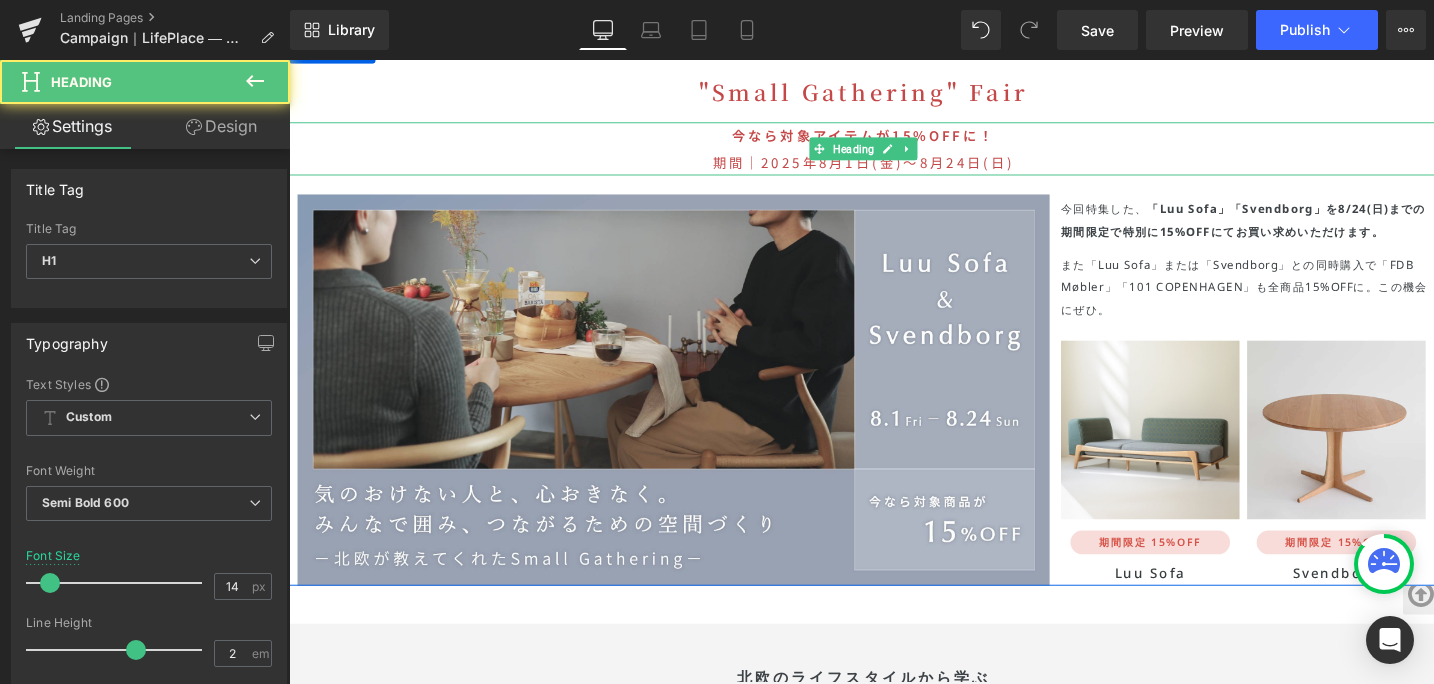 click on "今なら対象アイテムが15%OFFに！ 期間｜2025年8月1日(金)〜8月24日(日)" at bounding box center (894, 154) 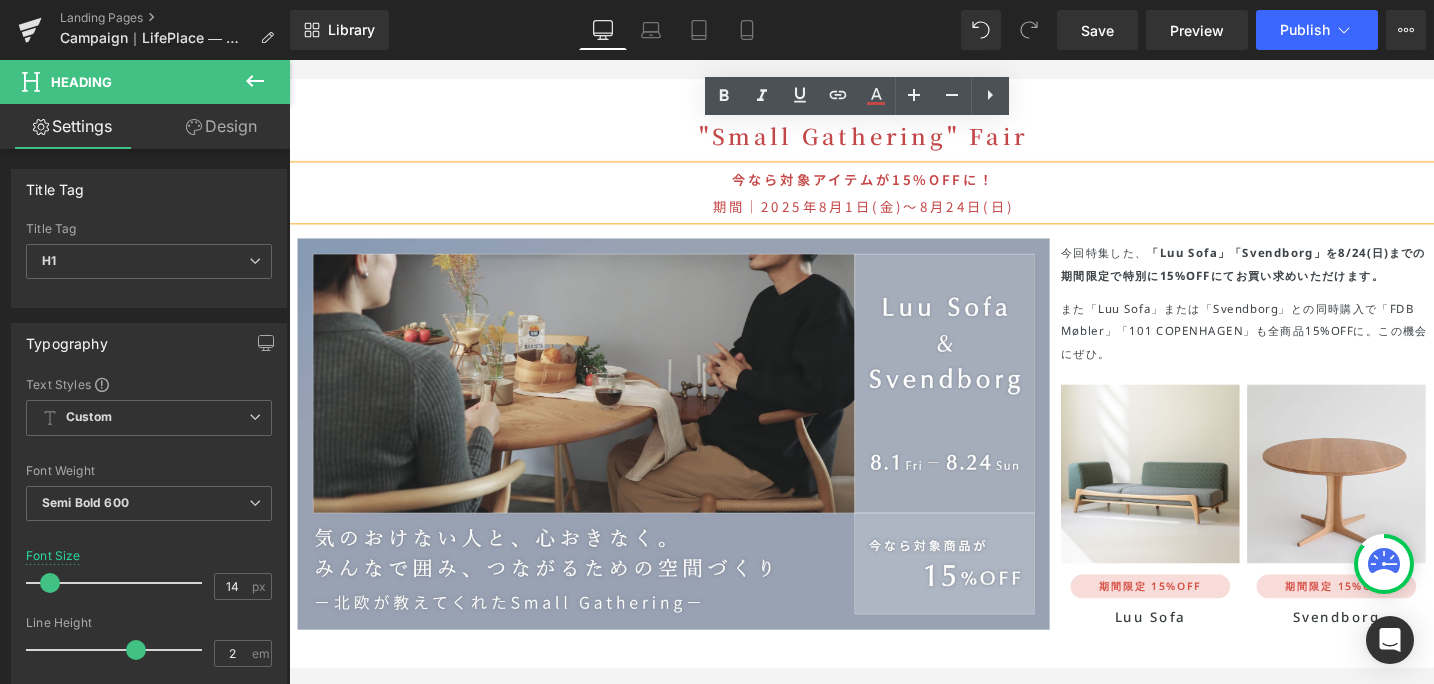 scroll, scrollTop: 3875, scrollLeft: 0, axis: vertical 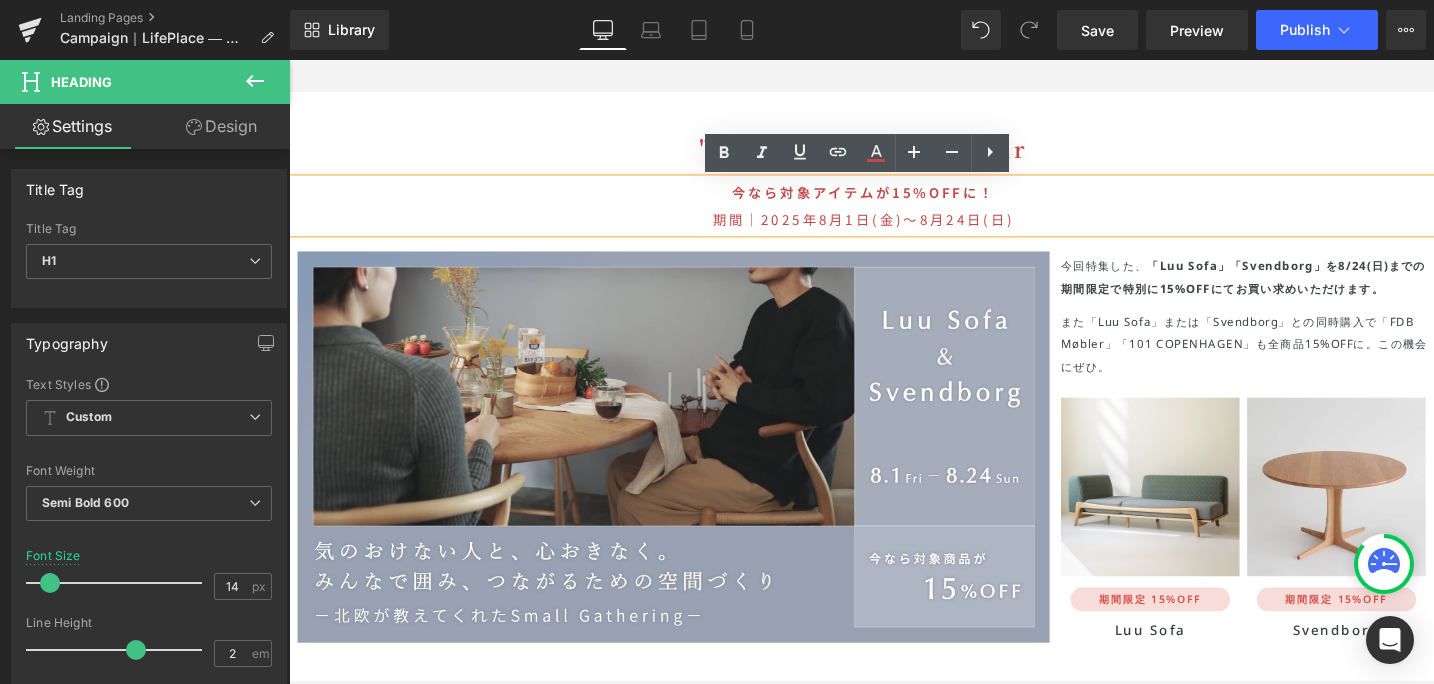 click on "今なら対象アイテムが15%OFFに！ 期間｜2025年8月1日(金)〜8月24日(日)" at bounding box center (894, 214) 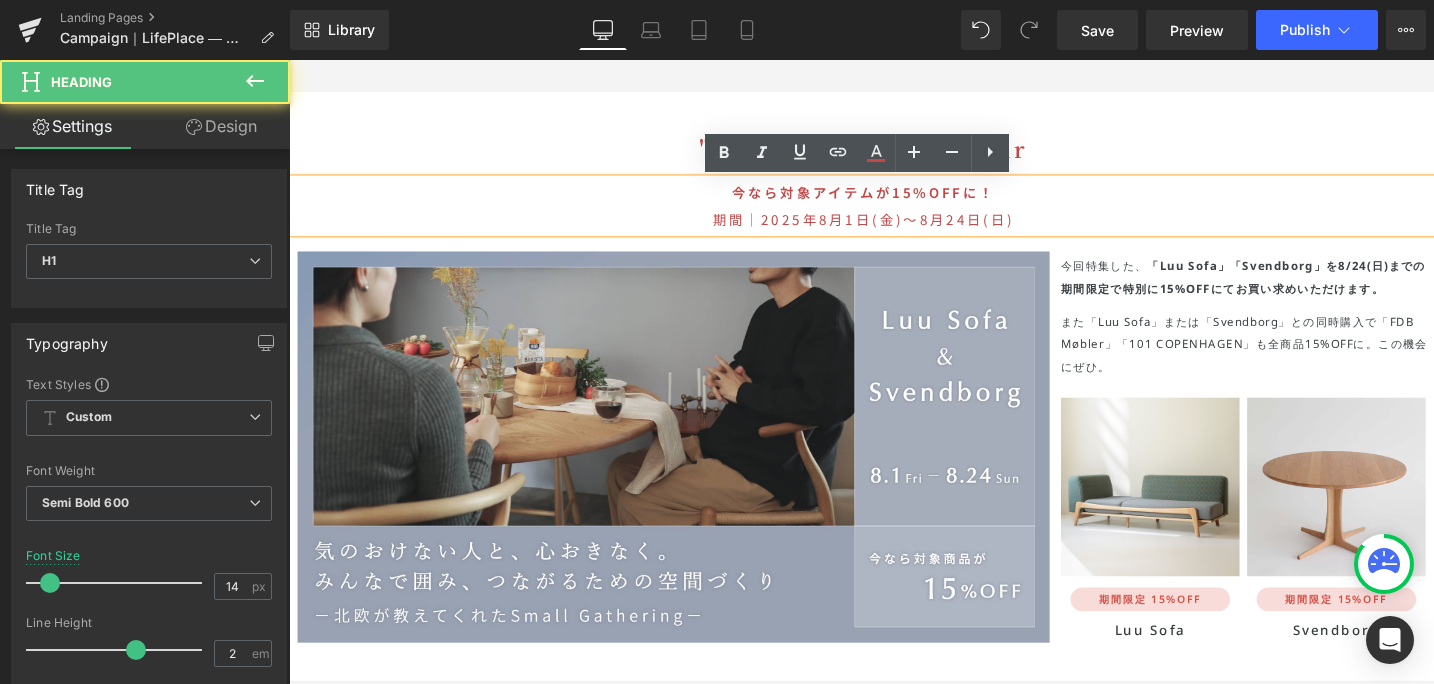 click on "今なら対象アイテムが15%OFFに！ 期間｜2025年8月1日(金)〜8月24日(日)" at bounding box center (894, 214) 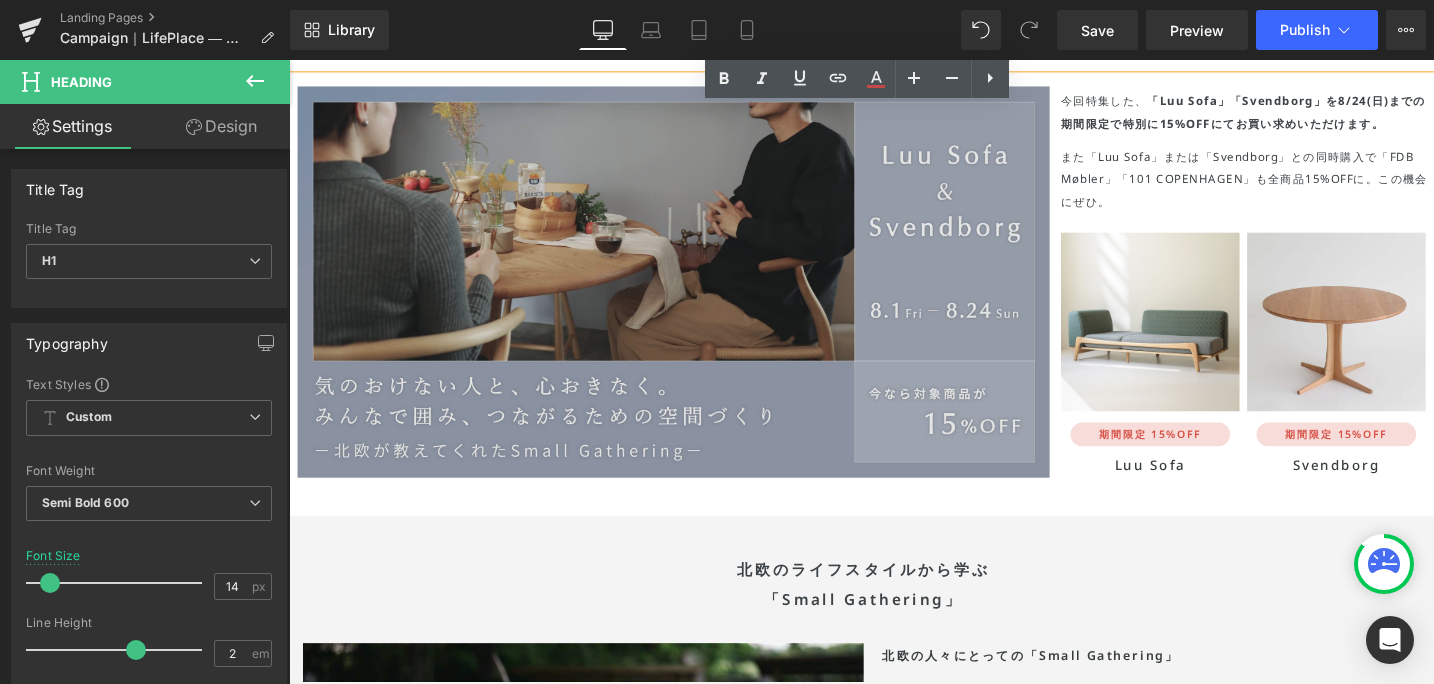 scroll, scrollTop: 4047, scrollLeft: 0, axis: vertical 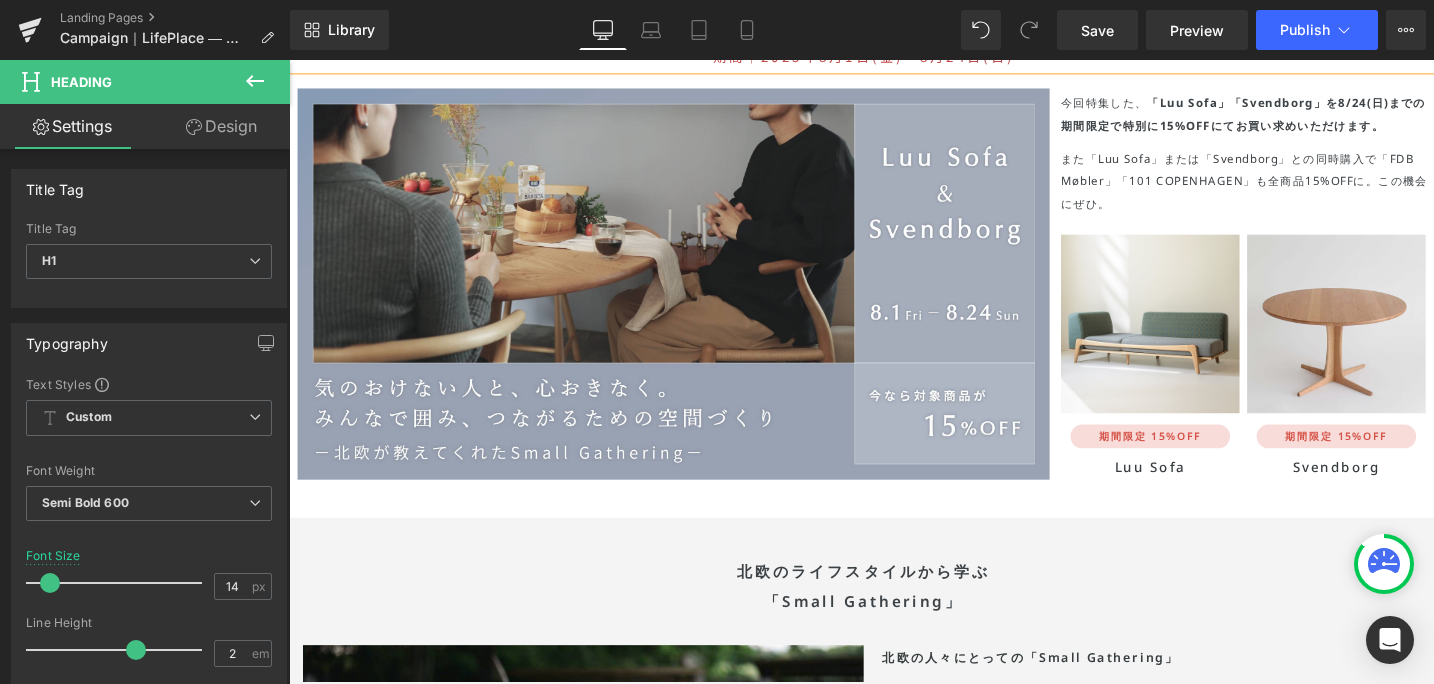 click on "Library Desktop Desktop Laptop Tablet Mobile Save Preview Publish Scheduled View Live Page View with current Template Save Template to Library Schedule Publish  Optimize  Publish Settings Shortcuts  Your page can’t be published   You've reached the maximum number of published pages on your plan  (0/0).  You need to upgrade your plan or unpublish all your pages to get 1 publish slot.   Unpublish pages   Upgrade plan" at bounding box center (862, 30) 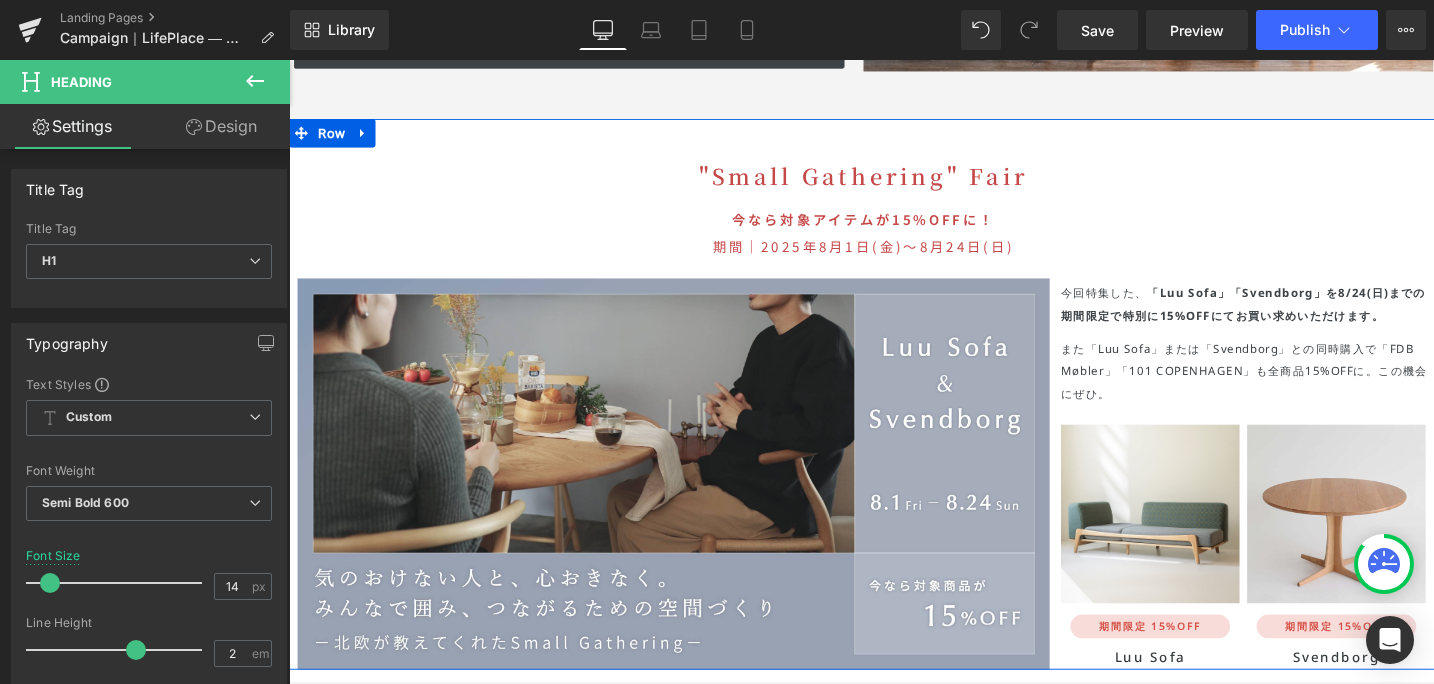 scroll, scrollTop: 3819, scrollLeft: 0, axis: vertical 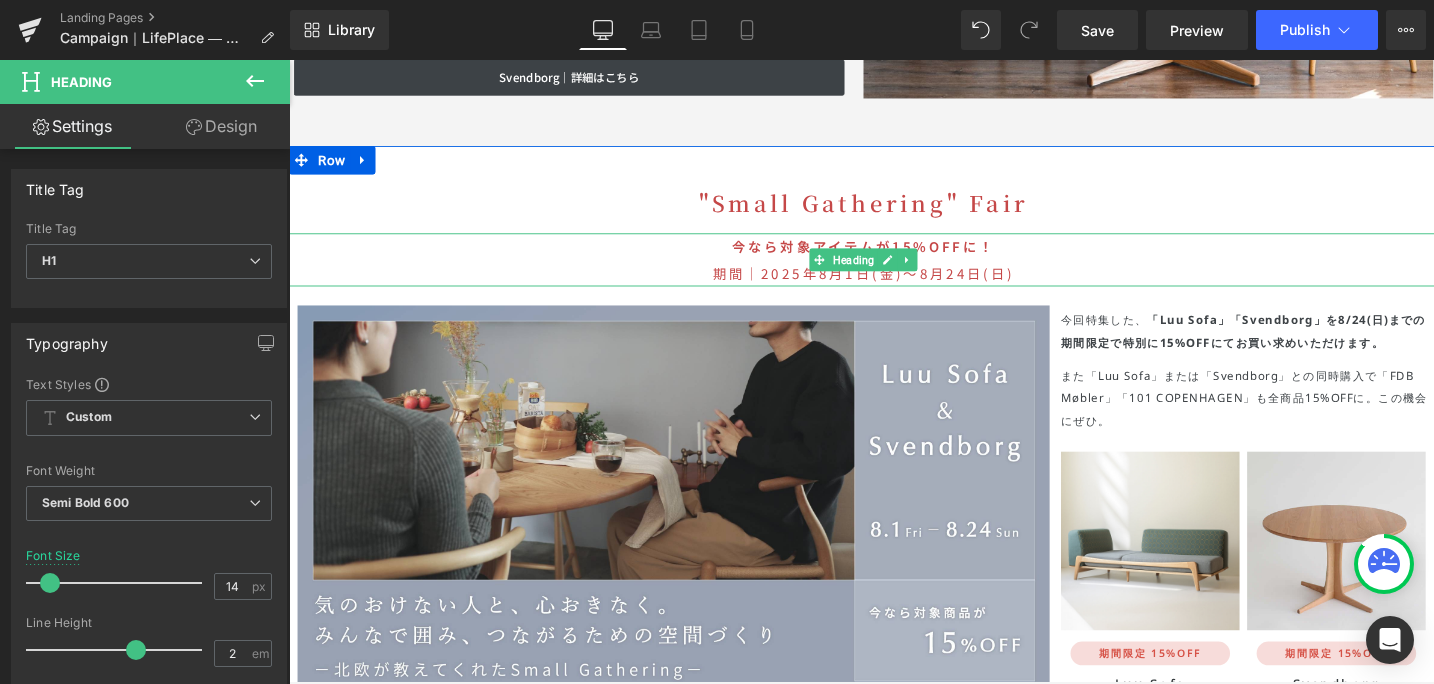 drag, startPoint x: 921, startPoint y: 256, endPoint x: 931, endPoint y: 261, distance: 11.18034 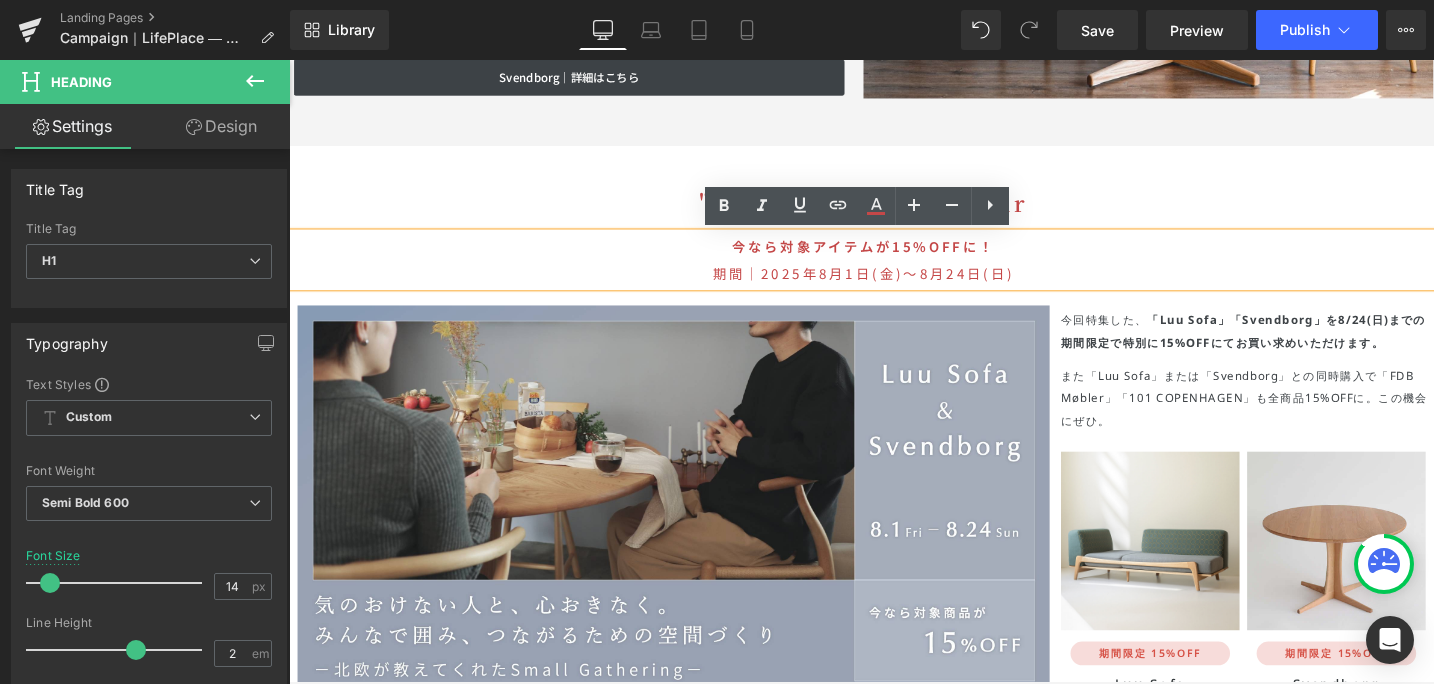 type 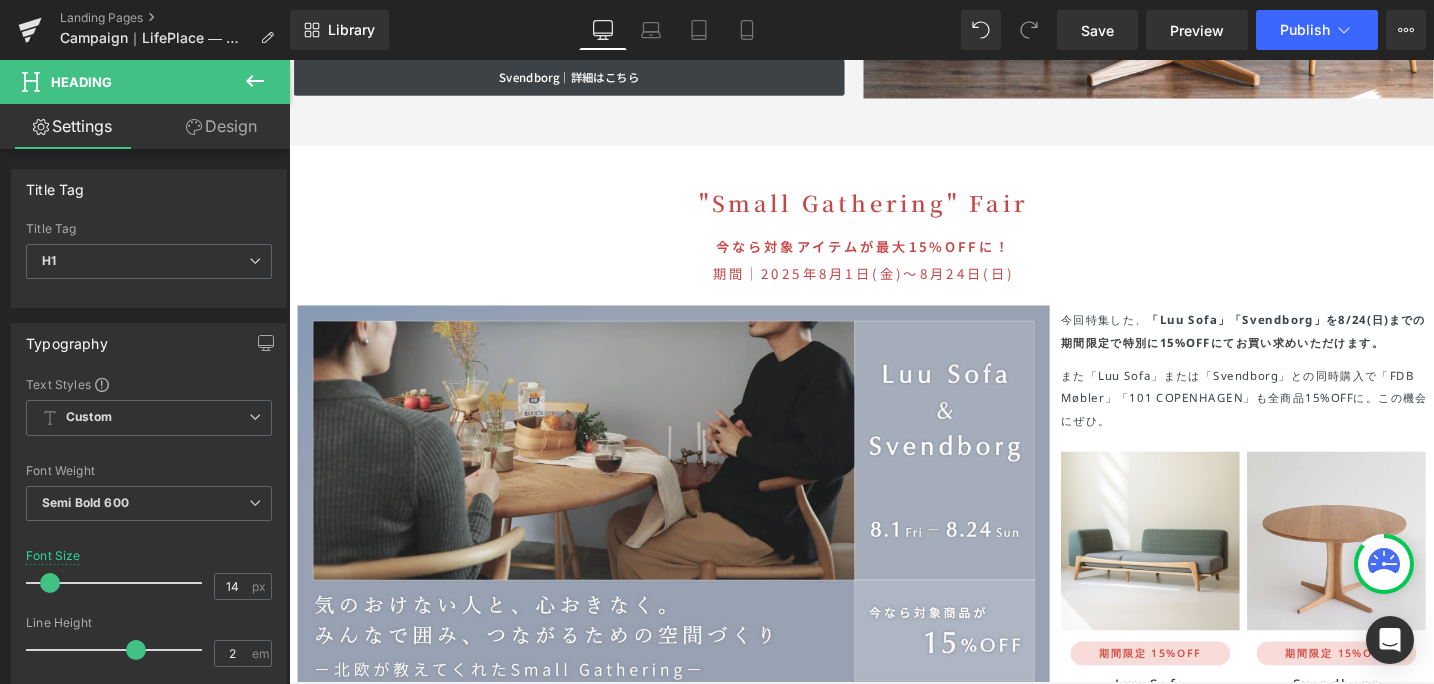 click on "Library Desktop Desktop Laptop Tablet Mobile Save Preview Publish Scheduled View Live Page View with current Template Save Template to Library Schedule Publish  Optimize  Publish Settings Shortcuts  Your page can’t be published   You've reached the maximum number of published pages on your plan  (0/0).  You need to upgrade your plan or unpublish all your pages to get 1 publish slot.   Unpublish pages   Upgrade plan" at bounding box center [862, 30] 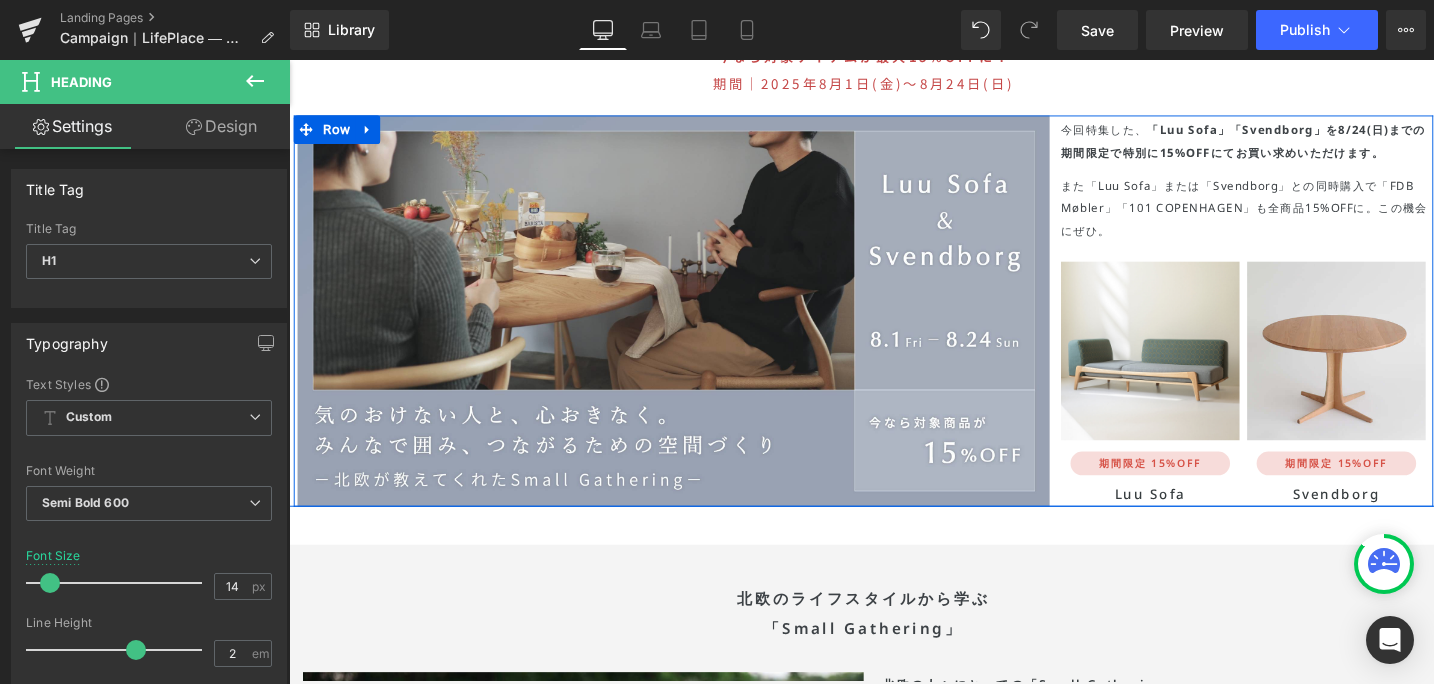 scroll, scrollTop: 4020, scrollLeft: 0, axis: vertical 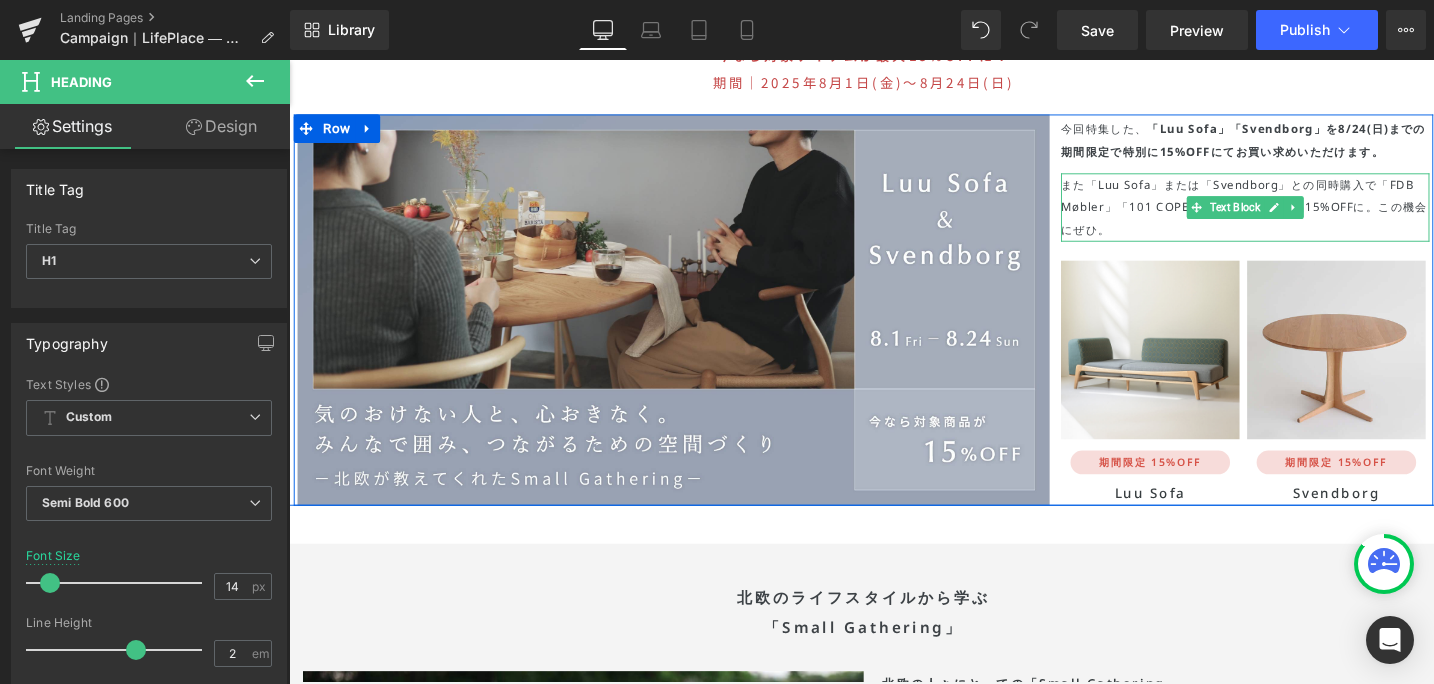 click on "また「Luu Sofa」または「Svendborg」との" at bounding box center (1236, 190) 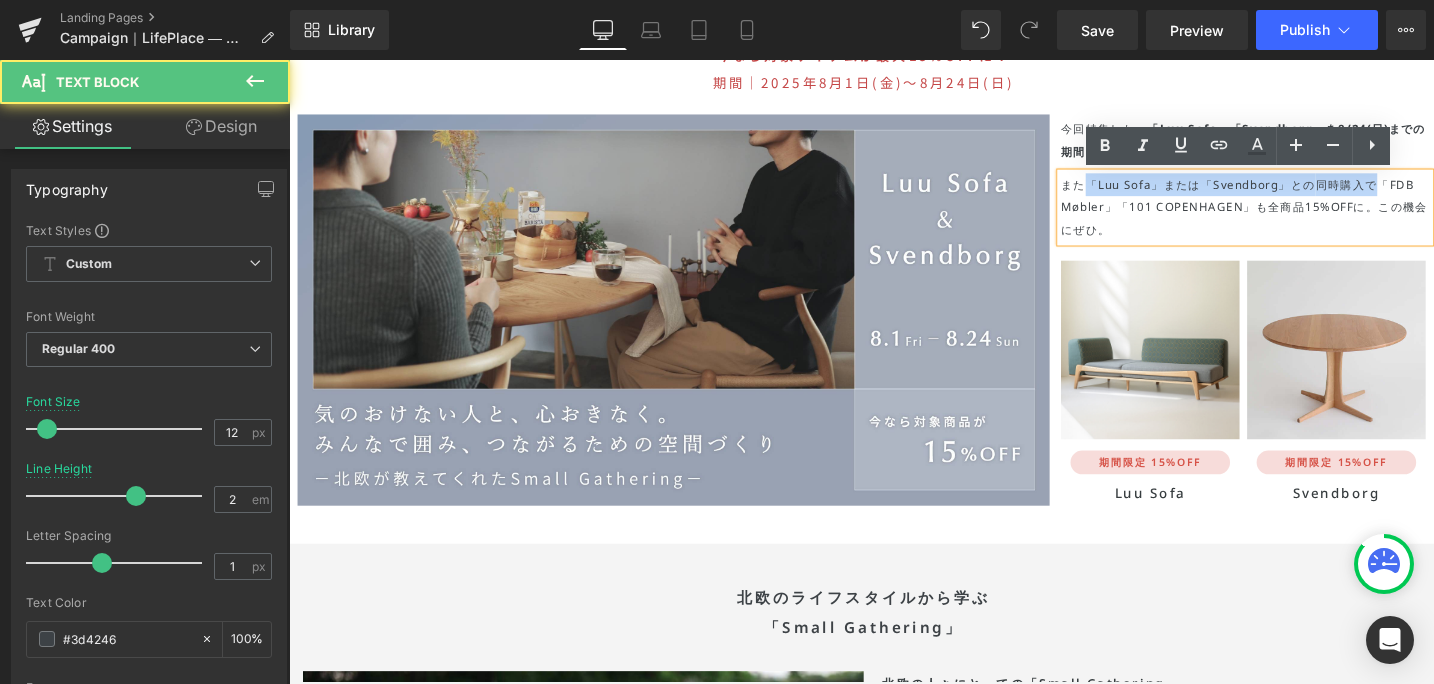 click on "「FDB Møbler」「101 COPENHAGEN」も全商品15%OFFに。" at bounding box center (1288, 202) 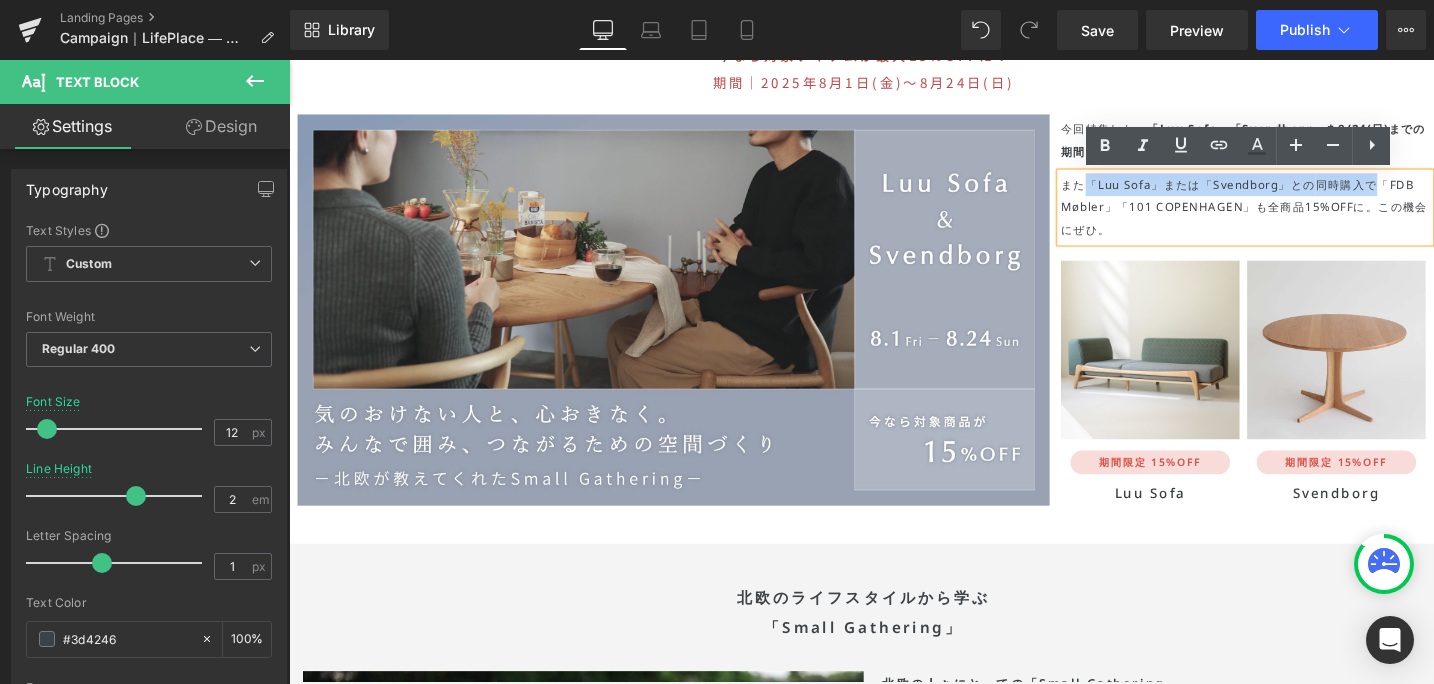 type 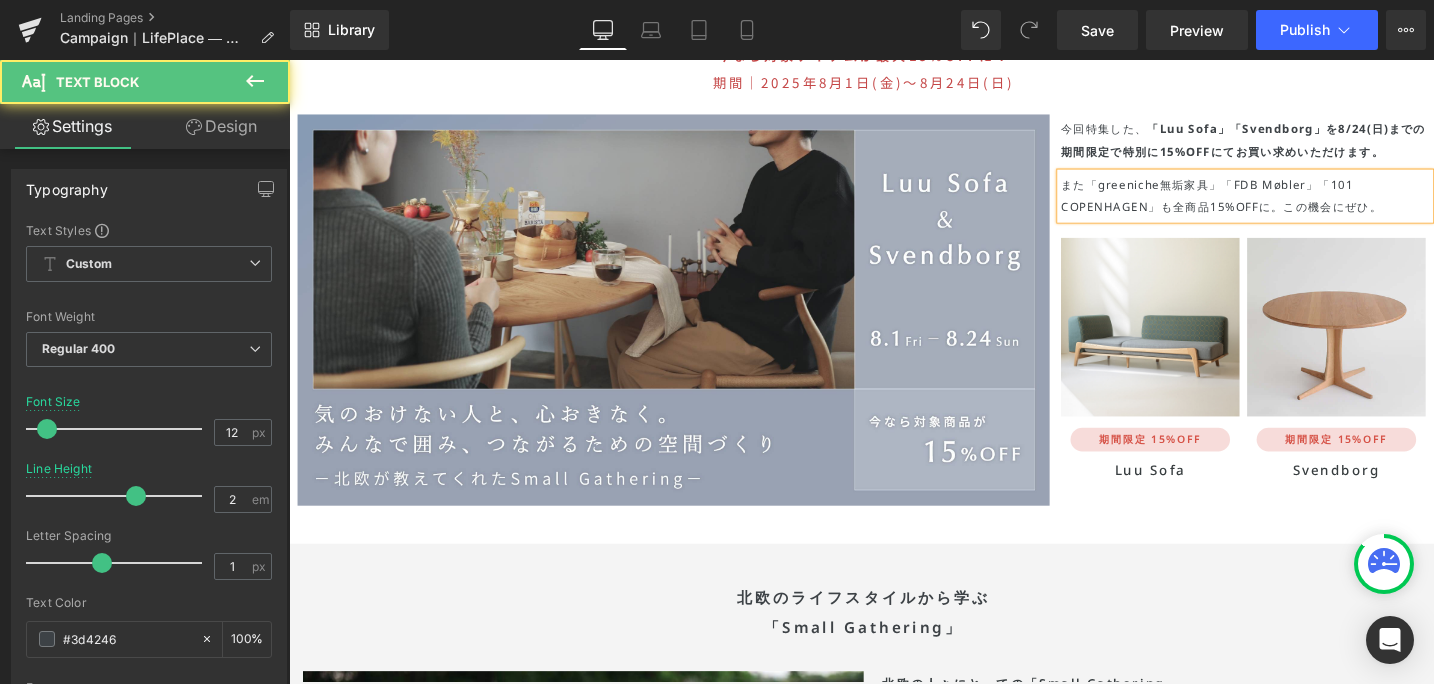 click on "「FDB Møbler」「101 COPENHAGEN」も全商品15%OFFに。" at bounding box center (1256, 202) 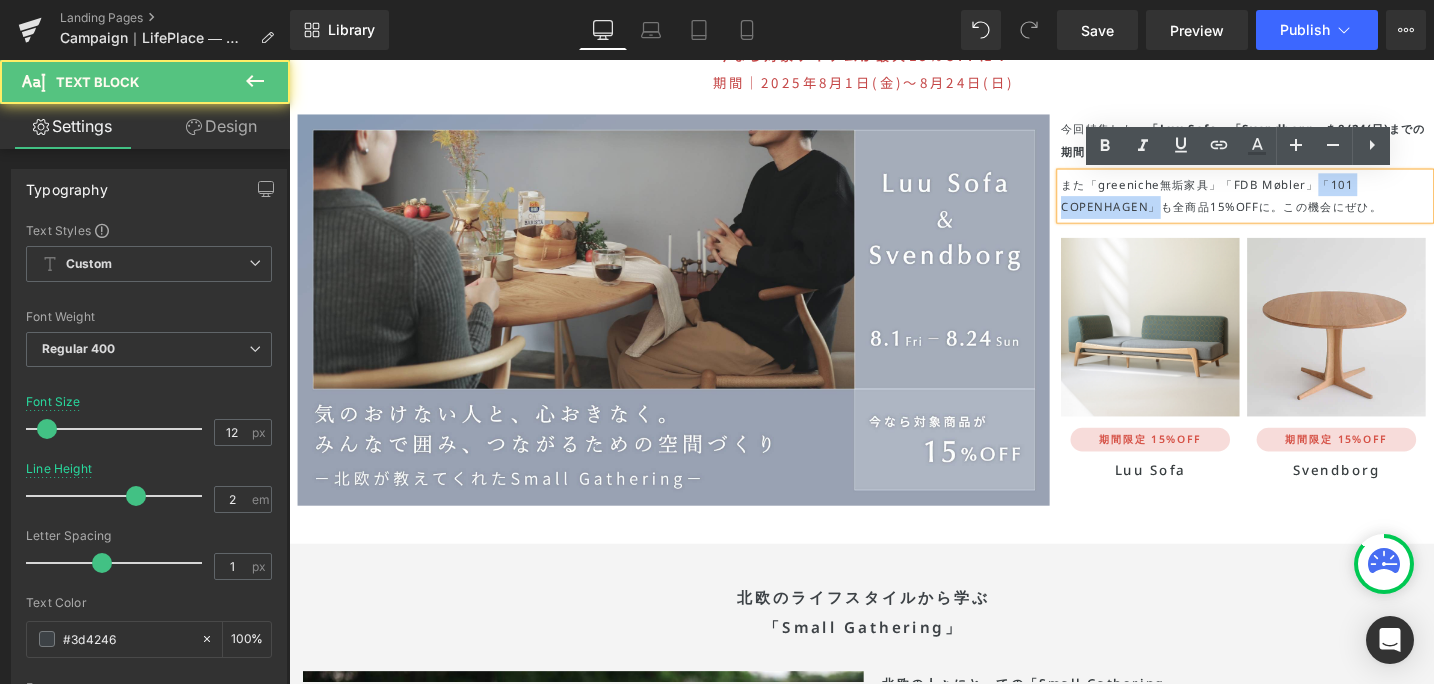 click on "「FDB Møbler」「101 COPENHAGEN」も全商品15%OFFに。" at bounding box center (1256, 202) 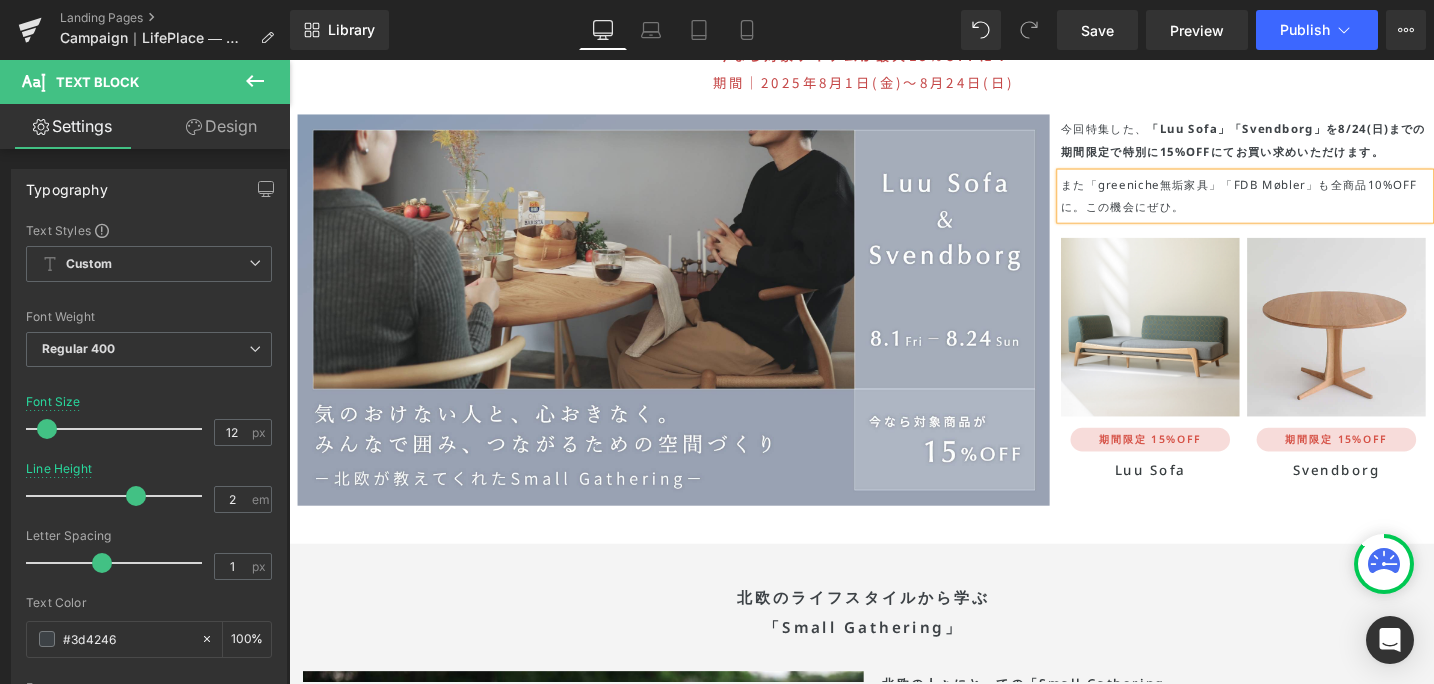 click on "また「greeniche無垢家具」 「FDB Møbler」も全商品10%OFFに。 この機会にぜひ。" at bounding box center [1296, 203] 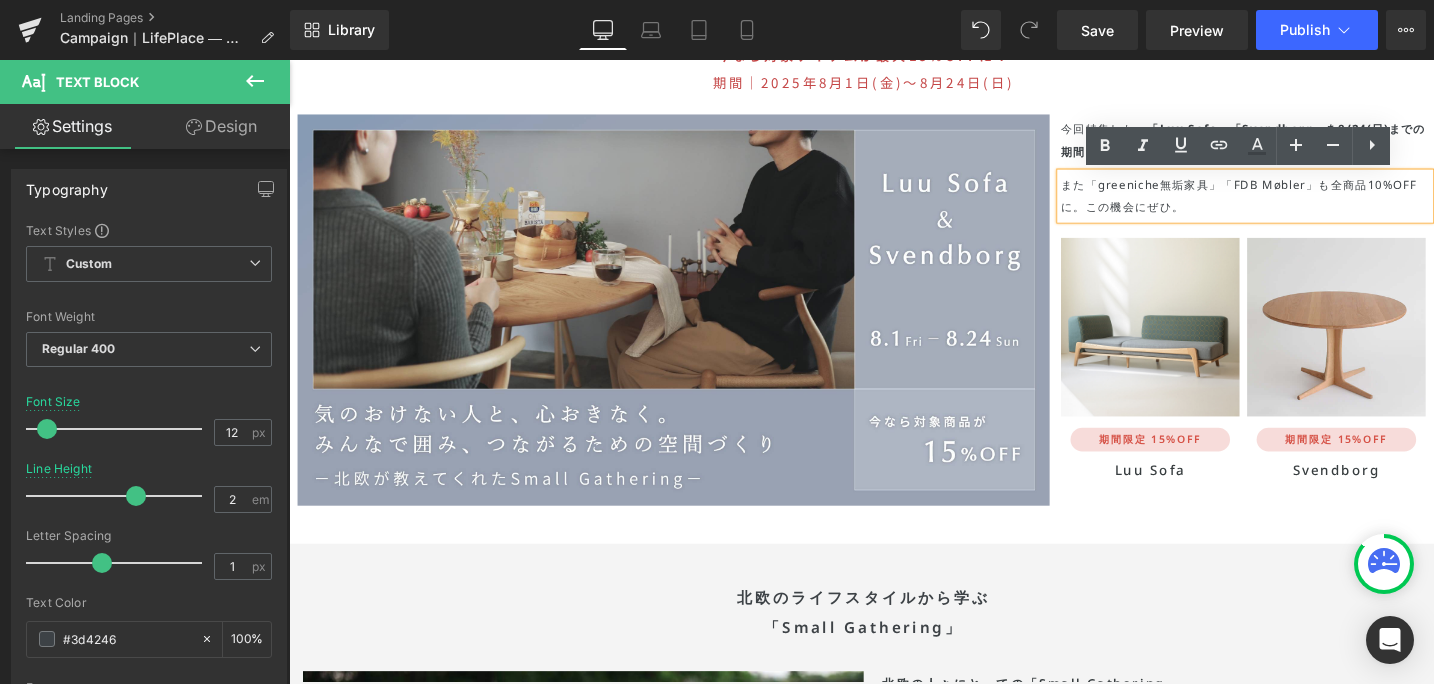click on "Library Desktop Desktop Laptop Tablet Mobile Save Preview Publish Scheduled View Live Page View with current Template Save Template to Library Schedule Publish  Optimize  Publish Settings Shortcuts  Your page can’t be published   You've reached the maximum number of published pages on your plan  (0/0).  You need to upgrade your plan or unpublish all your pages to get 1 publish slot.   Unpublish pages   Upgrade plan" at bounding box center (862, 30) 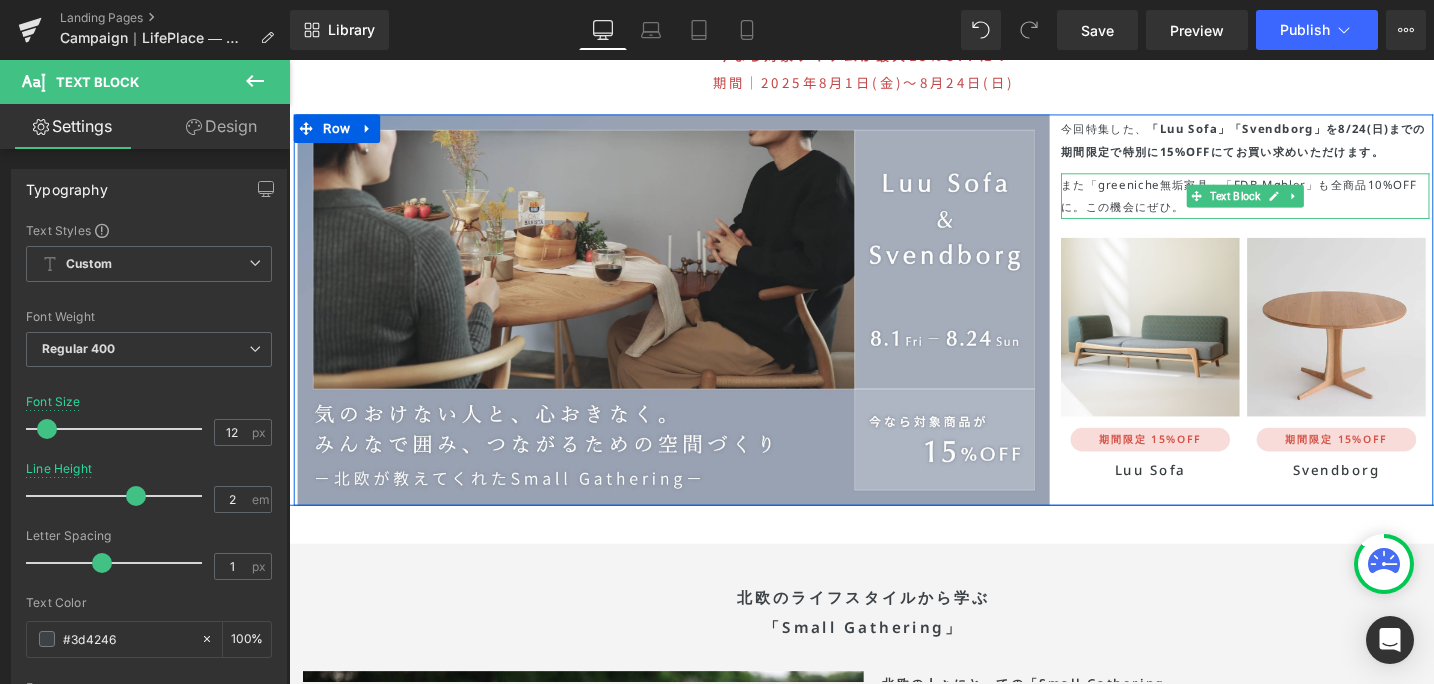 drag, startPoint x: 1371, startPoint y: 208, endPoint x: 1381, endPoint y: 216, distance: 12.806249 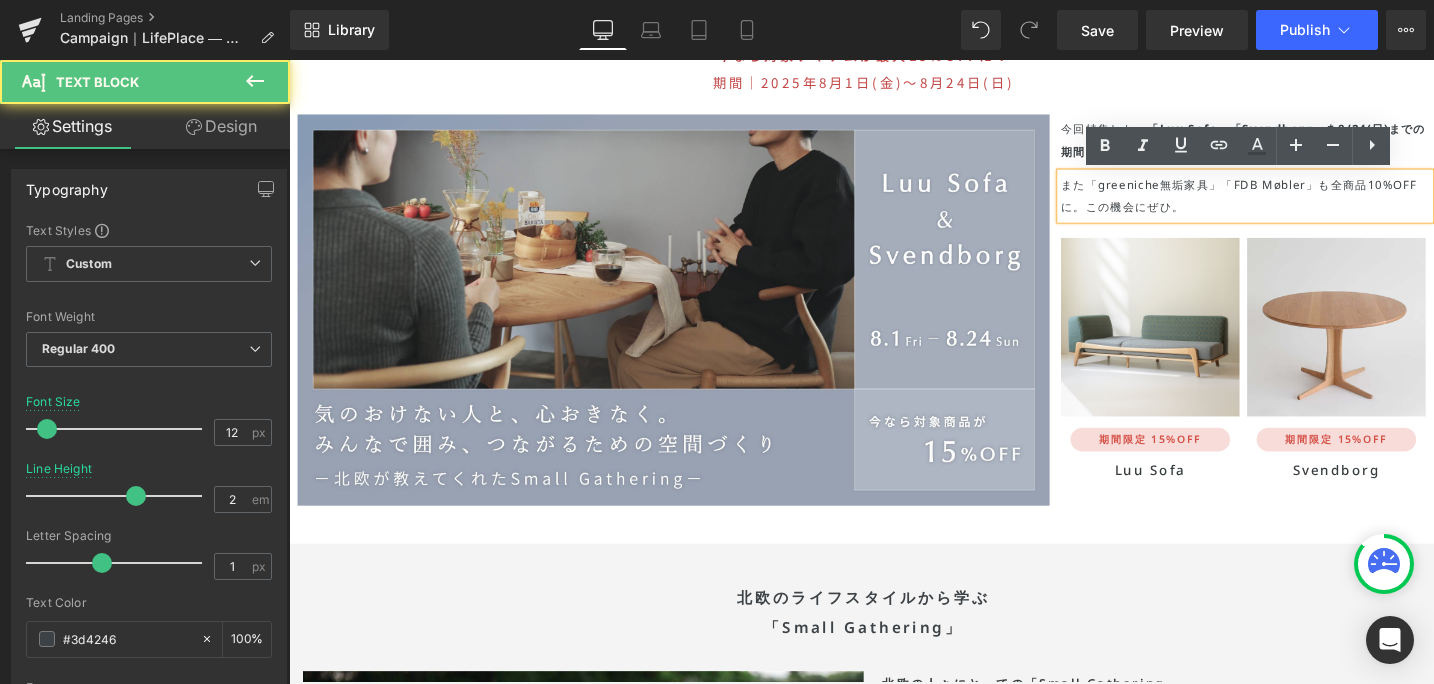 click on "「FDB Møbler」も全商品10%OFFに。" at bounding box center (1289, 202) 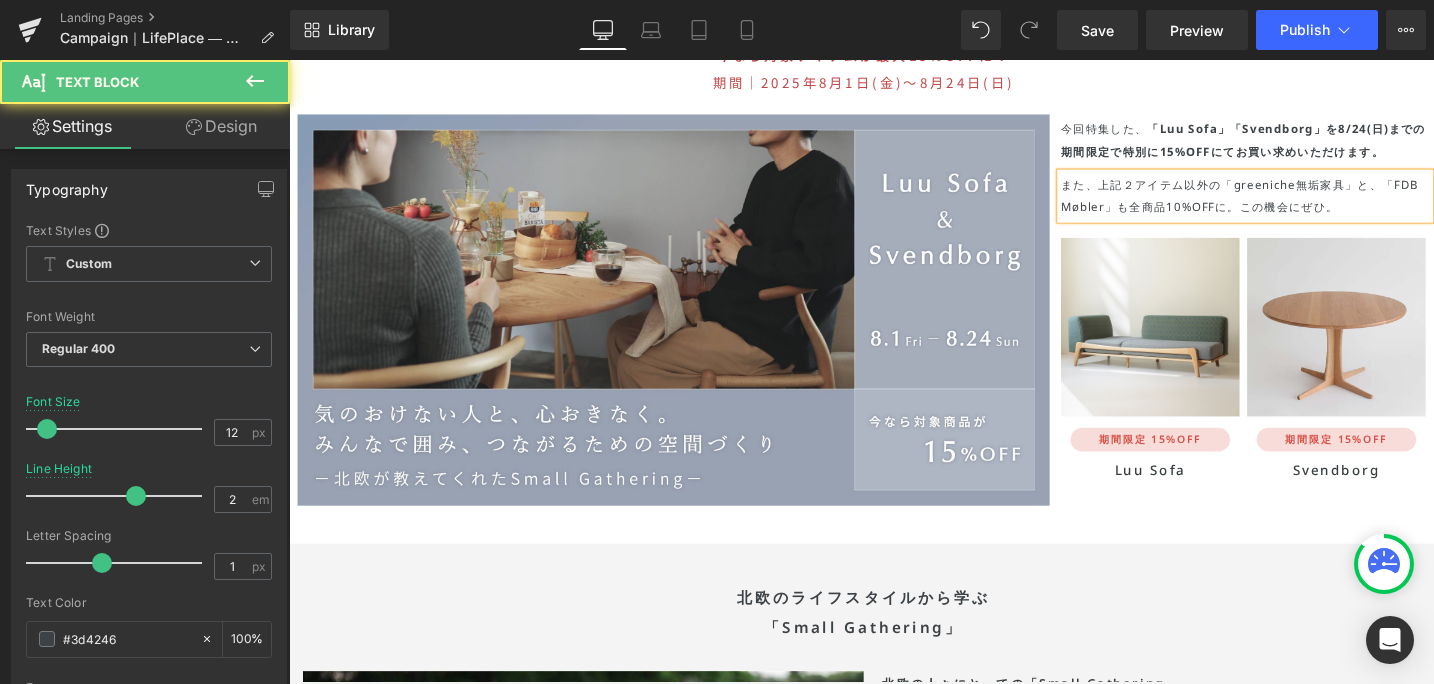 click on "「FDB Møbler」も全商品10%OFFに。" at bounding box center (1290, 202) 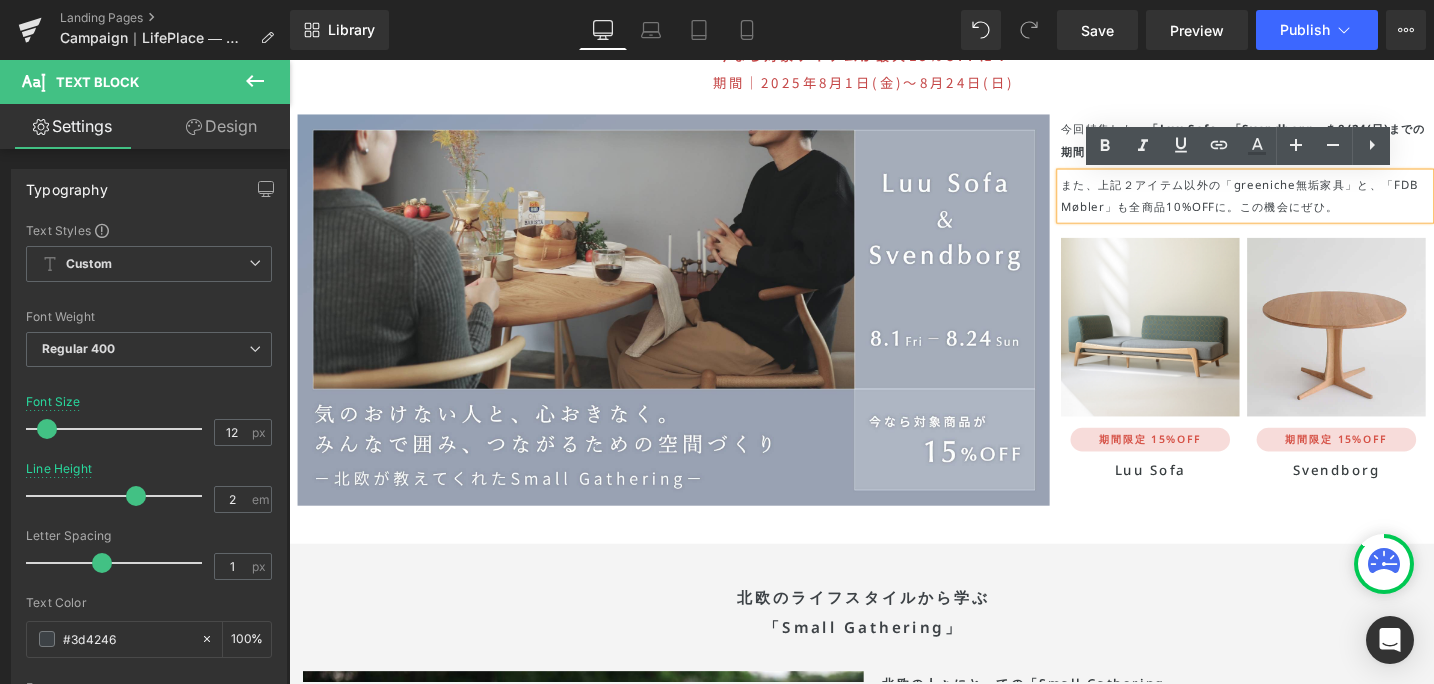 click on "また、上記２アイテム以外の「greeniche無垢家具」と、" at bounding box center [1271, 190] 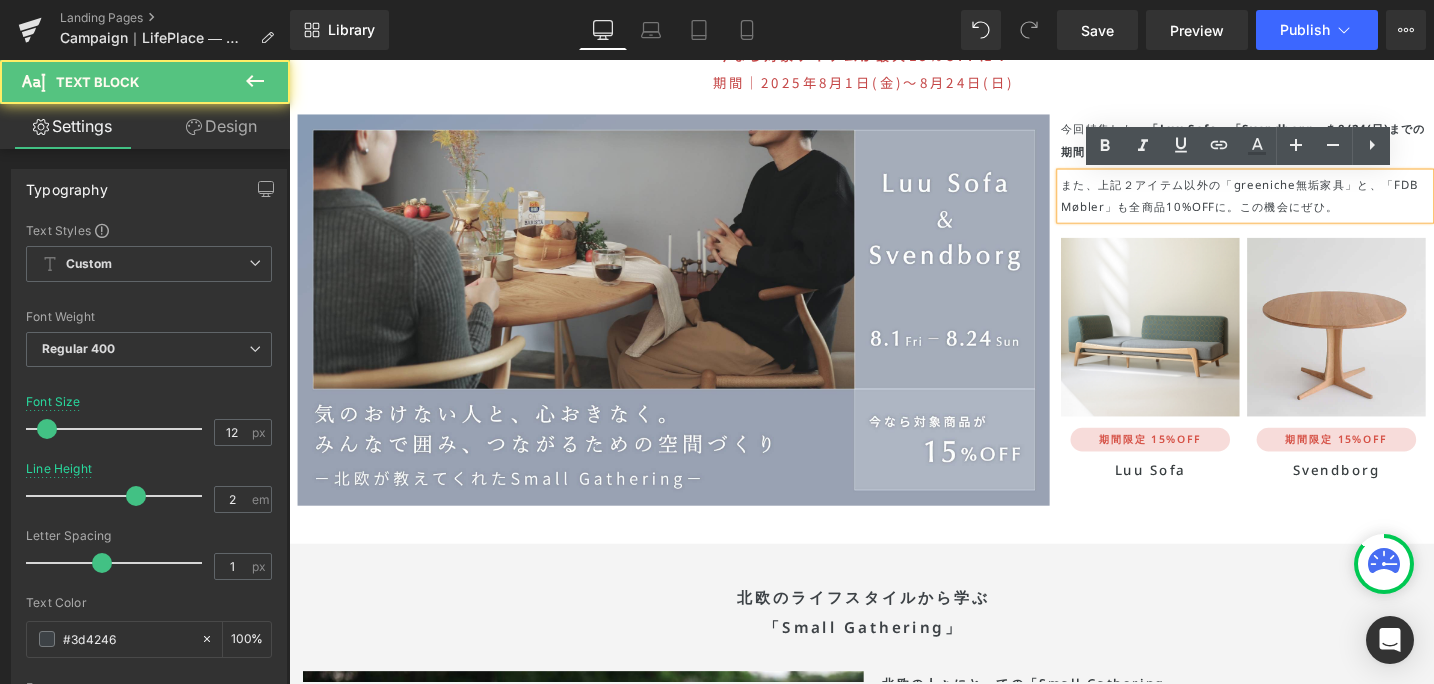 click on "また、上記２アイテム以外の「greeniche無垢家具」と、" at bounding box center (1271, 190) 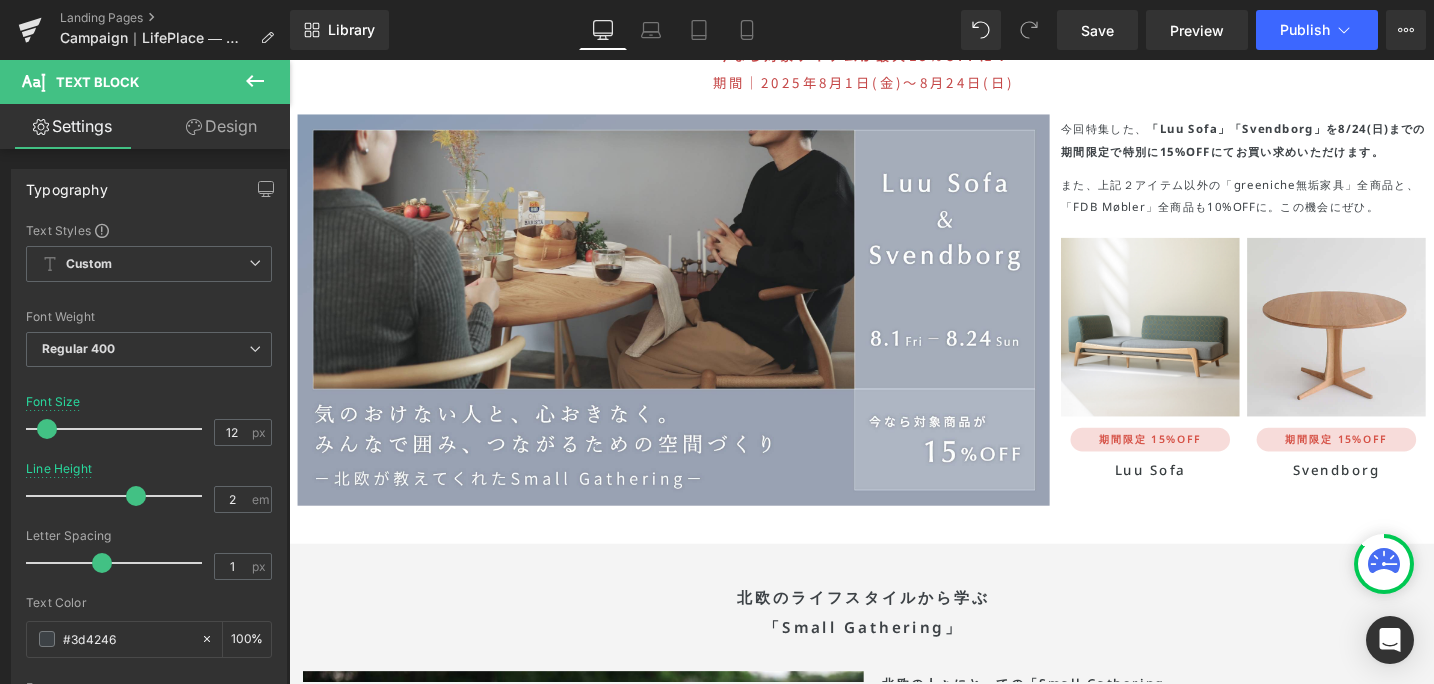 click on "Library Desktop Desktop Laptop Tablet Mobile Save Preview Publish Scheduled View Live Page View with current Template Save Template to Library Schedule Publish  Optimize  Publish Settings Shortcuts  Your page can’t be published   You've reached the maximum number of published pages on your plan  (0/0).  You need to upgrade your plan or unpublish all your pages to get 1 publish slot.   Unpublish pages   Upgrade plan" at bounding box center [862, 30] 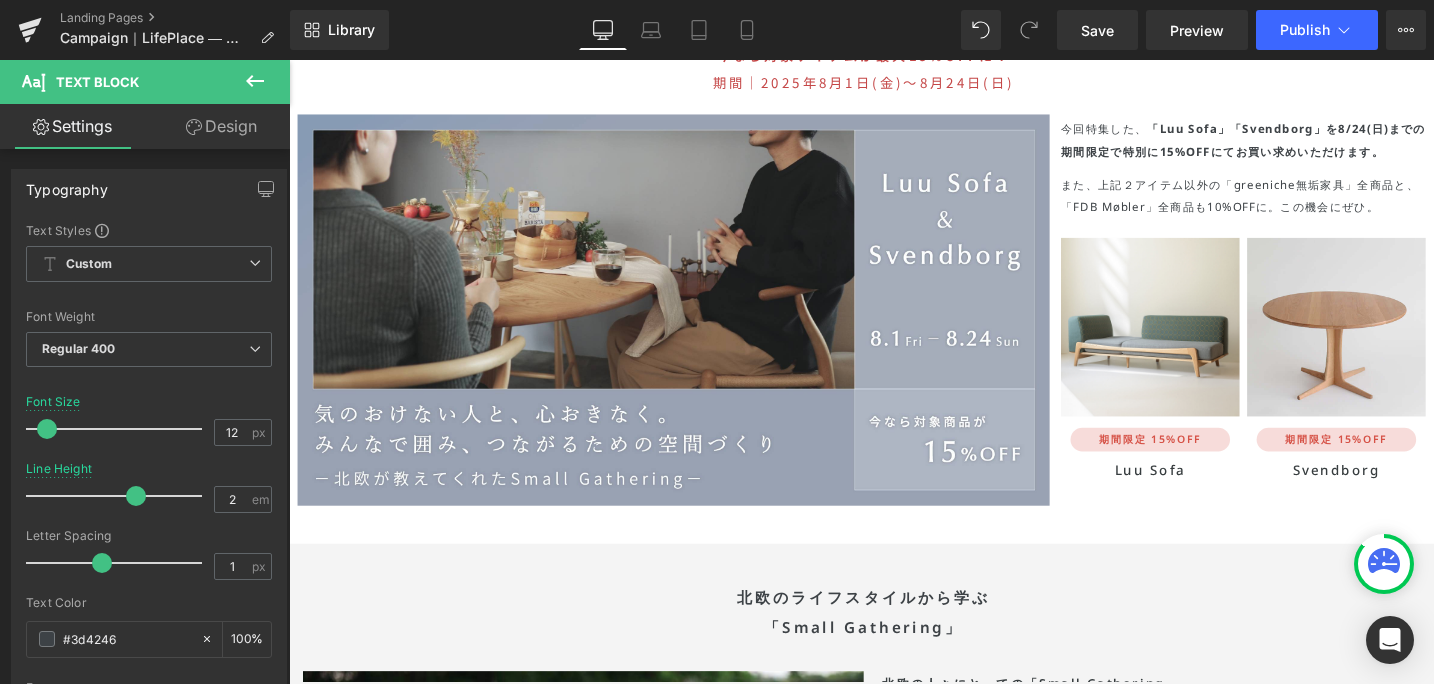 click on "Library Desktop Desktop Laptop Tablet Mobile Save Preview Publish Scheduled View Live Page View with current Template Save Template to Library Schedule Publish  Optimize  Publish Settings Shortcuts  Your page can’t be published   You've reached the maximum number of published pages on your plan  (0/0).  You need to upgrade your plan or unpublish all your pages to get 1 publish slot.   Unpublish pages   Upgrade plan" at bounding box center [862, 30] 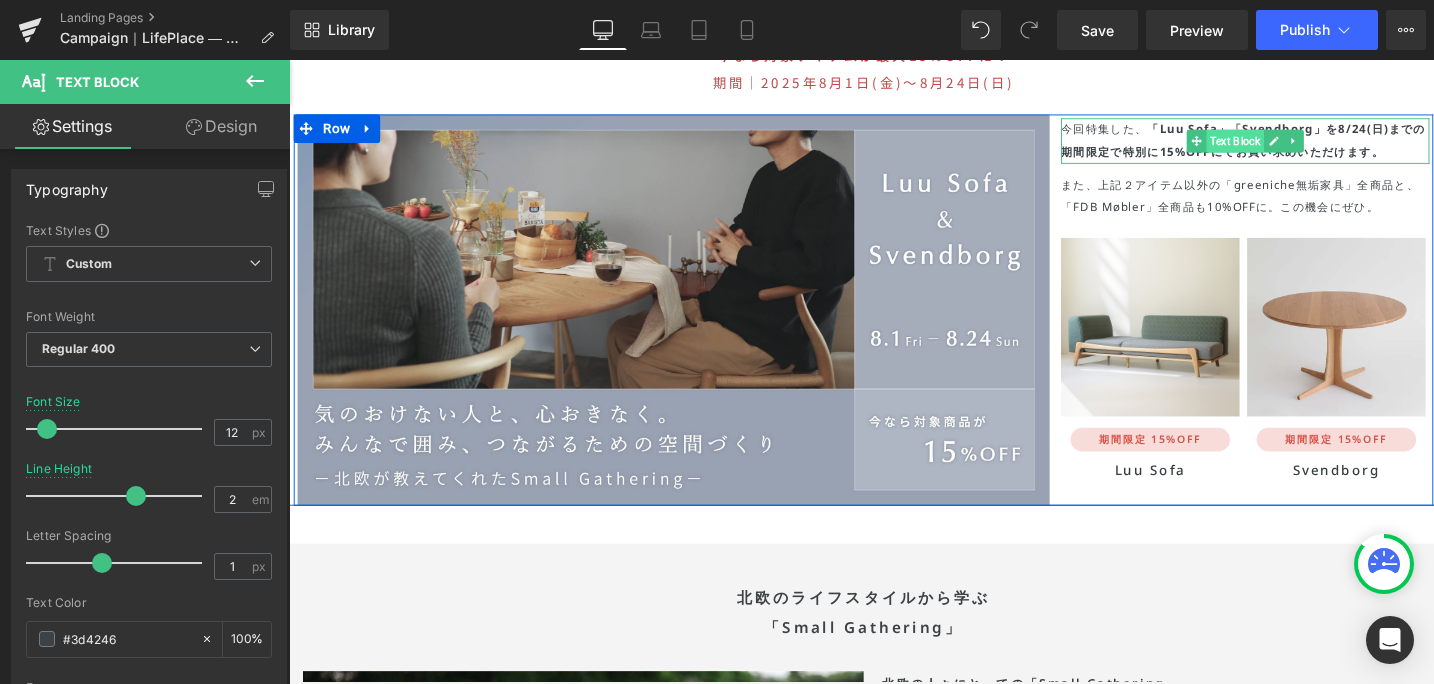 click on "Text Block" at bounding box center [1285, 145] 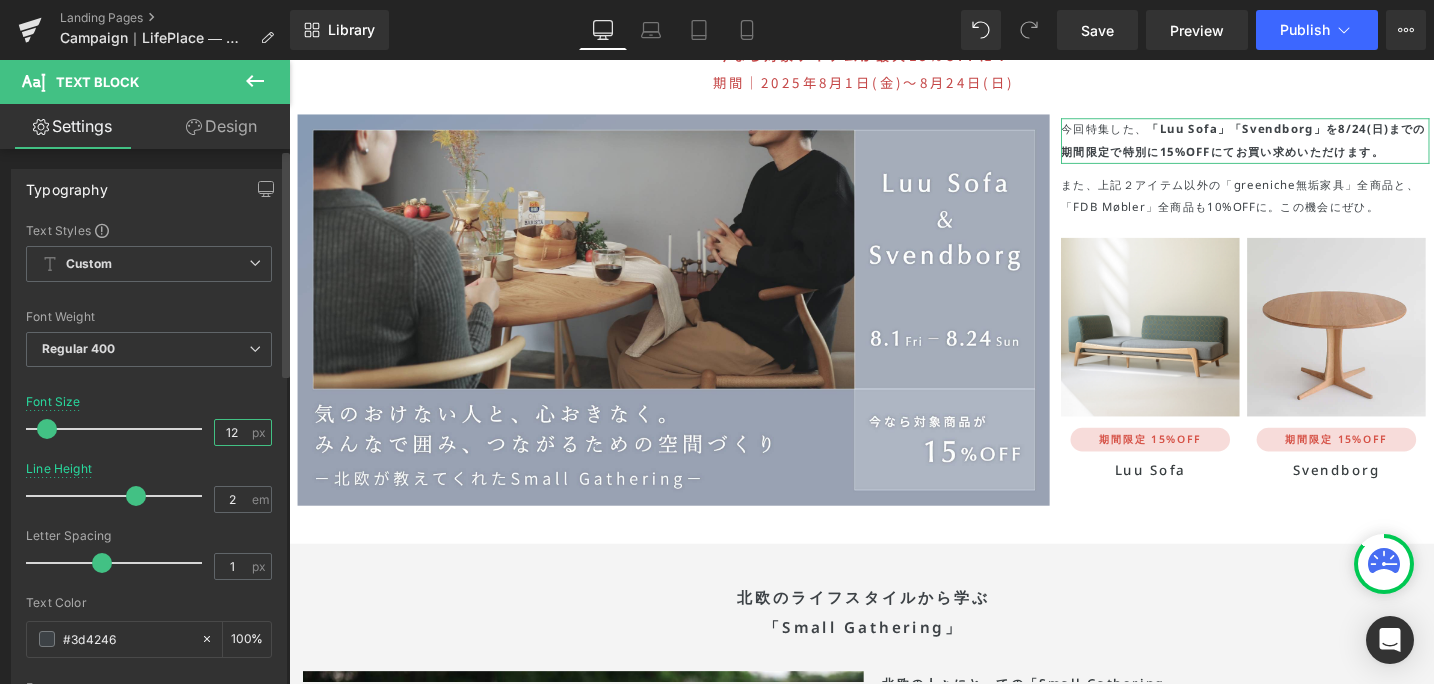 click on "12" at bounding box center (232, 432) 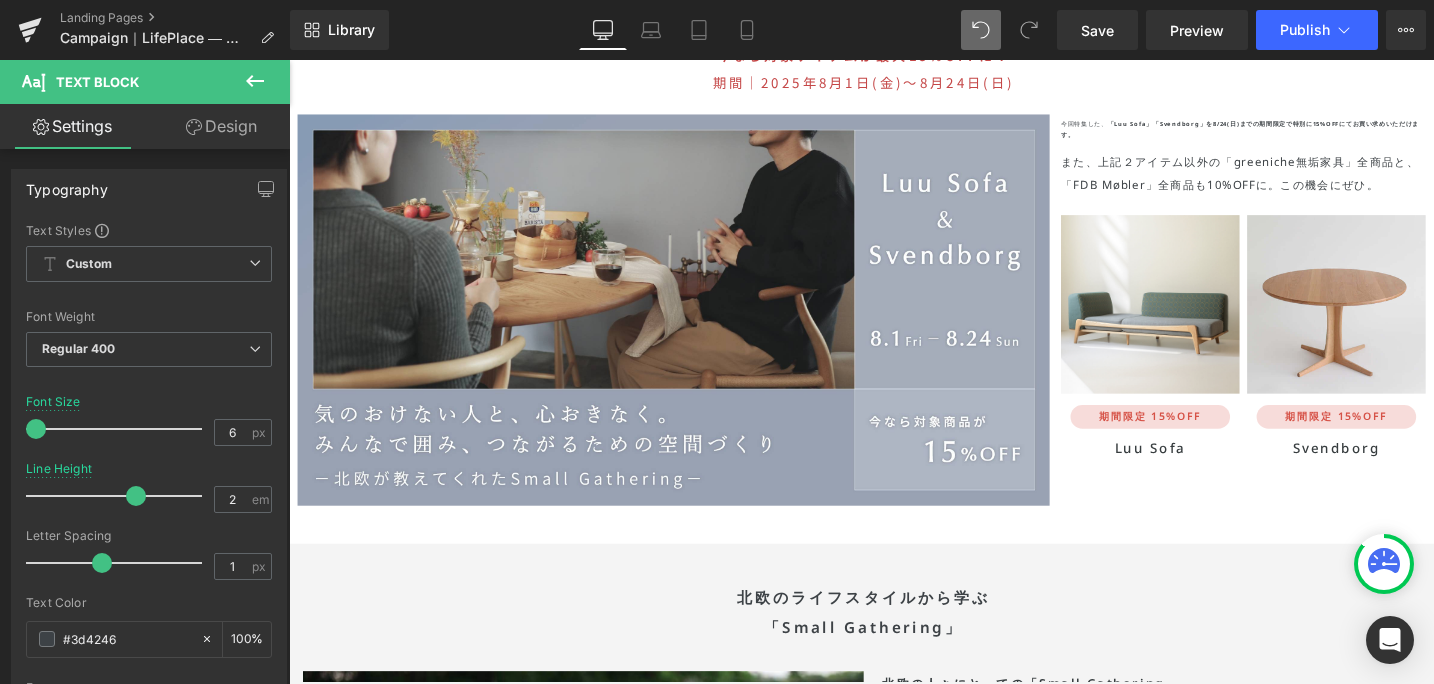 click 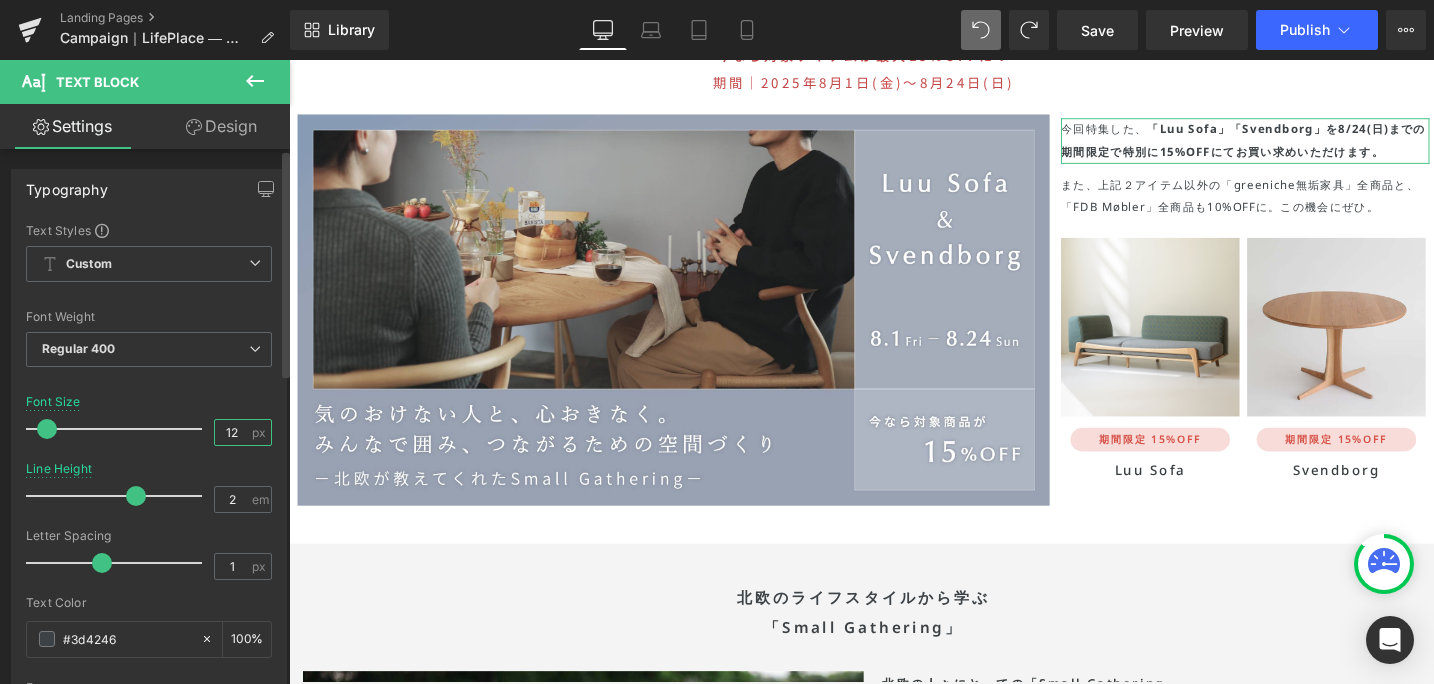 drag, startPoint x: 231, startPoint y: 433, endPoint x: 252, endPoint y: 439, distance: 21.84033 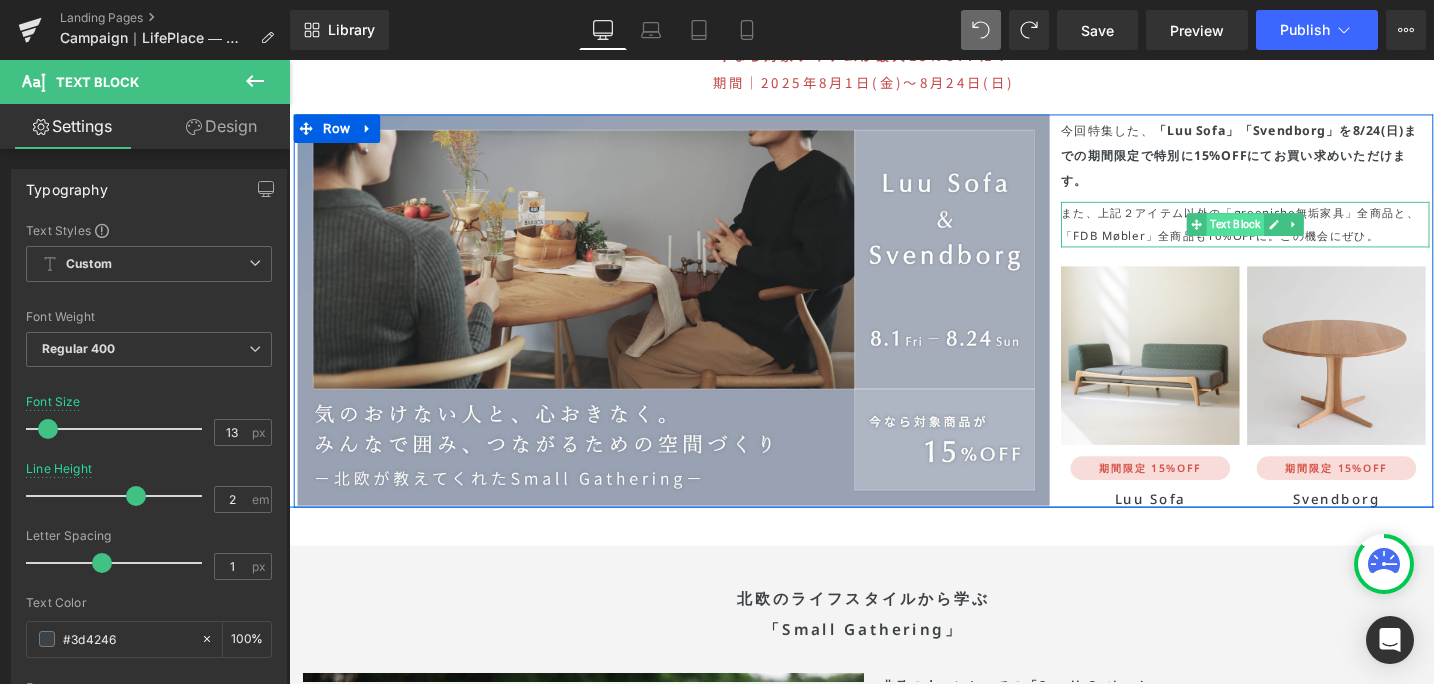 click on "Text Block" at bounding box center (1285, 233) 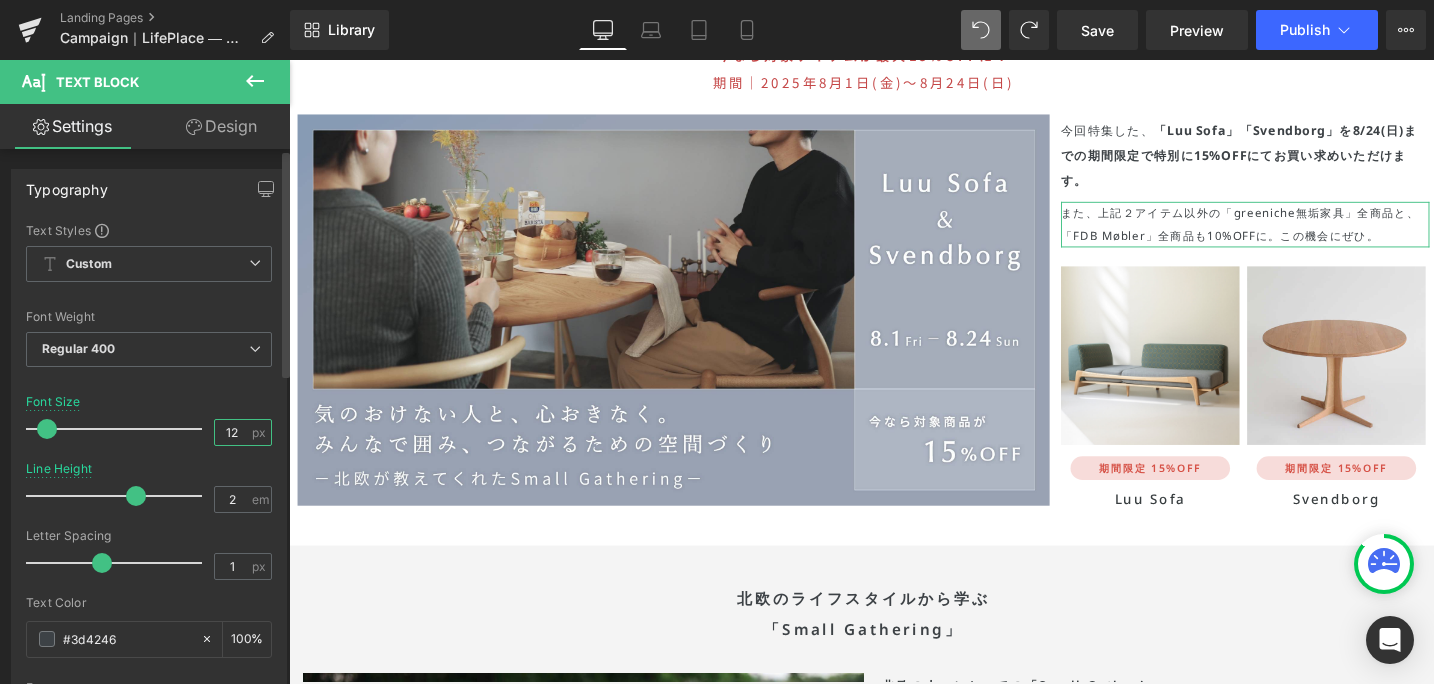 click on "12" at bounding box center (232, 432) 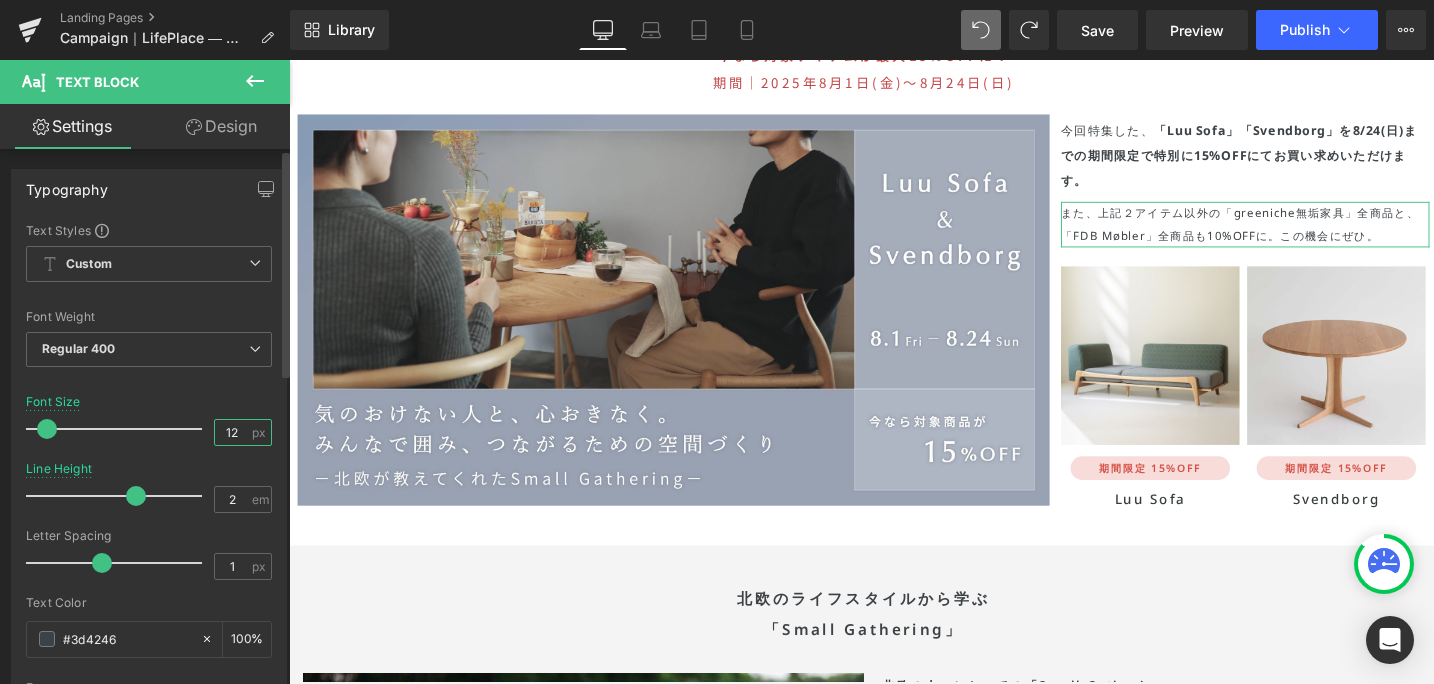 type on "13" 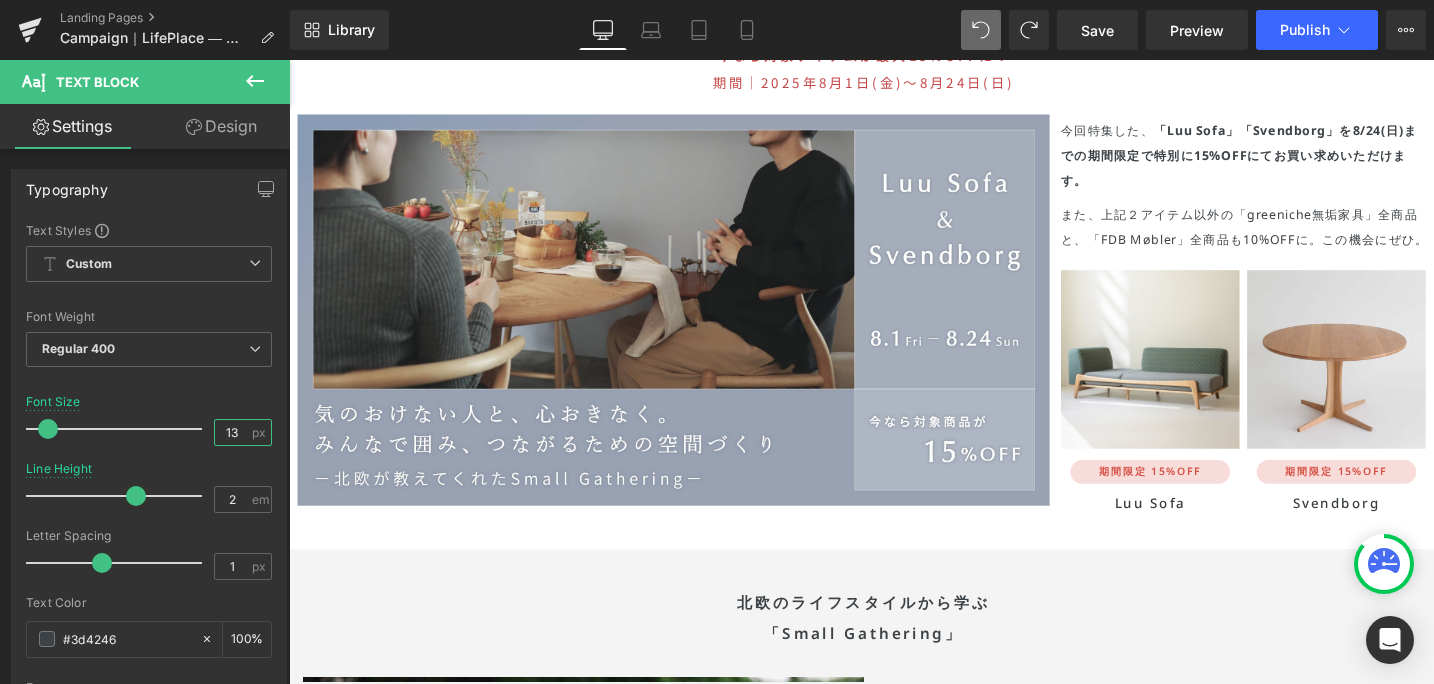 scroll, scrollTop: 1, scrollLeft: 0, axis: vertical 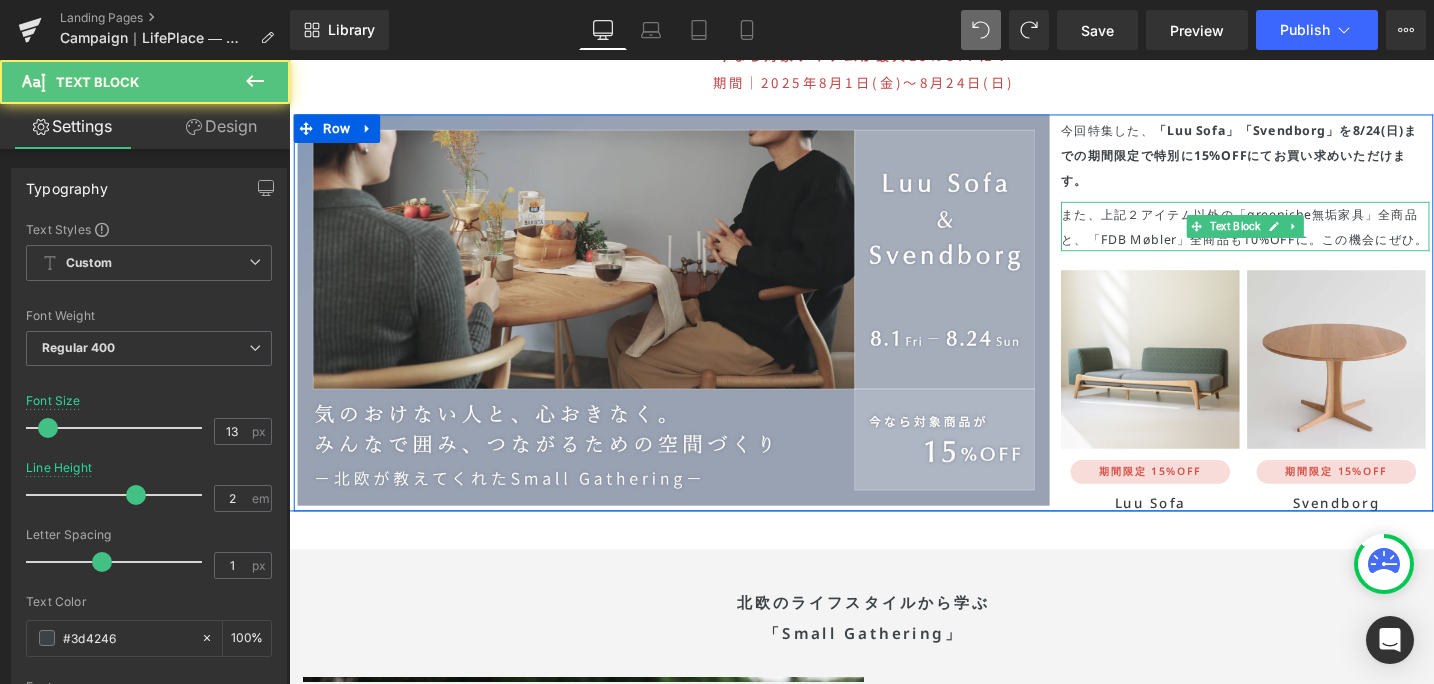 click on "また、上記２アイテム以外の「greeniche無垢家具」全商品と、" at bounding box center (1290, 235) 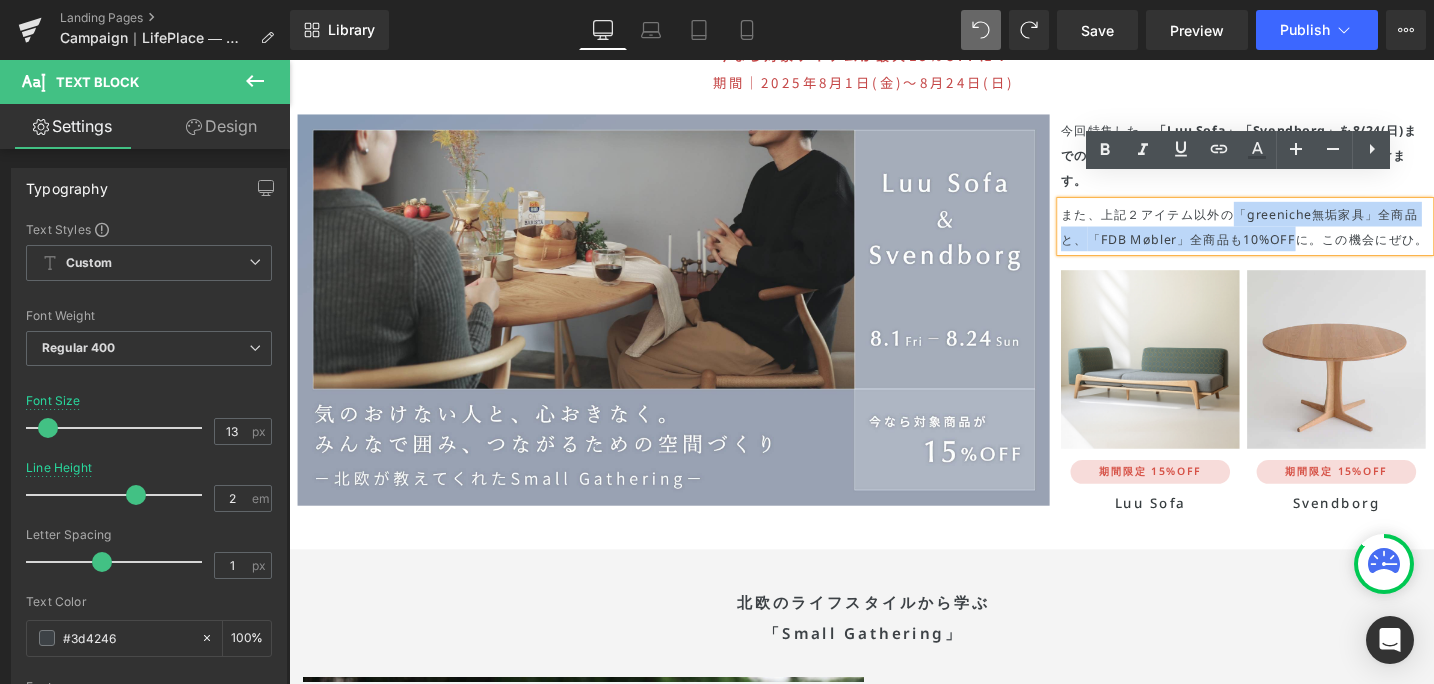 drag, startPoint x: 1280, startPoint y: 195, endPoint x: 1351, endPoint y: 215, distance: 73.76314 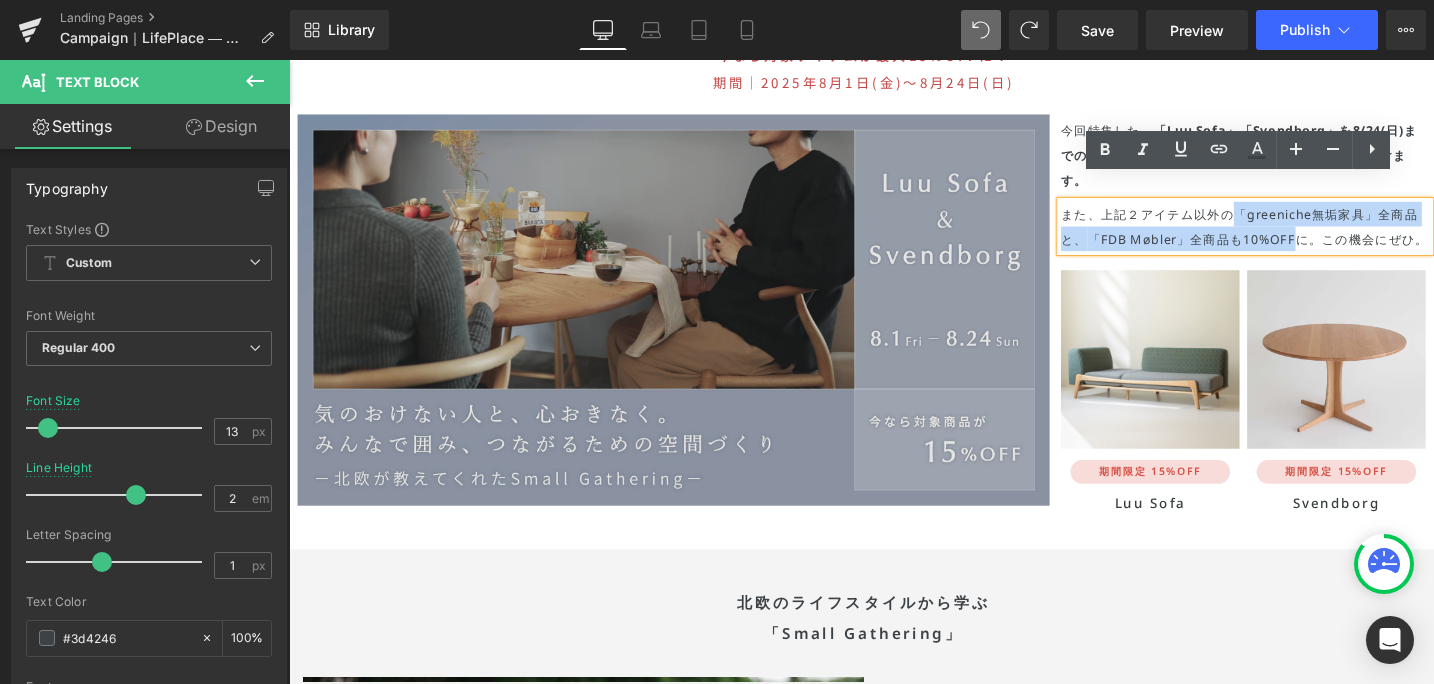 scroll, scrollTop: 4021, scrollLeft: 0, axis: vertical 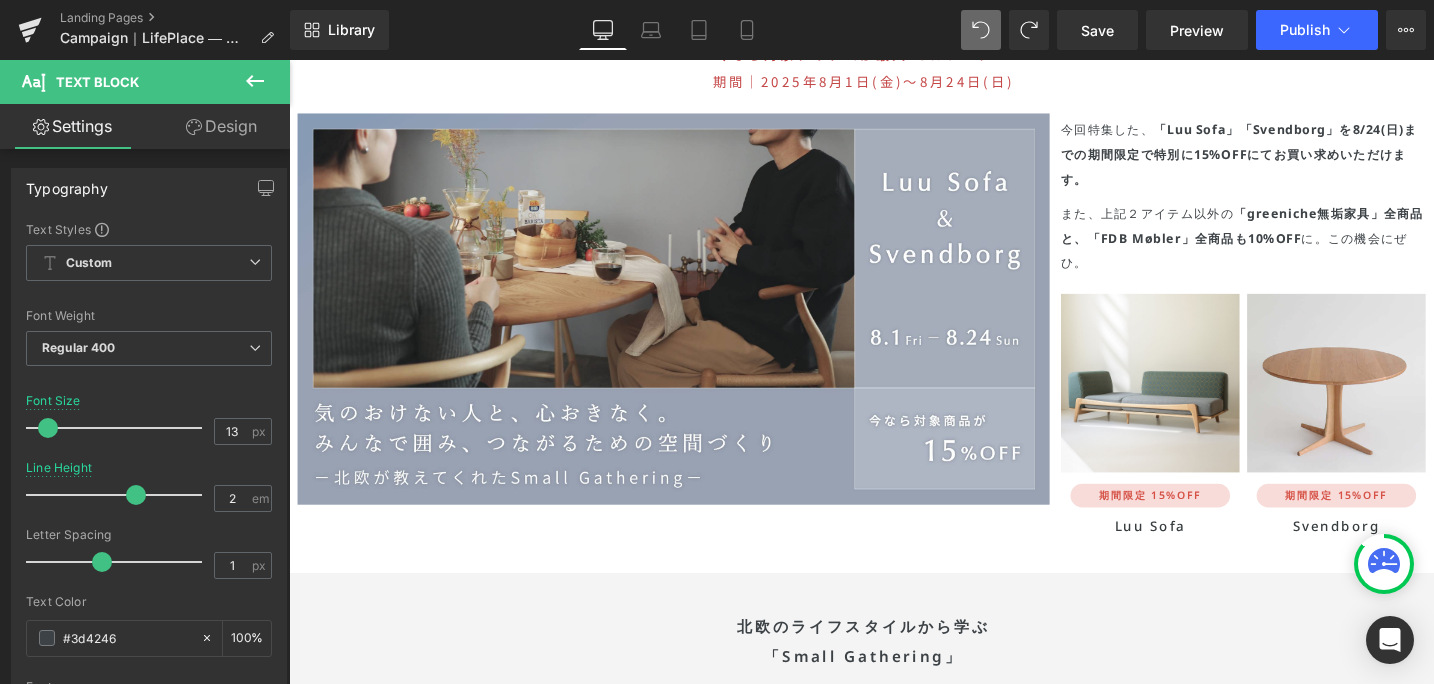 click on "Library Desktop Desktop Laptop Tablet Mobile Save Preview Publish Scheduled View Live Page View with current Template Save Template to Library Schedule Publish  Optimize  Publish Settings Shortcuts  Your page can’t be published   You've reached the maximum number of published pages on your plan  (0/0).  You need to upgrade your plan or unpublish all your pages to get 1 publish slot.   Unpublish pages   Upgrade plan" at bounding box center [862, 30] 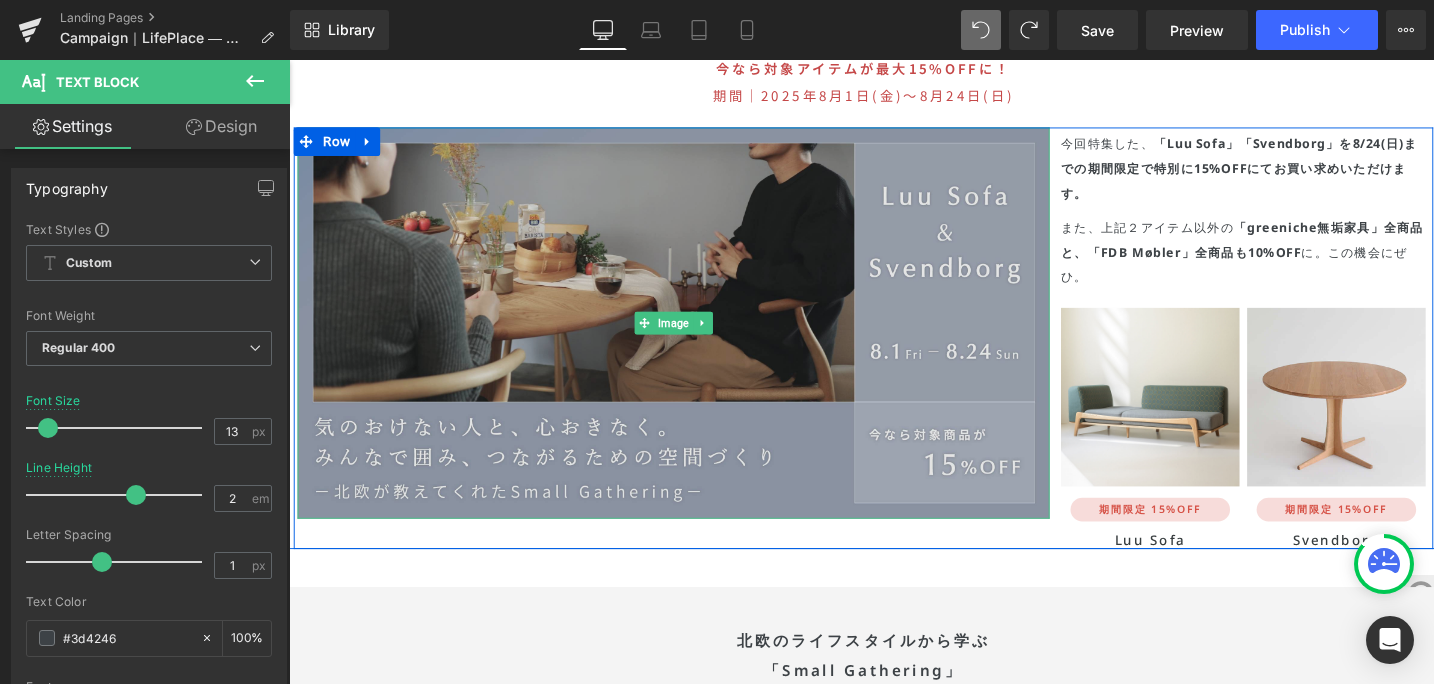 scroll, scrollTop: 4007, scrollLeft: 0, axis: vertical 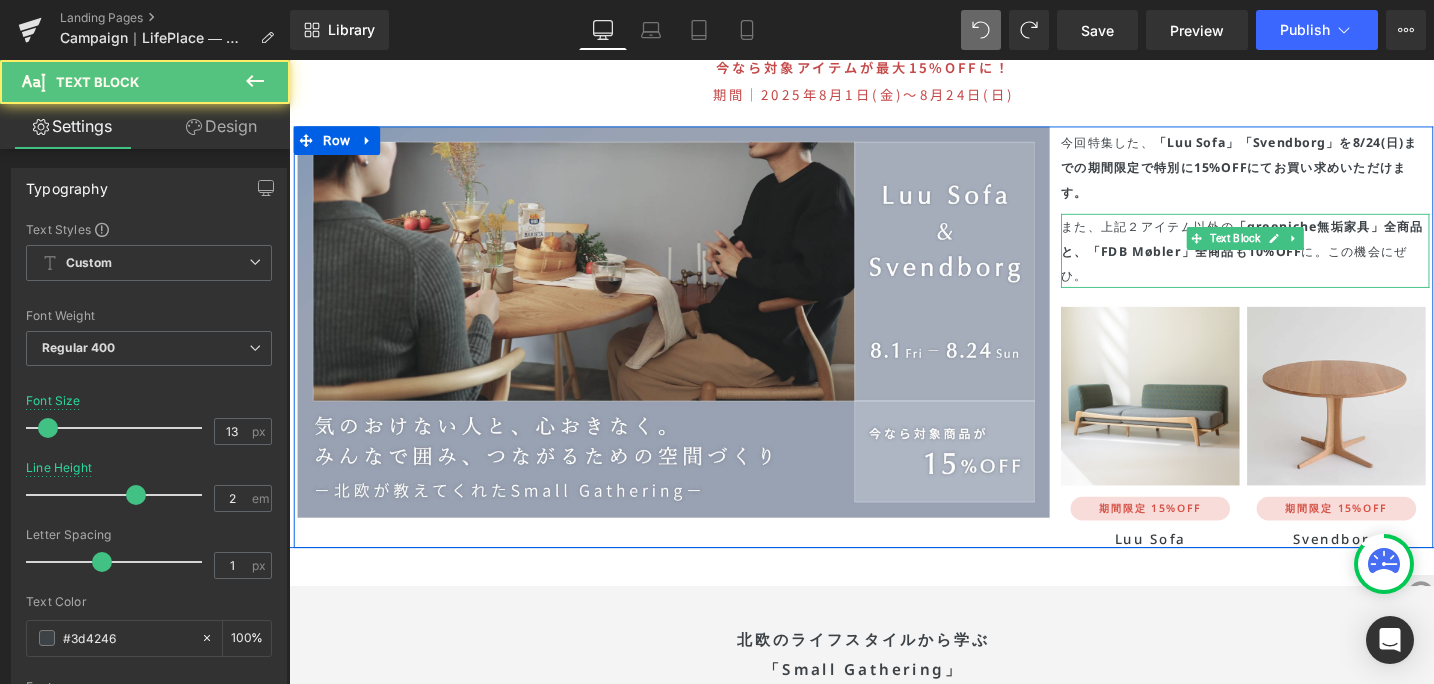 click on "「greeniche無垢家具」全商品と、" at bounding box center (1293, 248) 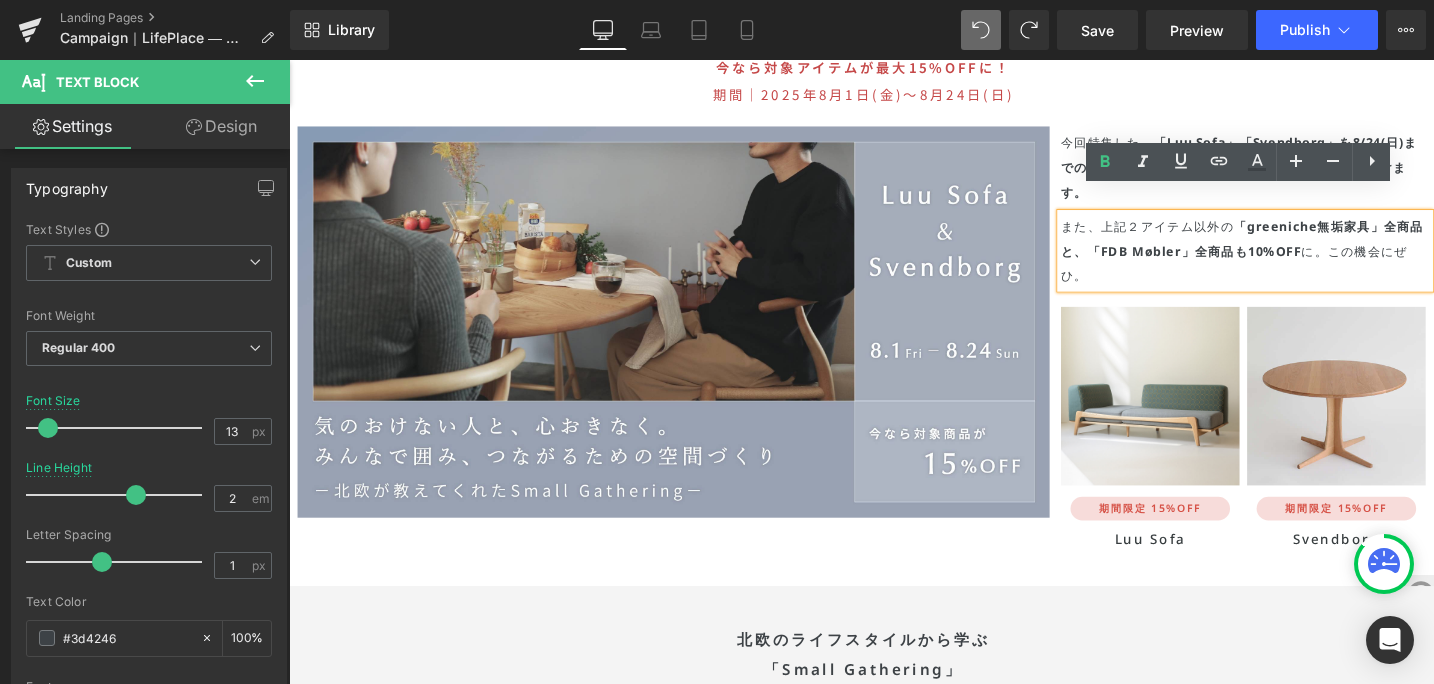 click on "「FDB Møbler」全商品も10%OFF" at bounding box center (1242, 261) 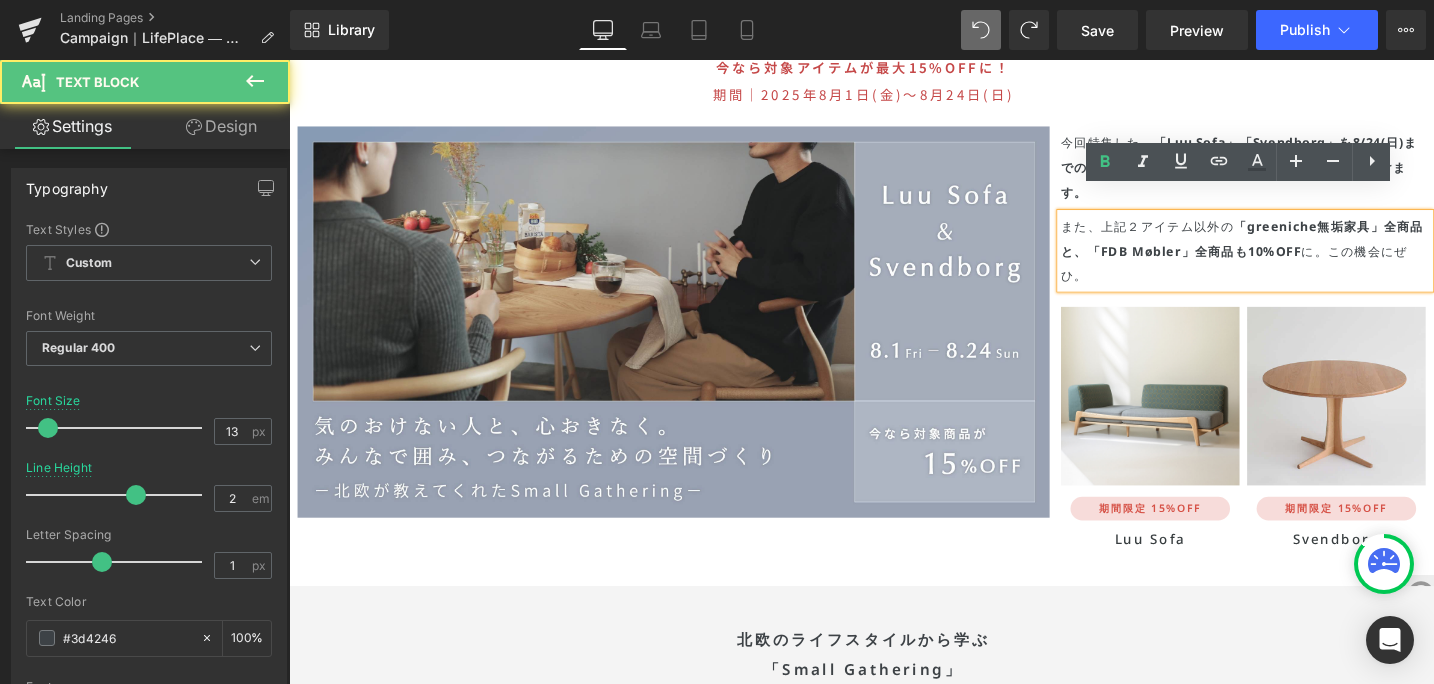 scroll, scrollTop: 4008, scrollLeft: 0, axis: vertical 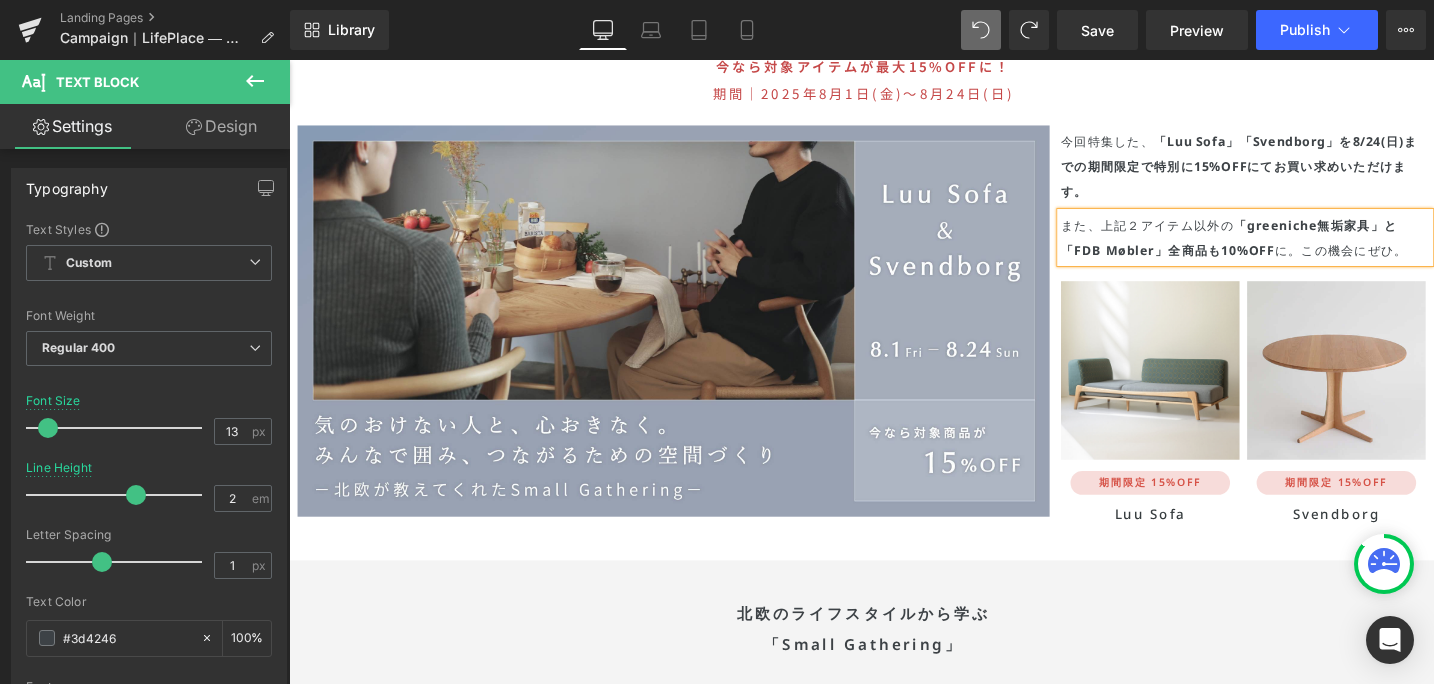 click on "Library Desktop Desktop Laptop Tablet Mobile Save Preview Publish Scheduled View Live Page View with current Template Save Template to Library Schedule Publish  Optimize  Publish Settings Shortcuts  Your page can’t be published   You've reached the maximum number of published pages on your plan  (0/0).  You need to upgrade your plan or unpublish all your pages to get 1 publish slot.   Unpublish pages   Upgrade plan" at bounding box center (862, 30) 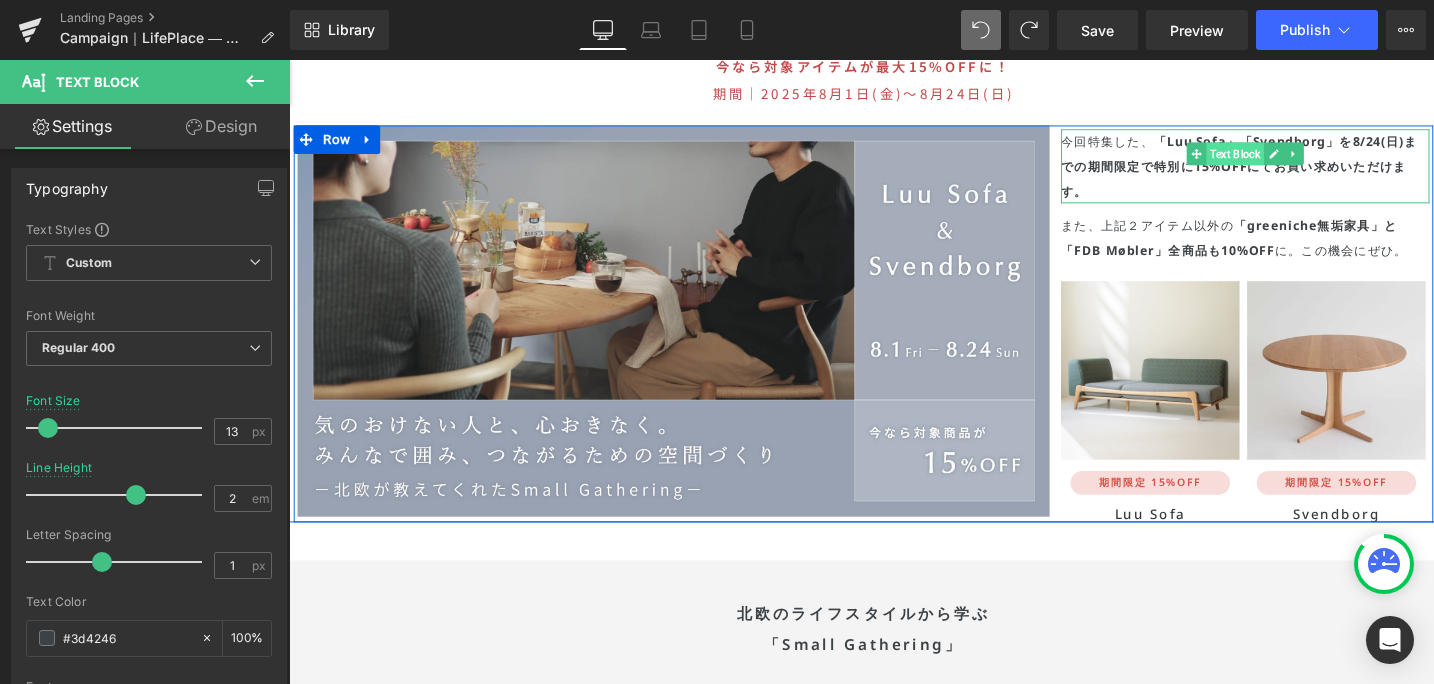 click on "Text Block" at bounding box center (1285, 159) 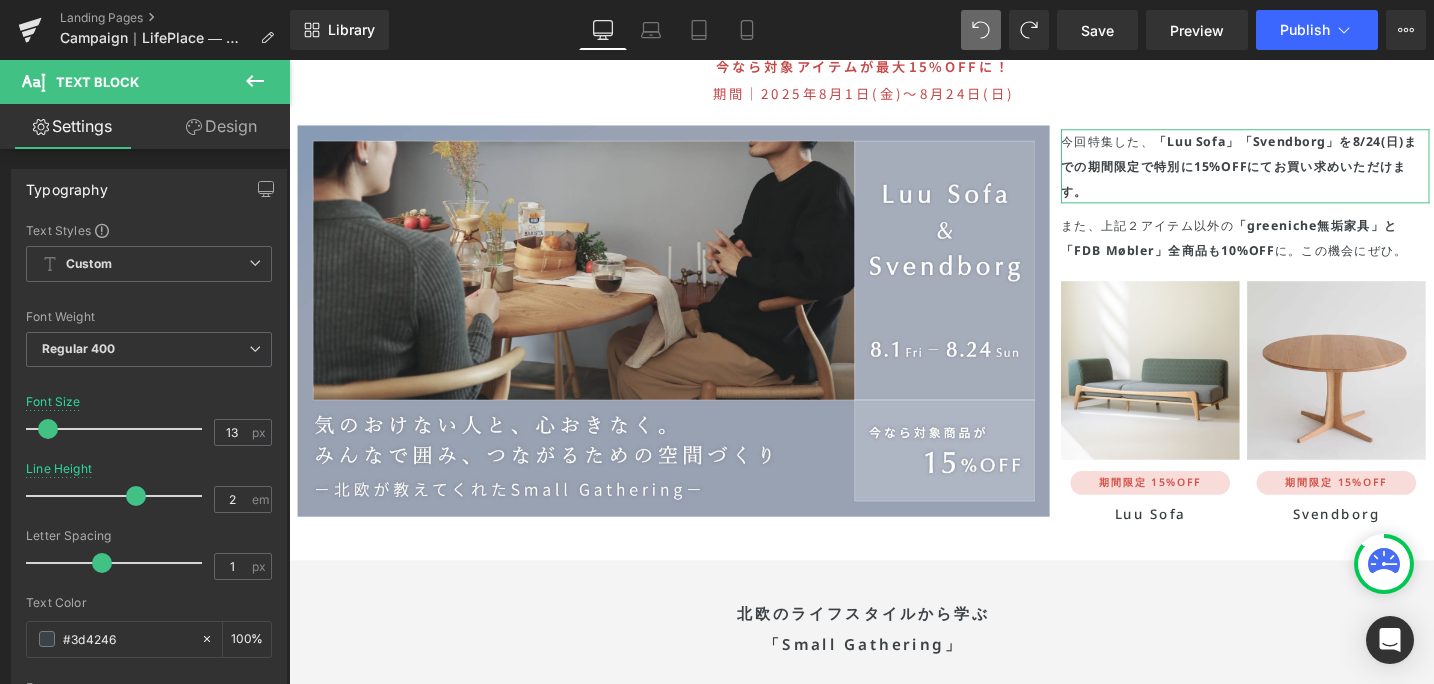 click on "Design" at bounding box center (221, 126) 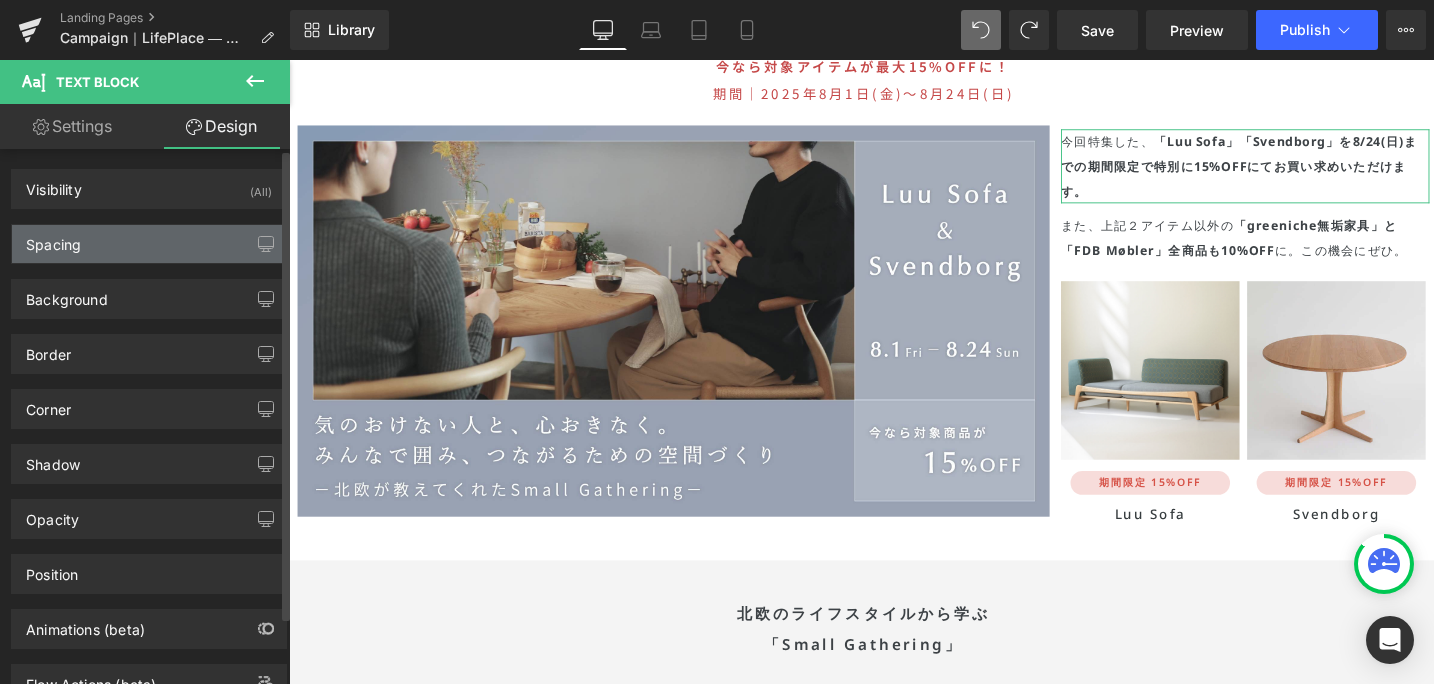 type on "4" 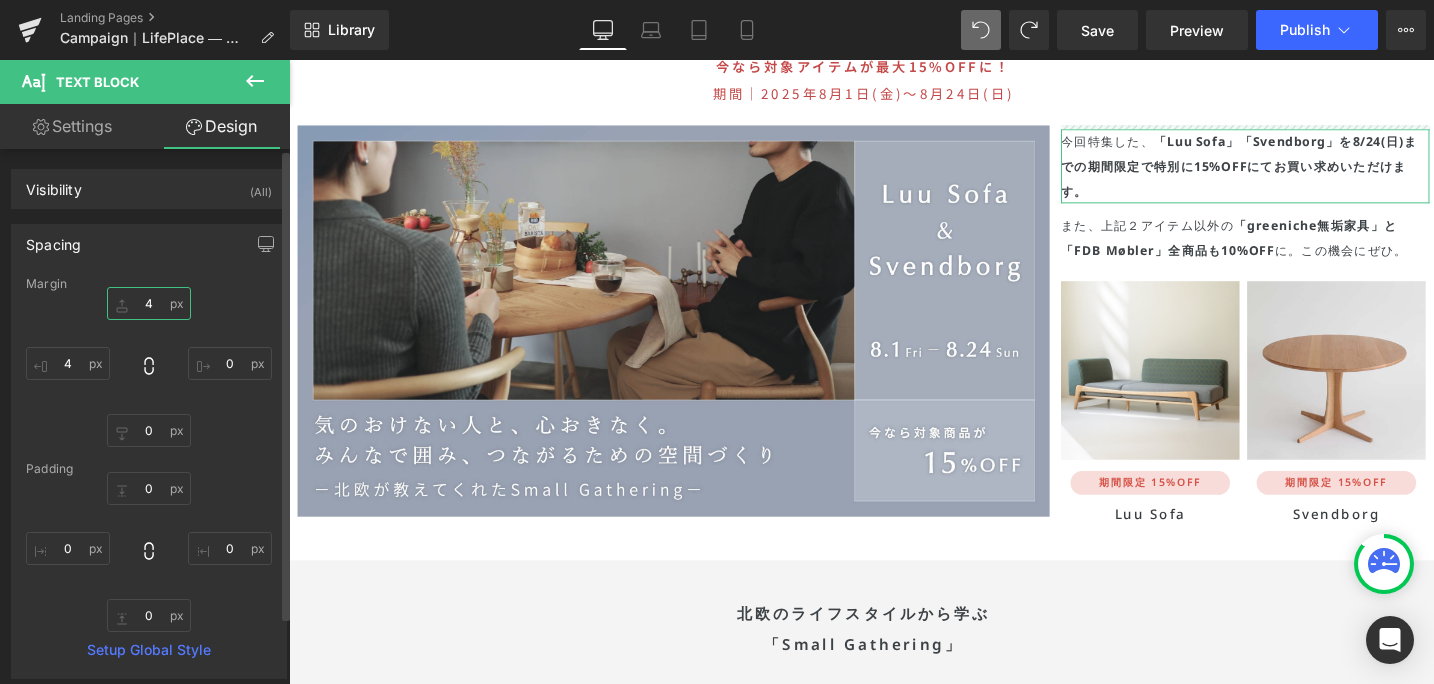 click on "4" at bounding box center [149, 303] 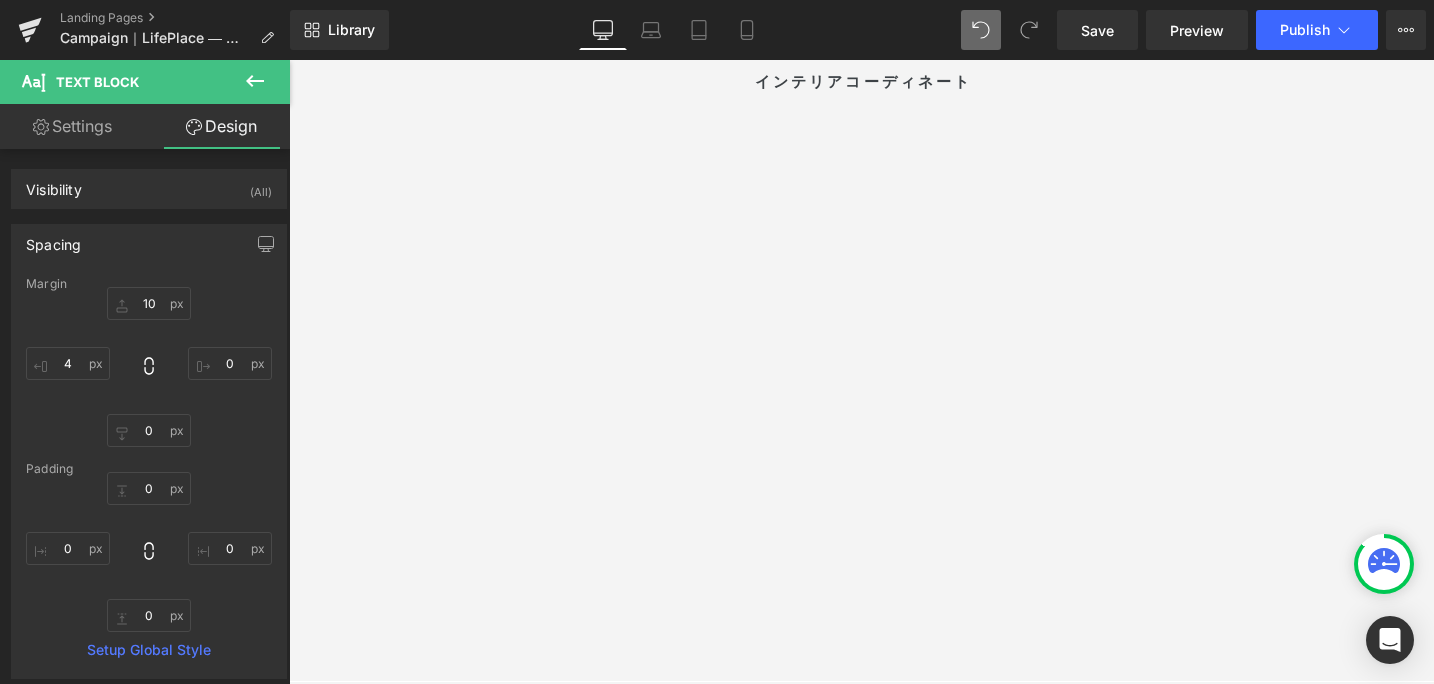 scroll, scrollTop: 5182, scrollLeft: 0, axis: vertical 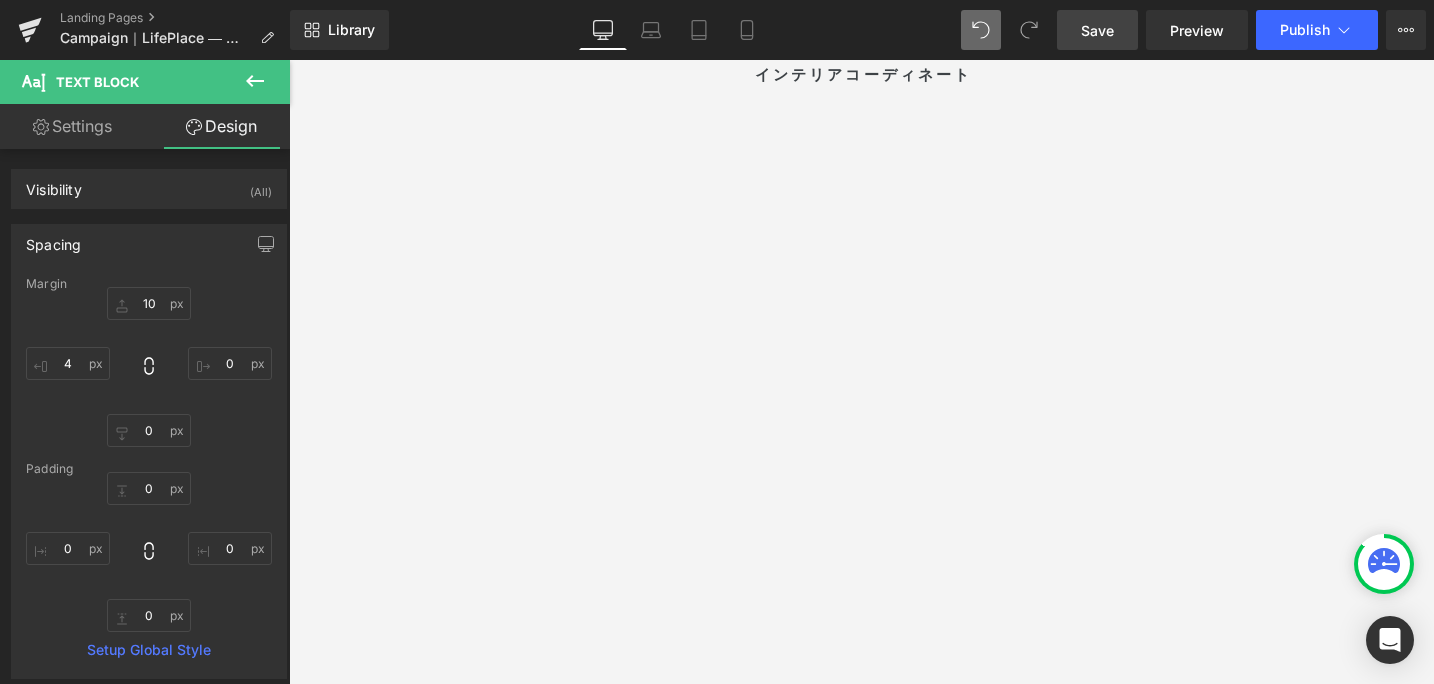 click on "Save" at bounding box center (1097, 30) 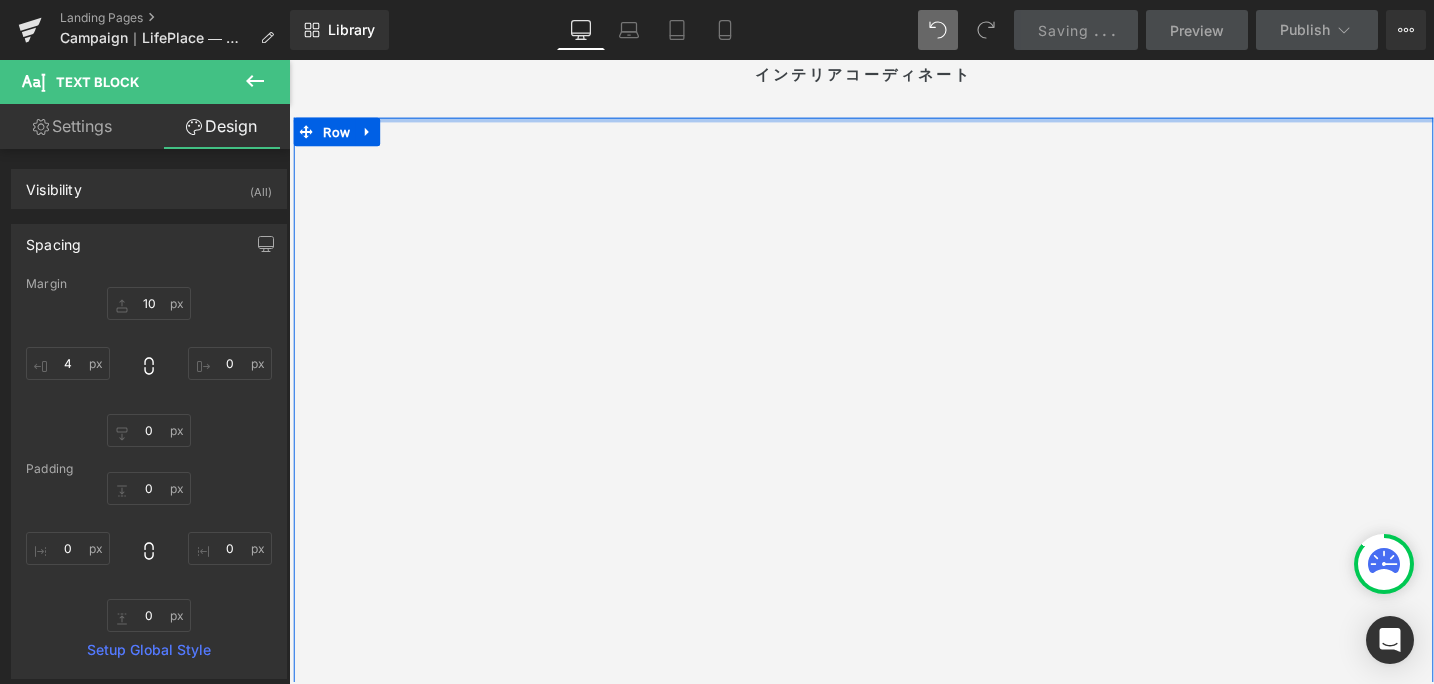 scroll, scrollTop: 5191, scrollLeft: 0, axis: vertical 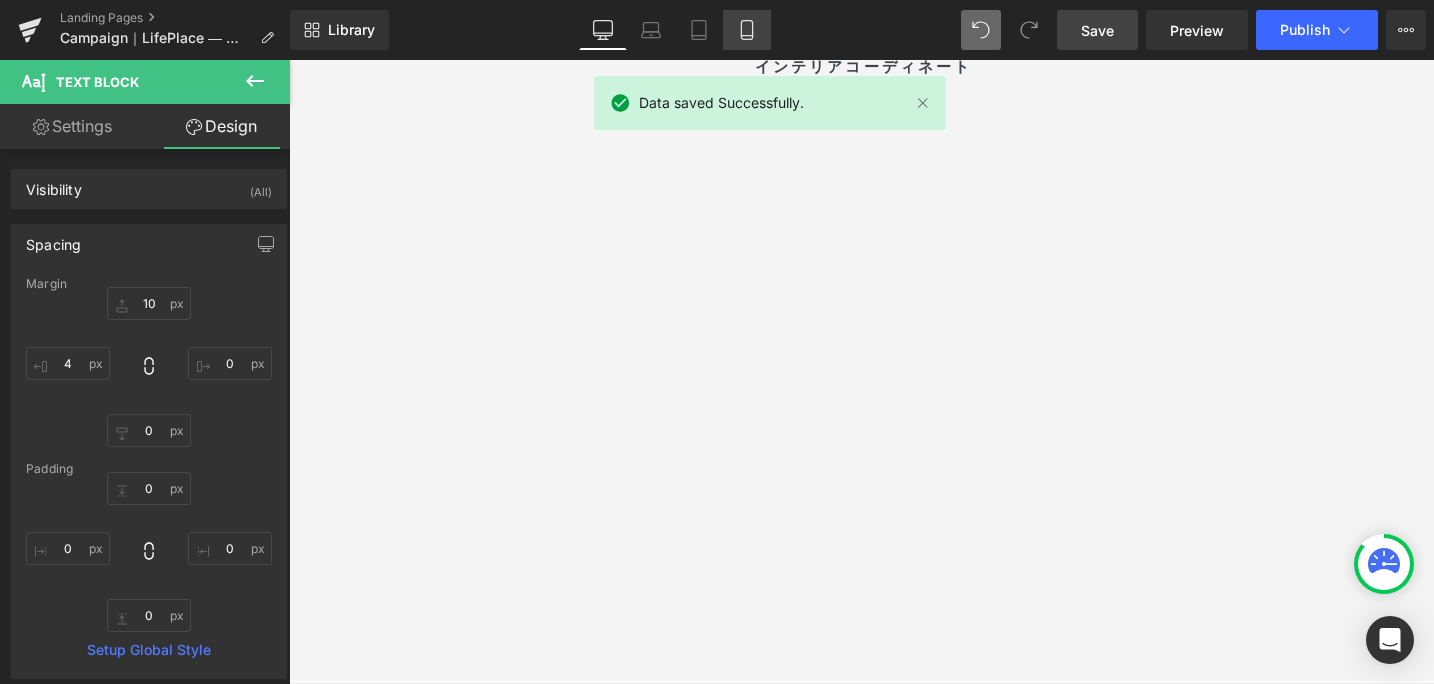 click on "Mobile" at bounding box center [747, 30] 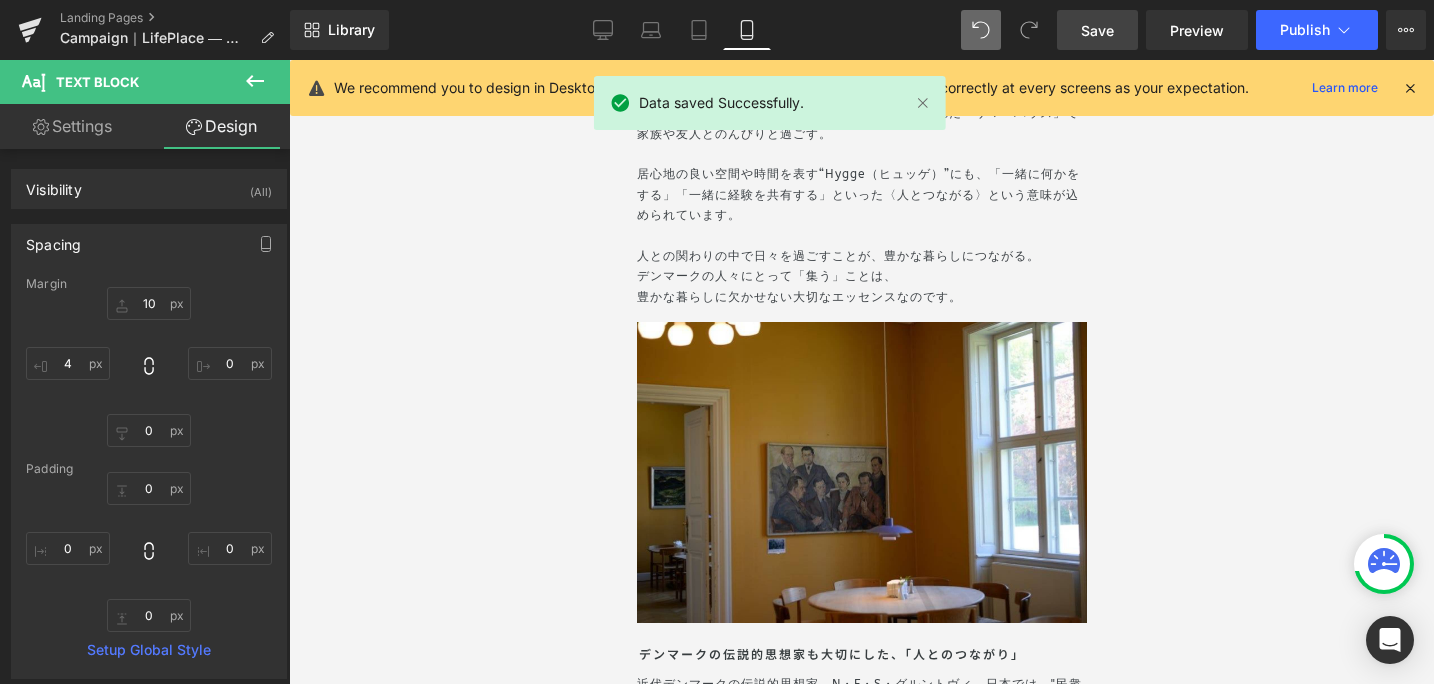 type on "10" 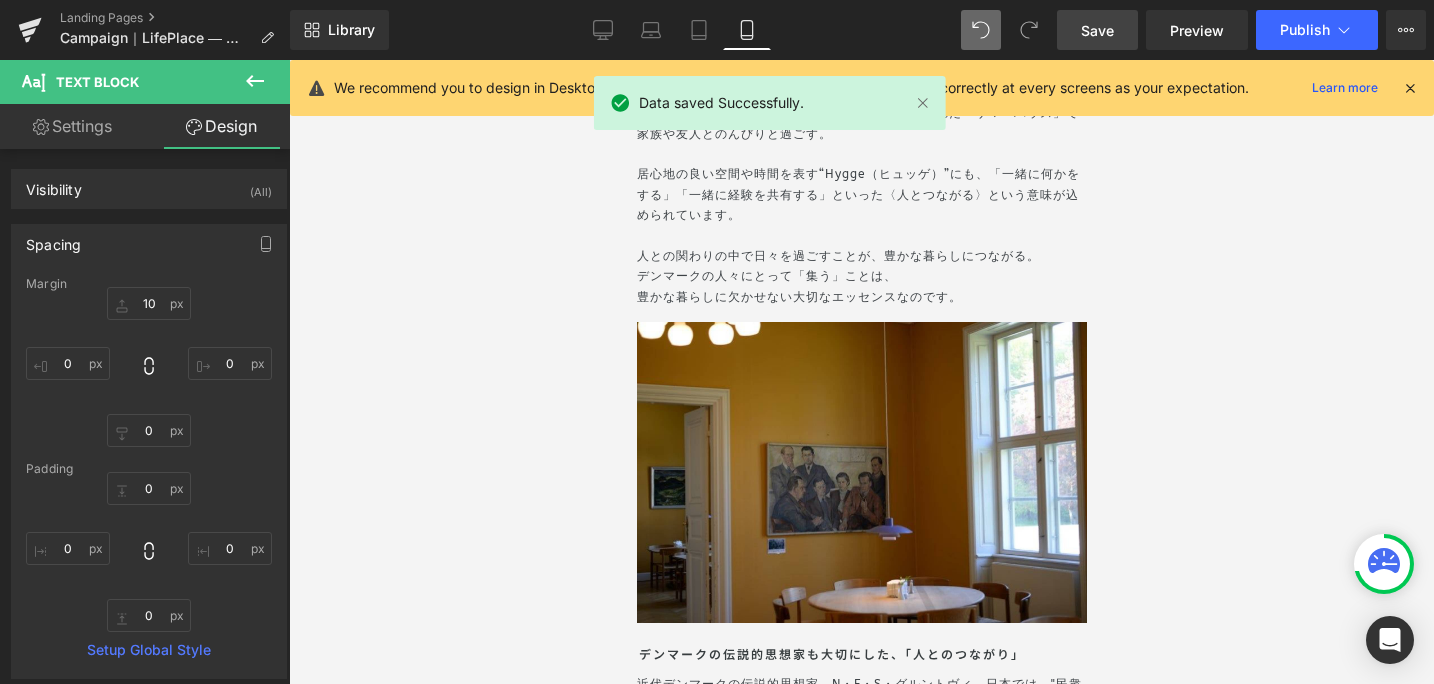 scroll, scrollTop: 4008, scrollLeft: 0, axis: vertical 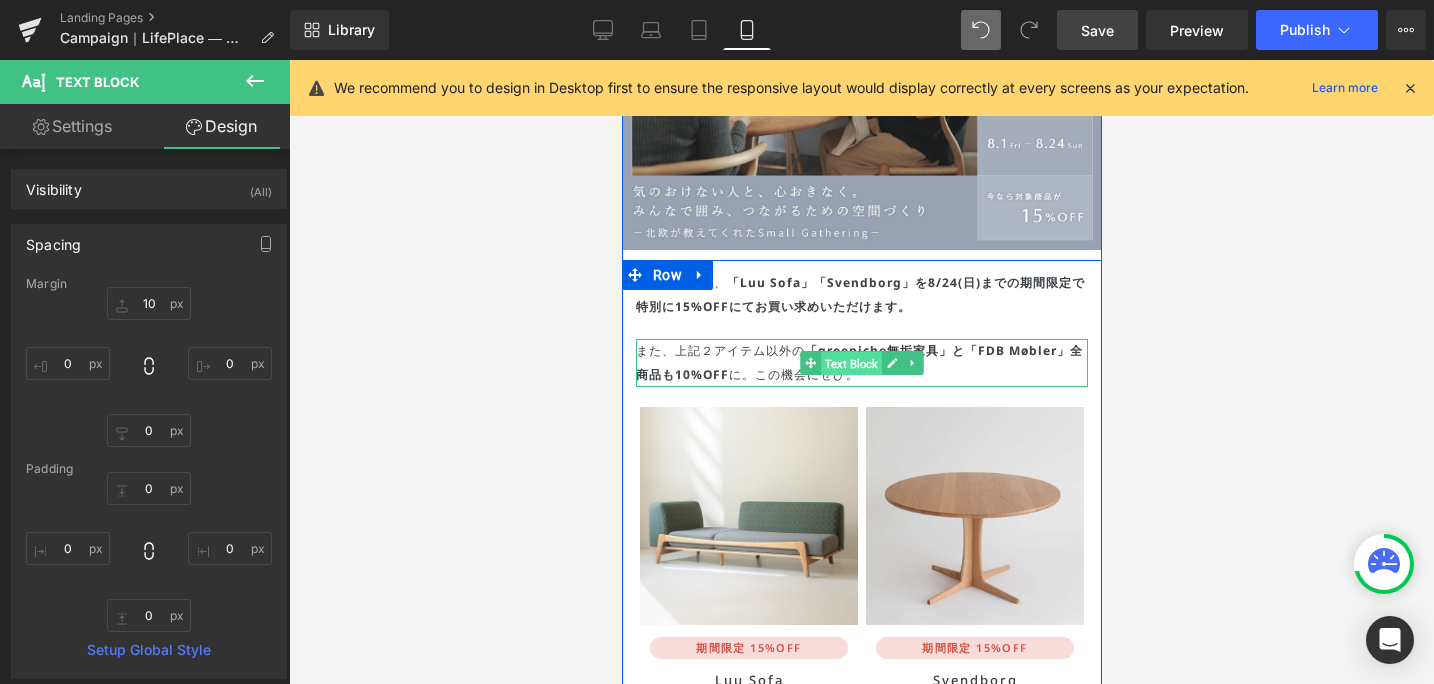 click on "Text Block" at bounding box center (850, 364) 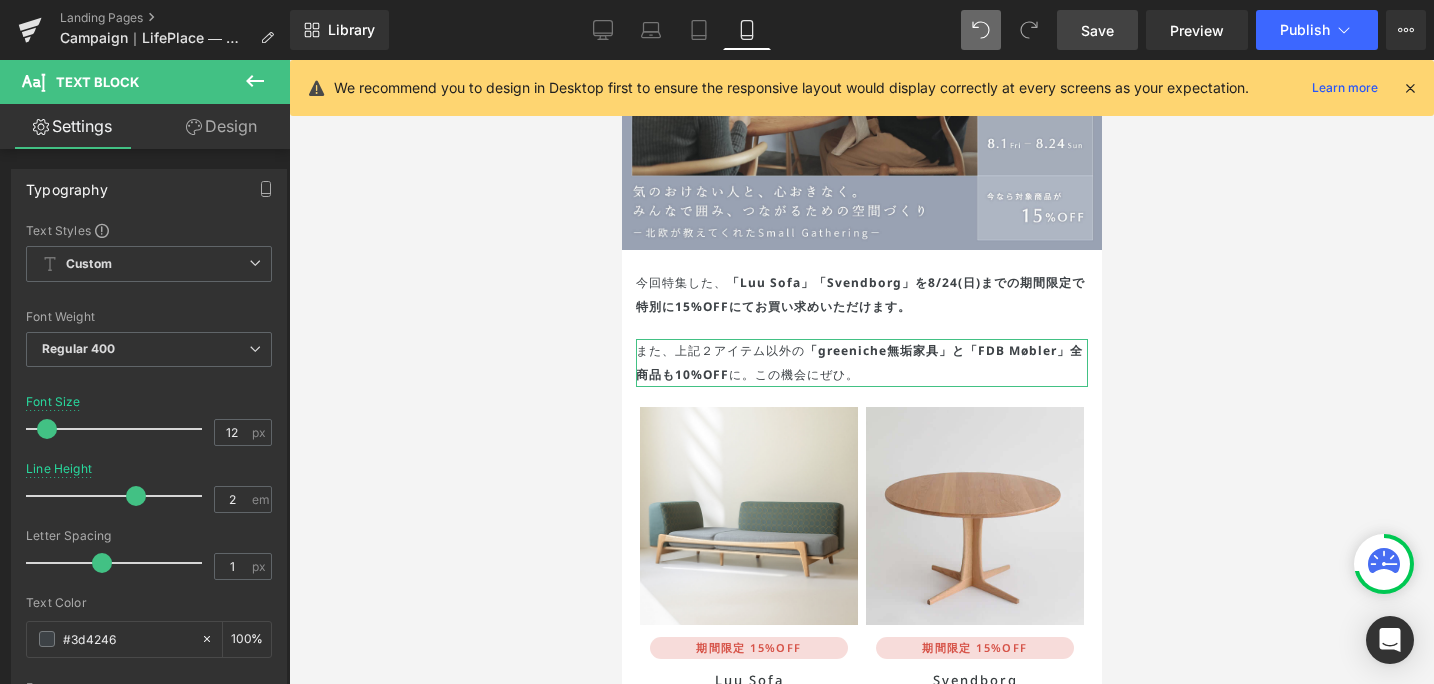 click on "Design" at bounding box center (221, 126) 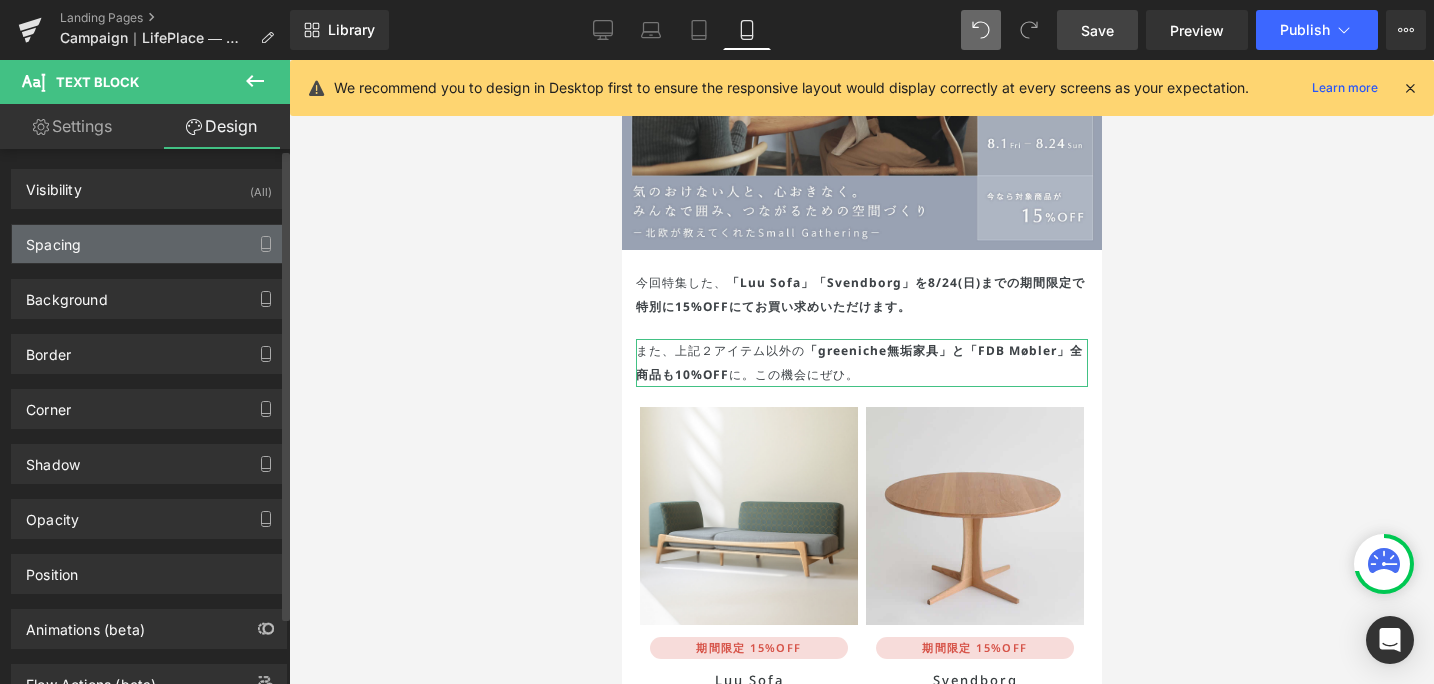 click on "Spacing" at bounding box center [149, 244] 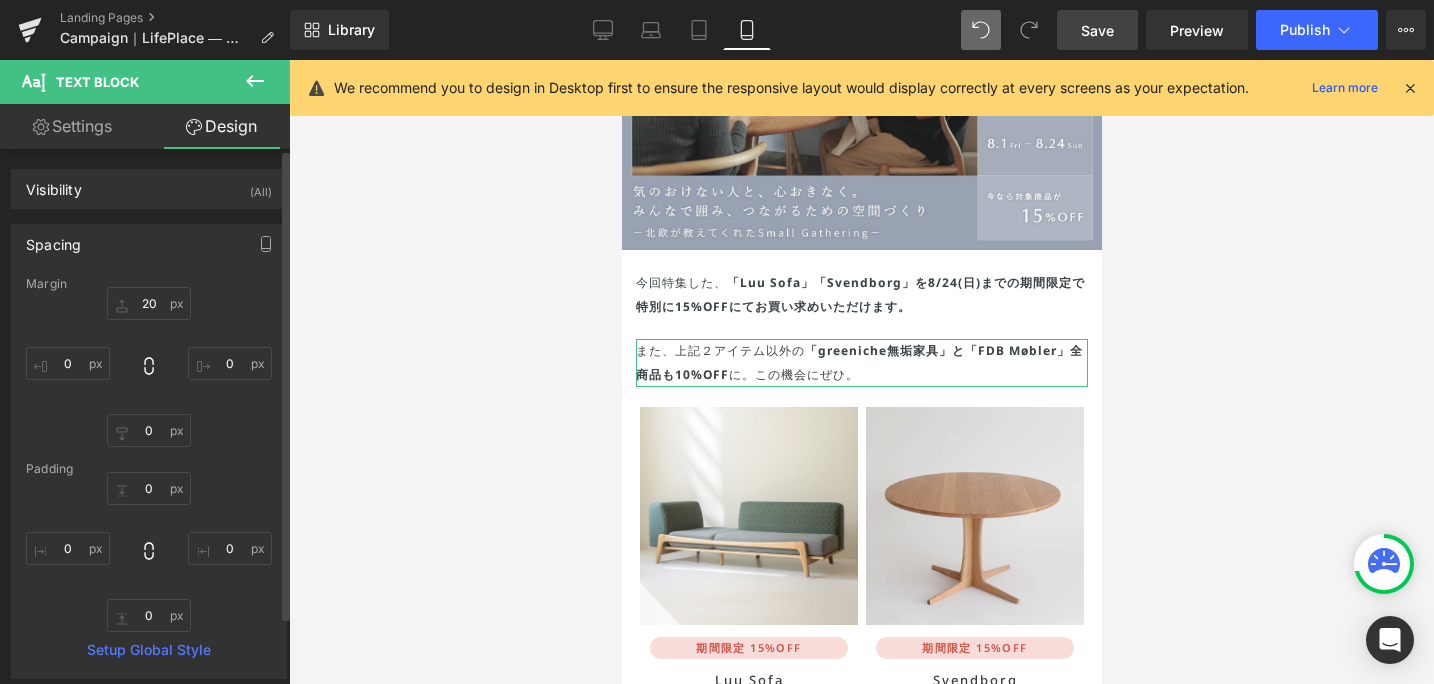 scroll, scrollTop: 1, scrollLeft: 0, axis: vertical 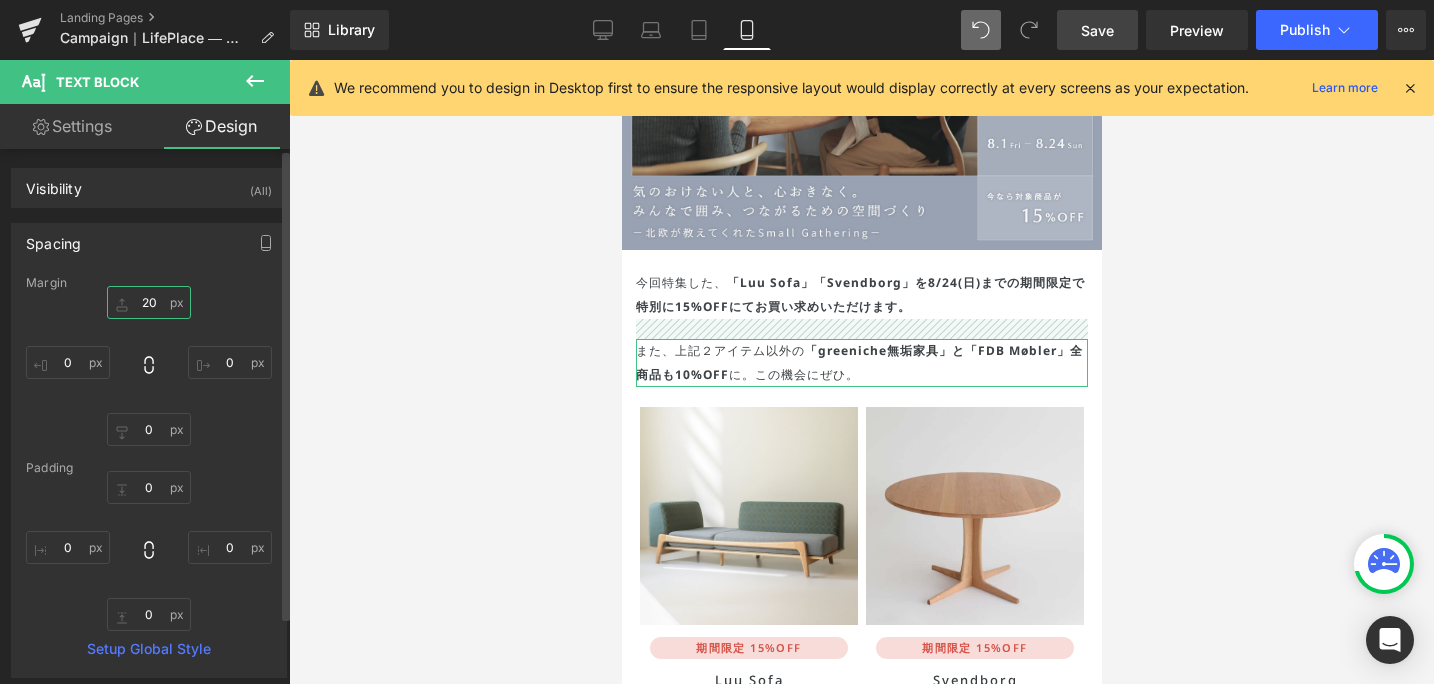 click on "20" at bounding box center (149, 302) 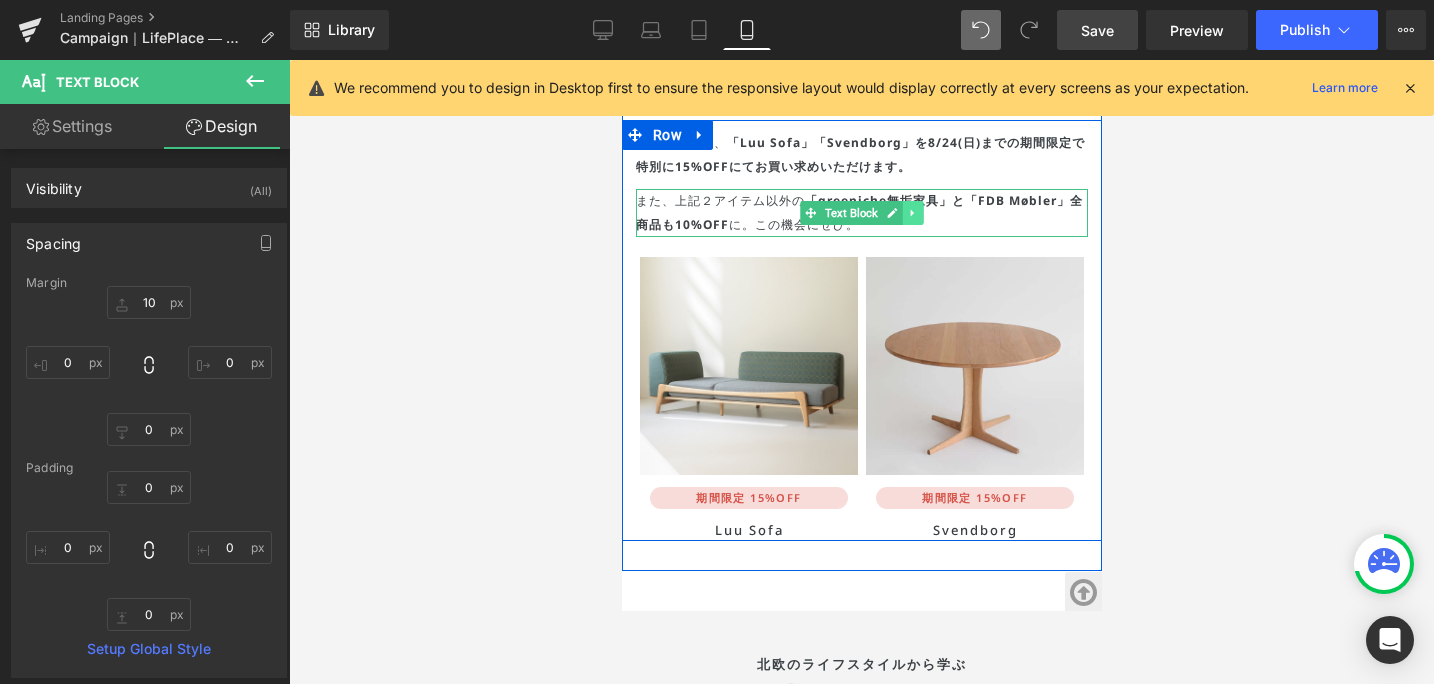 scroll, scrollTop: 4210, scrollLeft: 0, axis: vertical 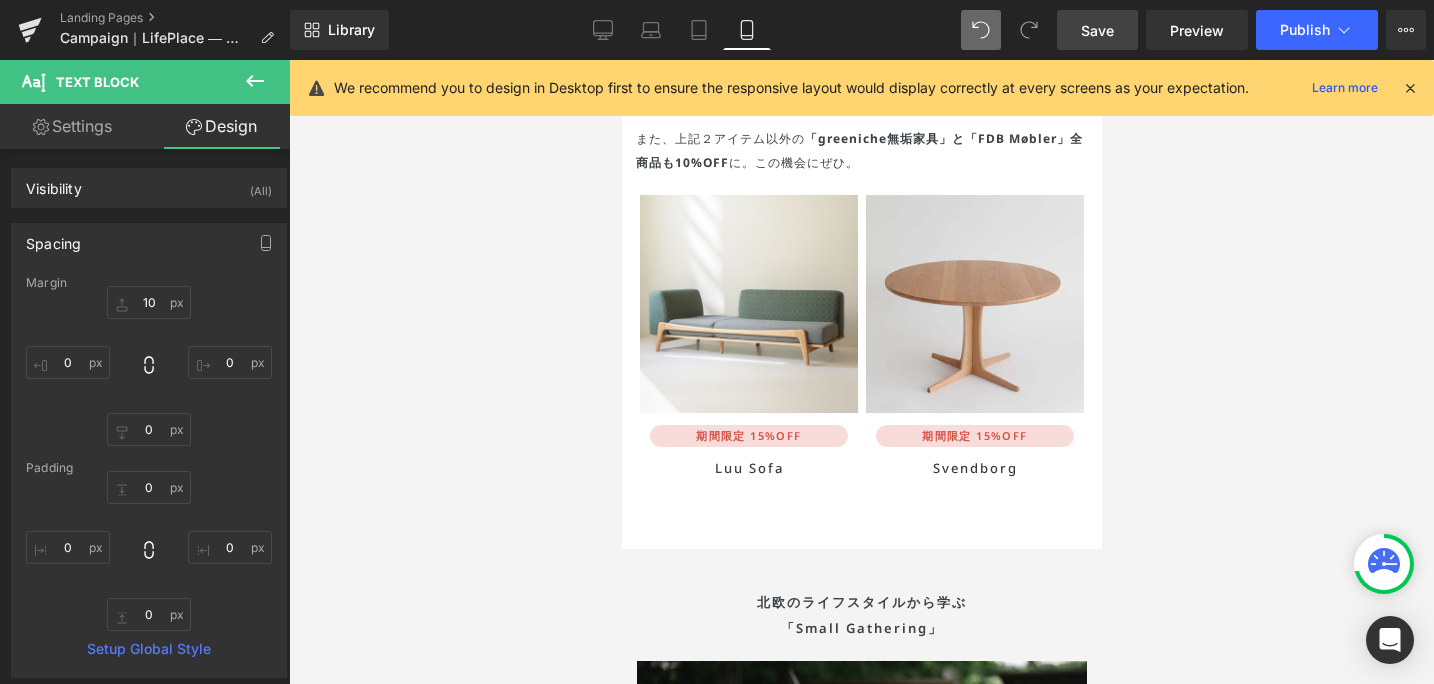 click on "Save" at bounding box center (1097, 30) 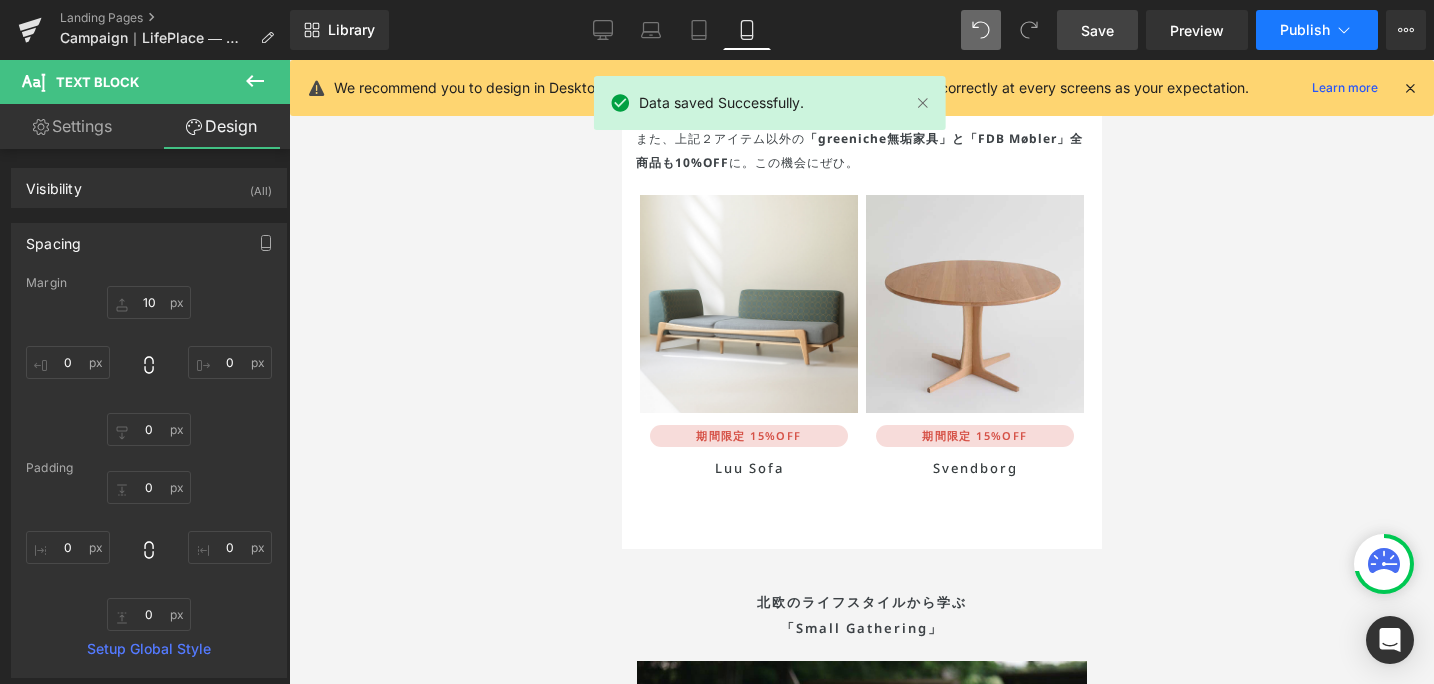 click on "Publish" at bounding box center [1305, 30] 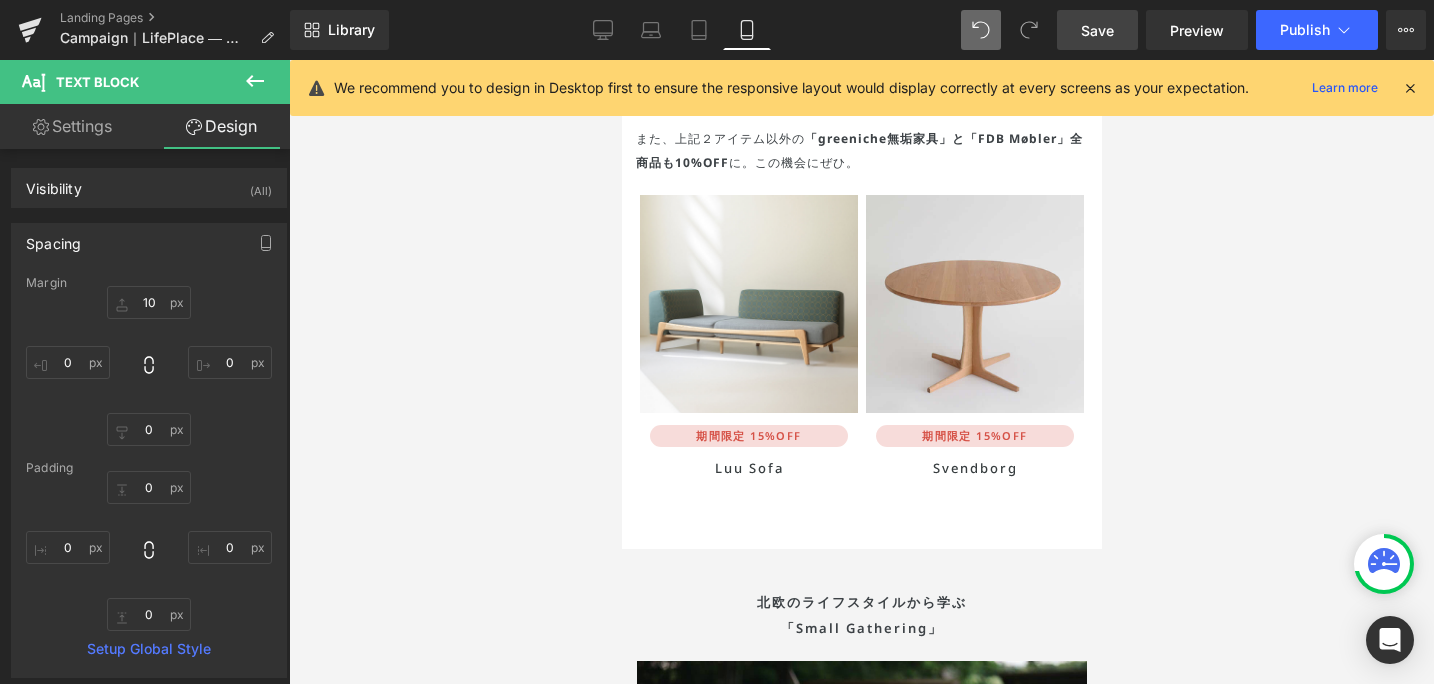 click at bounding box center [1410, 88] 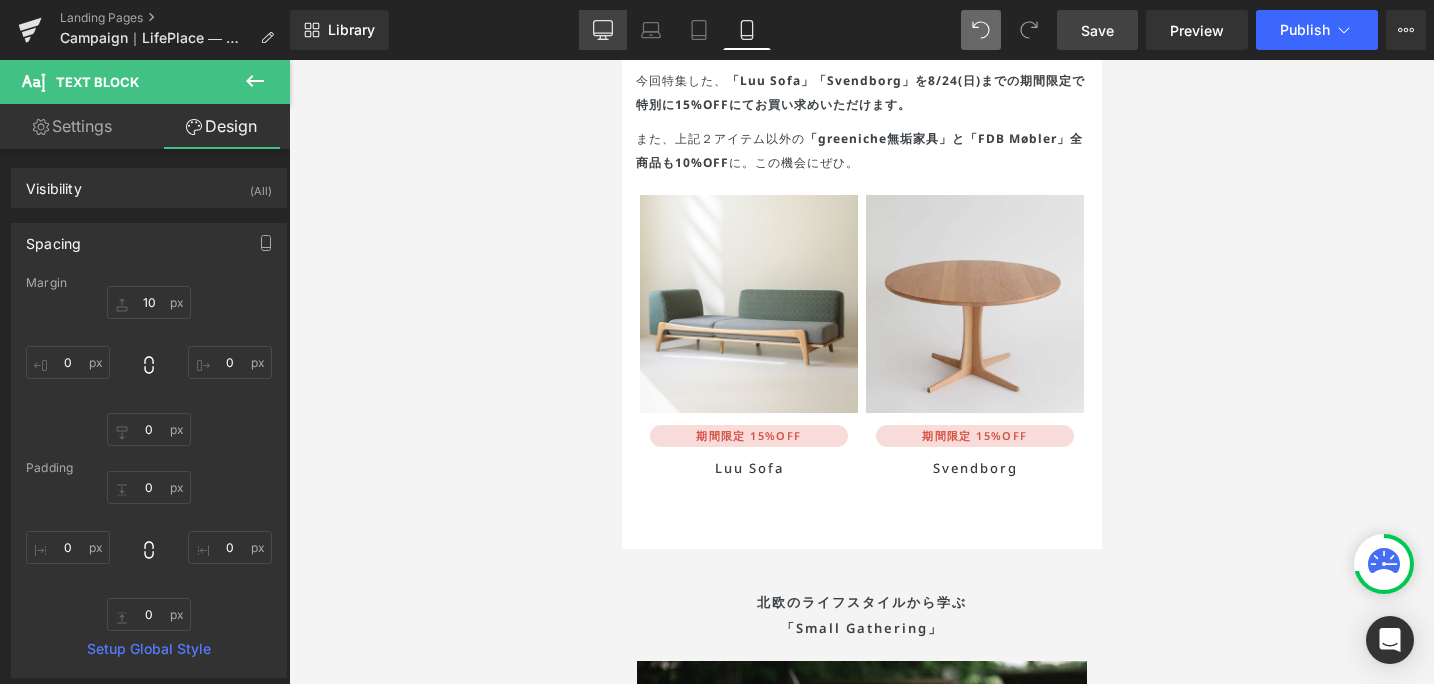 click on "Desktop" at bounding box center (603, 30) 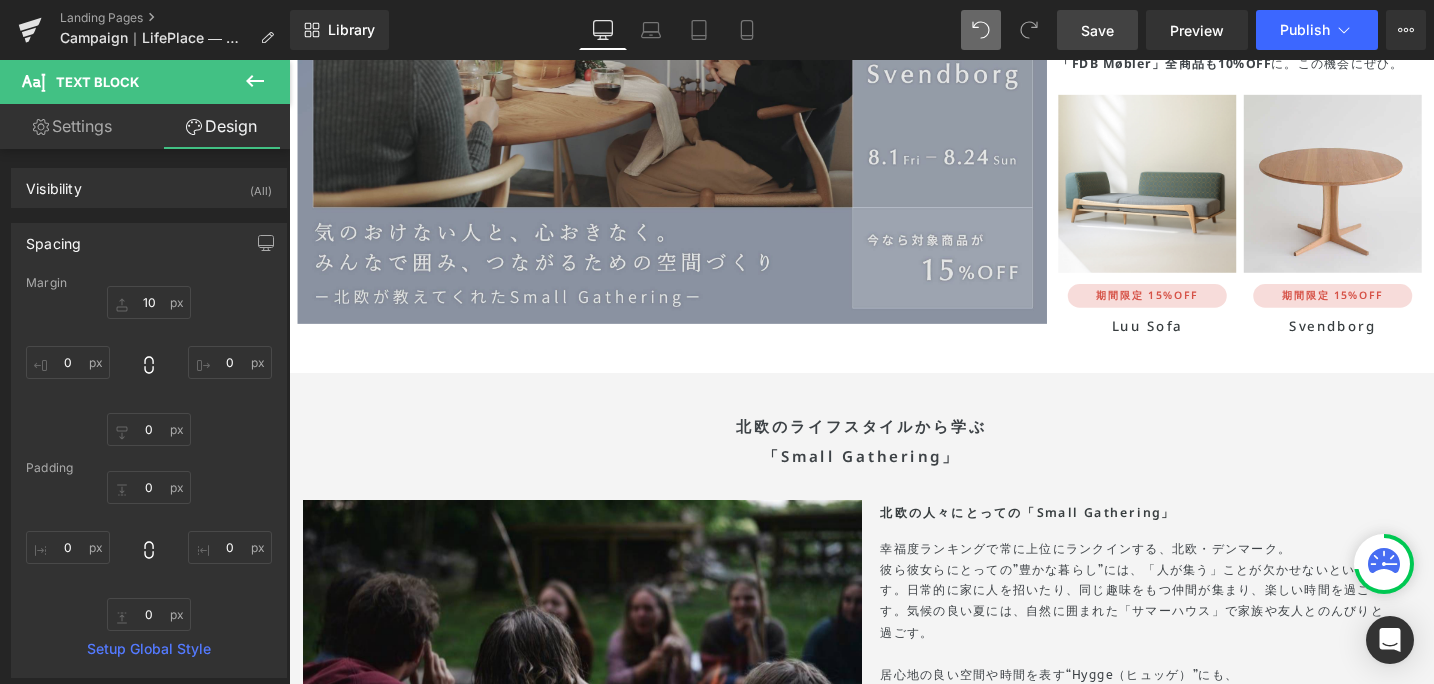 type on "10" 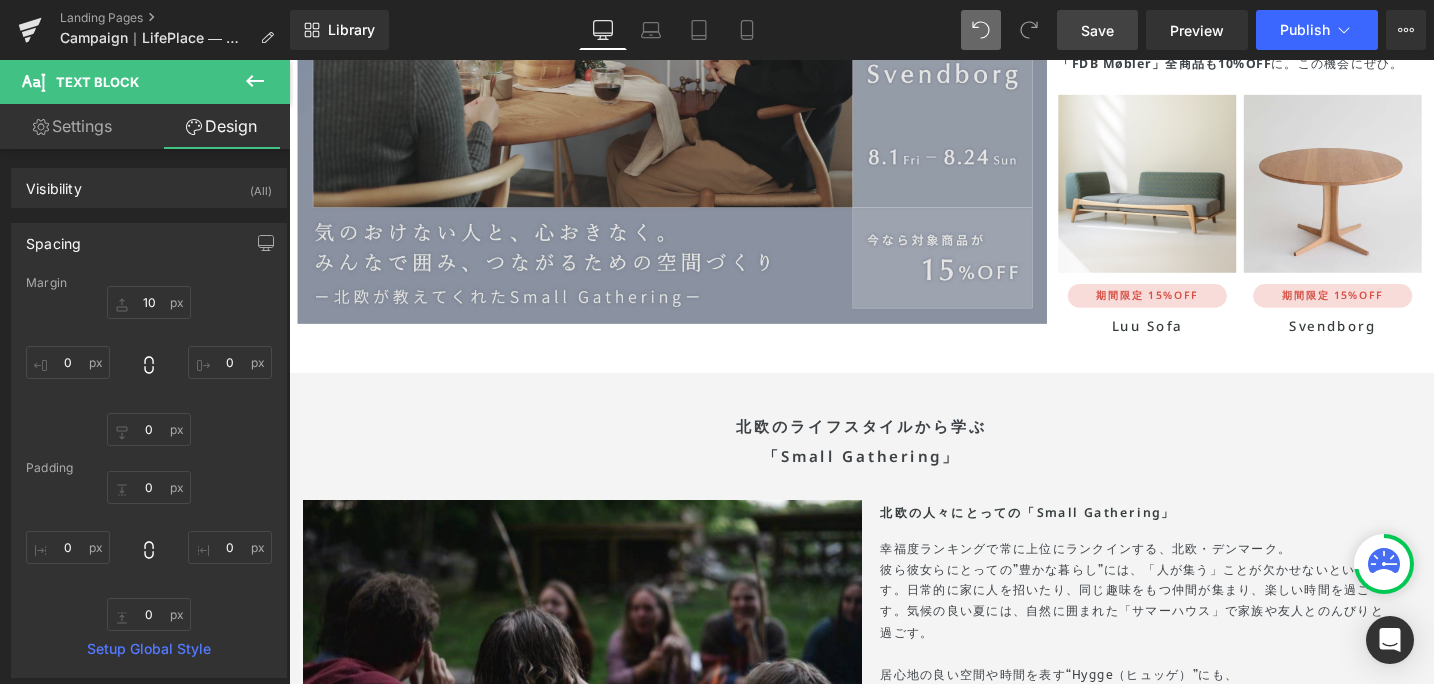 type on "0" 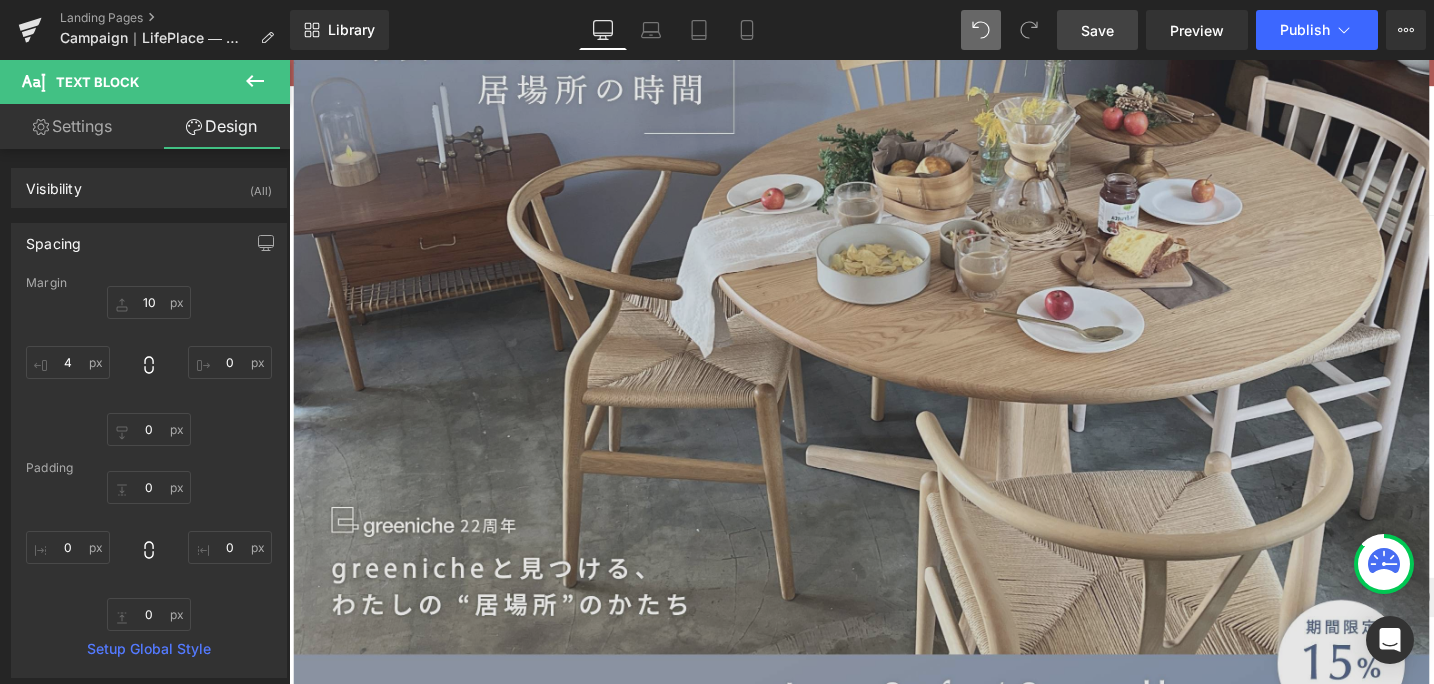 scroll, scrollTop: 0, scrollLeft: 0, axis: both 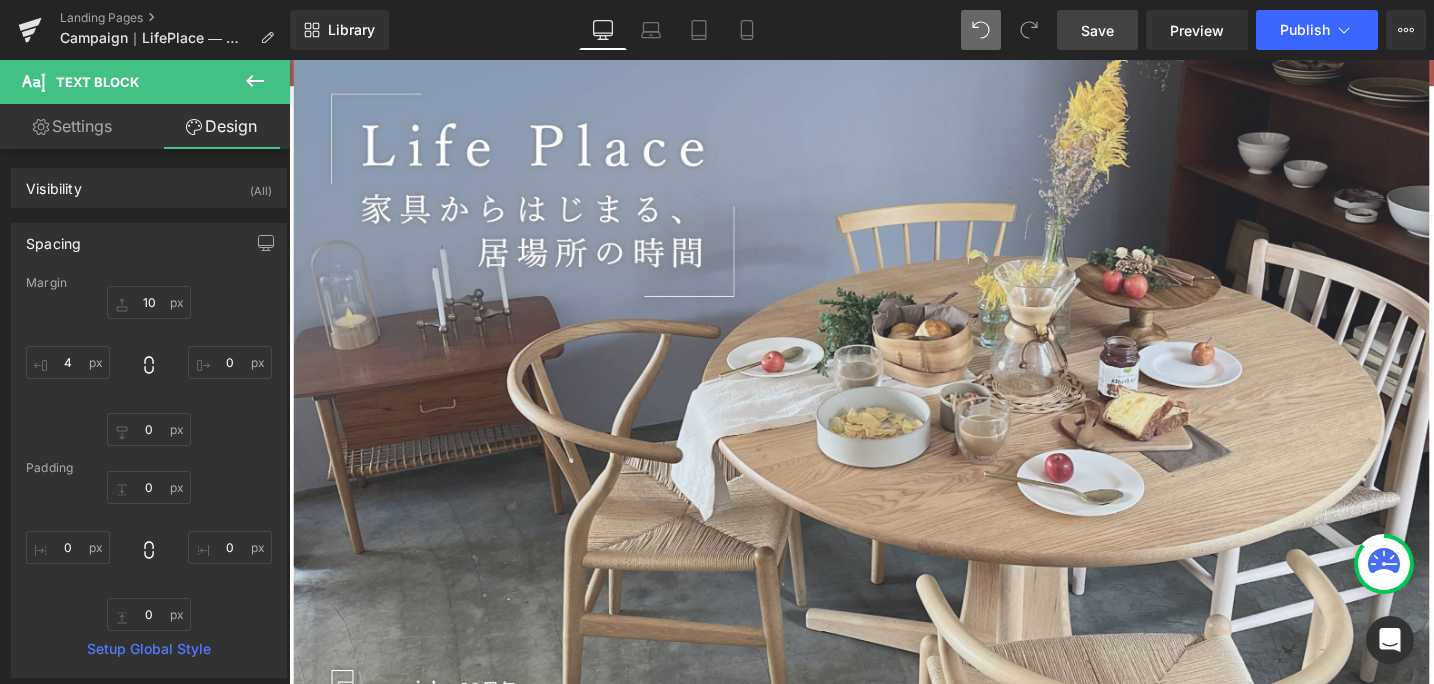 click on "Library Desktop Desktop Laptop Tablet Mobile Save Preview Publish Scheduled View Live Page View with current Template Save Template to Library Schedule Publish  Optimize  Publish Settings Shortcuts  Your page can’t be published   You've reached the maximum number of published pages on your plan  (0/0).  You need to upgrade your plan or unpublish all your pages to get 1 publish slot.   Unpublish pages   Upgrade plan" at bounding box center (862, 30) 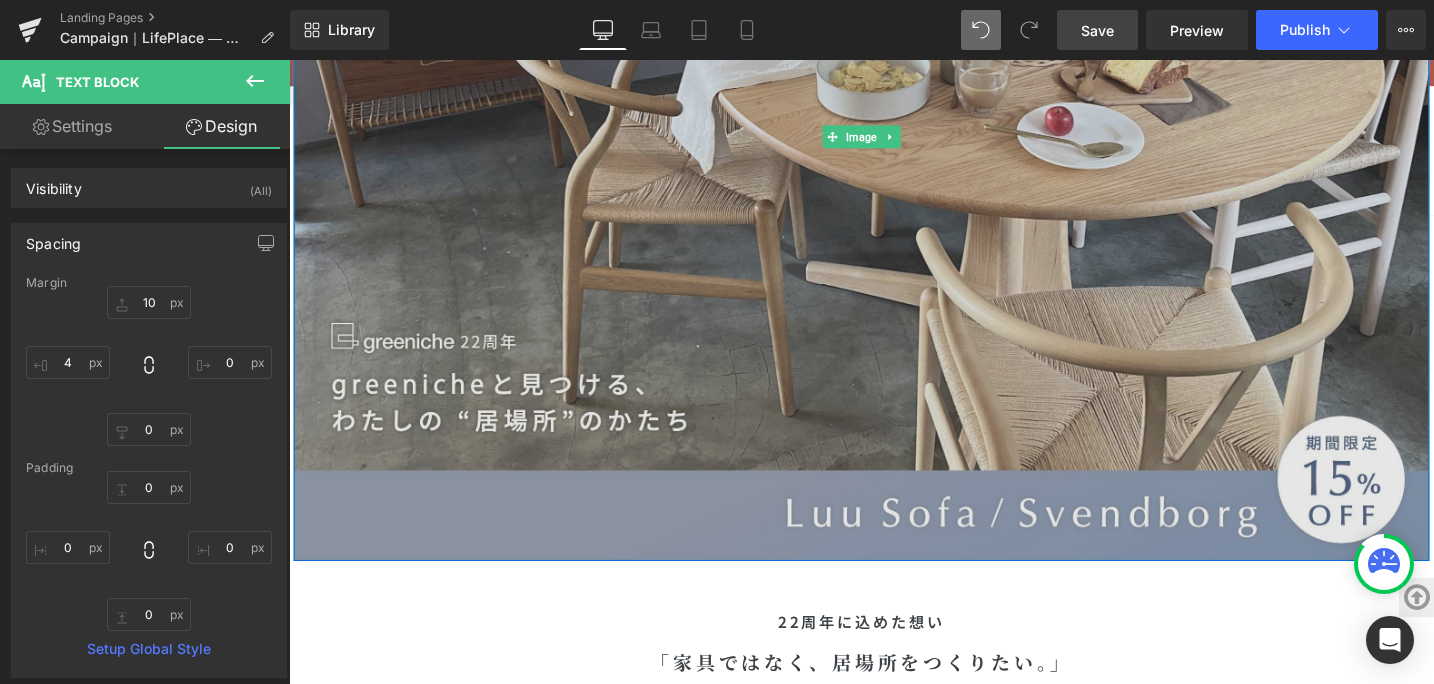 scroll, scrollTop: 376, scrollLeft: 0, axis: vertical 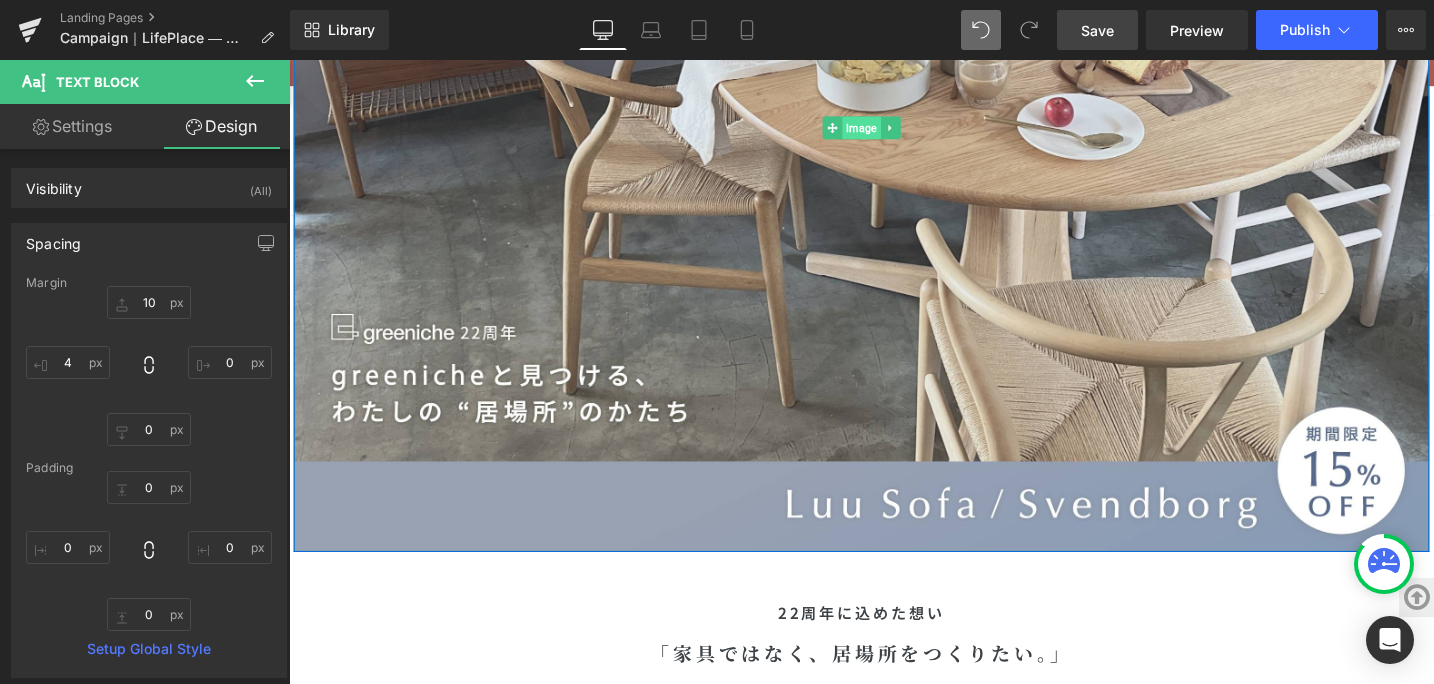 click on "Image" at bounding box center [894, 132] 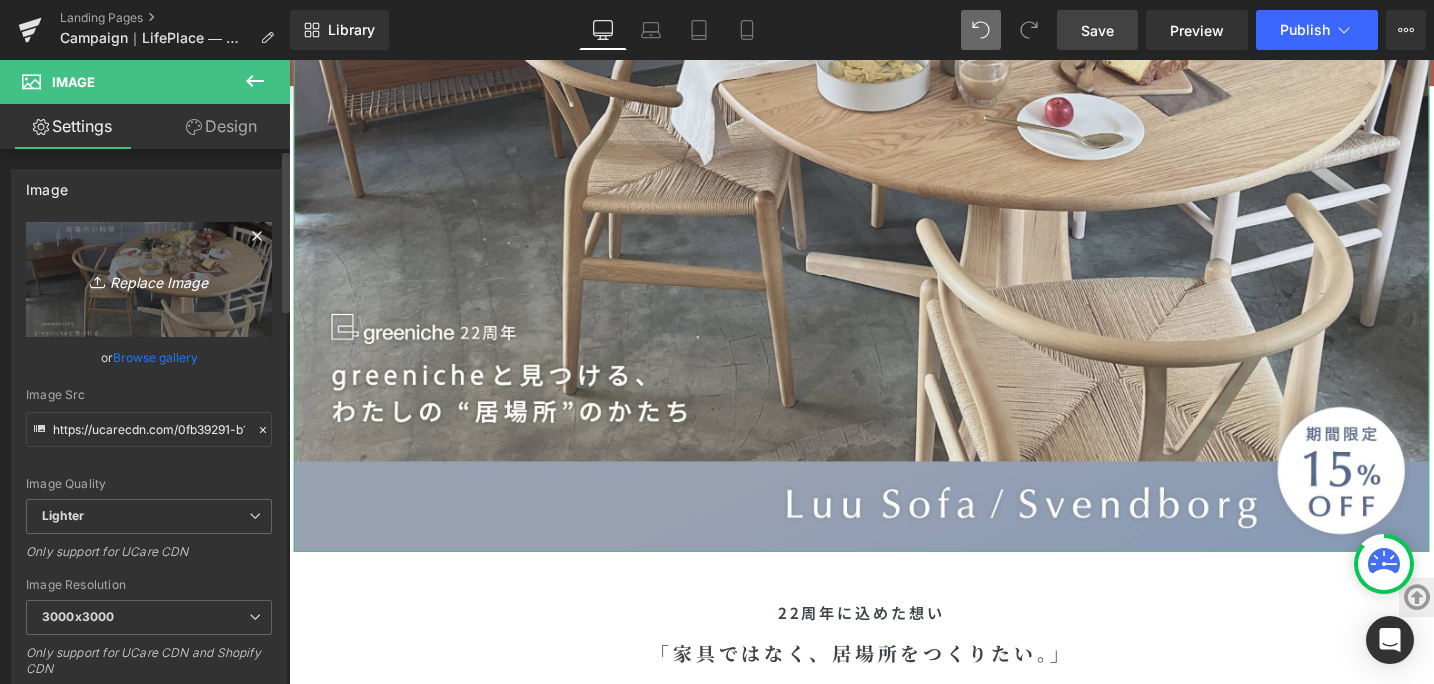 click on "Replace Image" at bounding box center (149, 279) 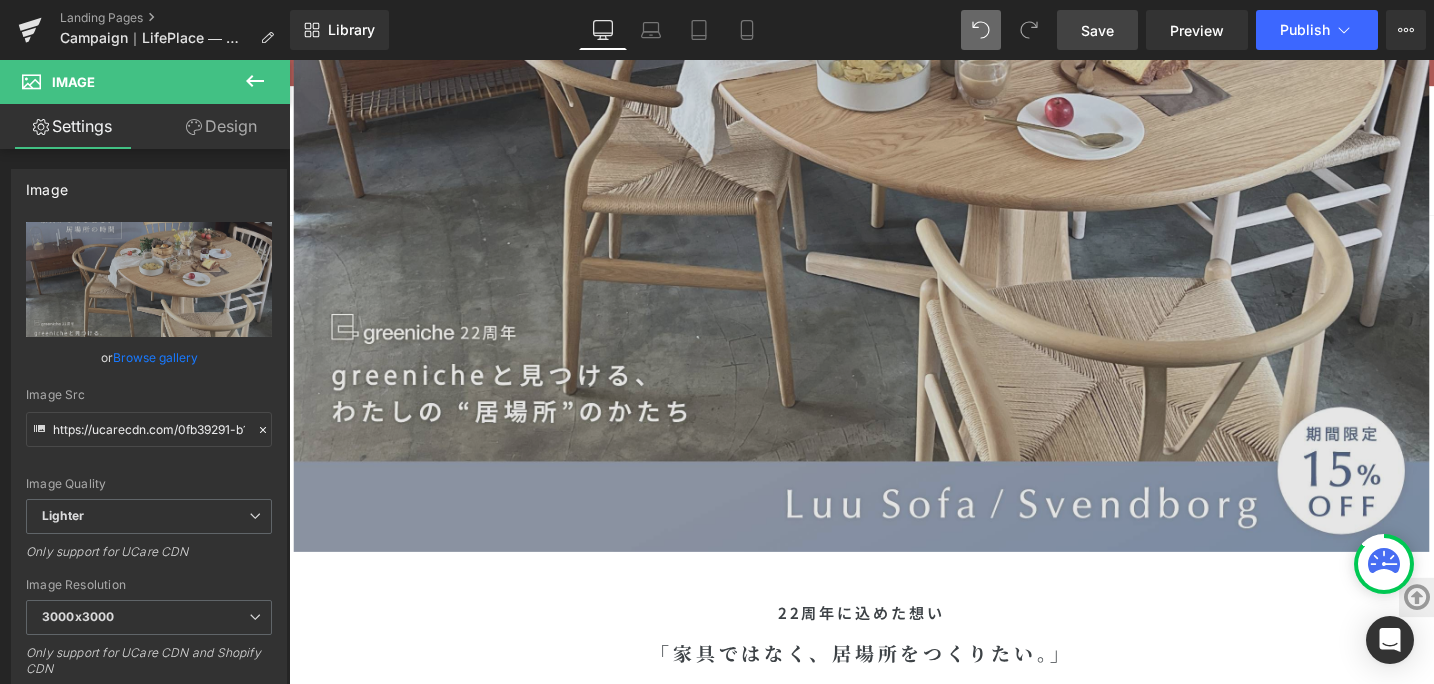 type on "C:\fakepath\CP-lifeplace-2025-0-1-2.jpg" 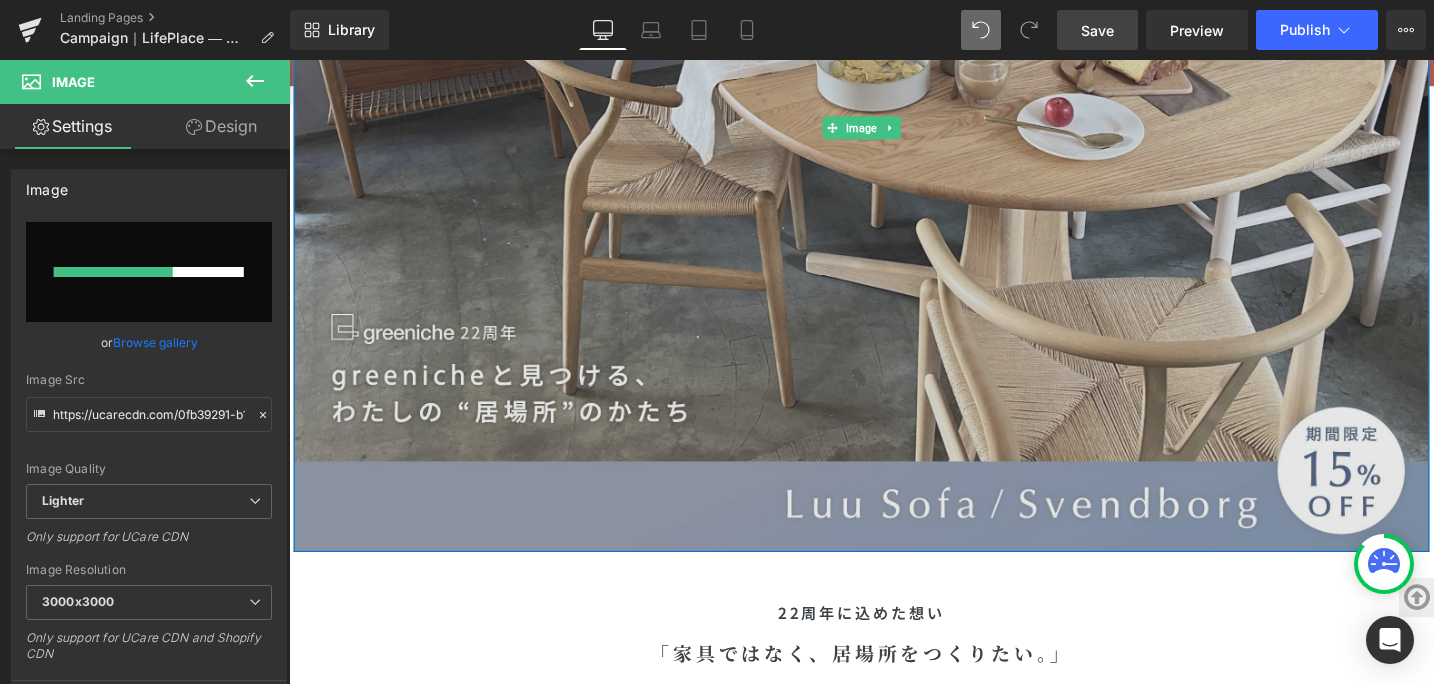 type 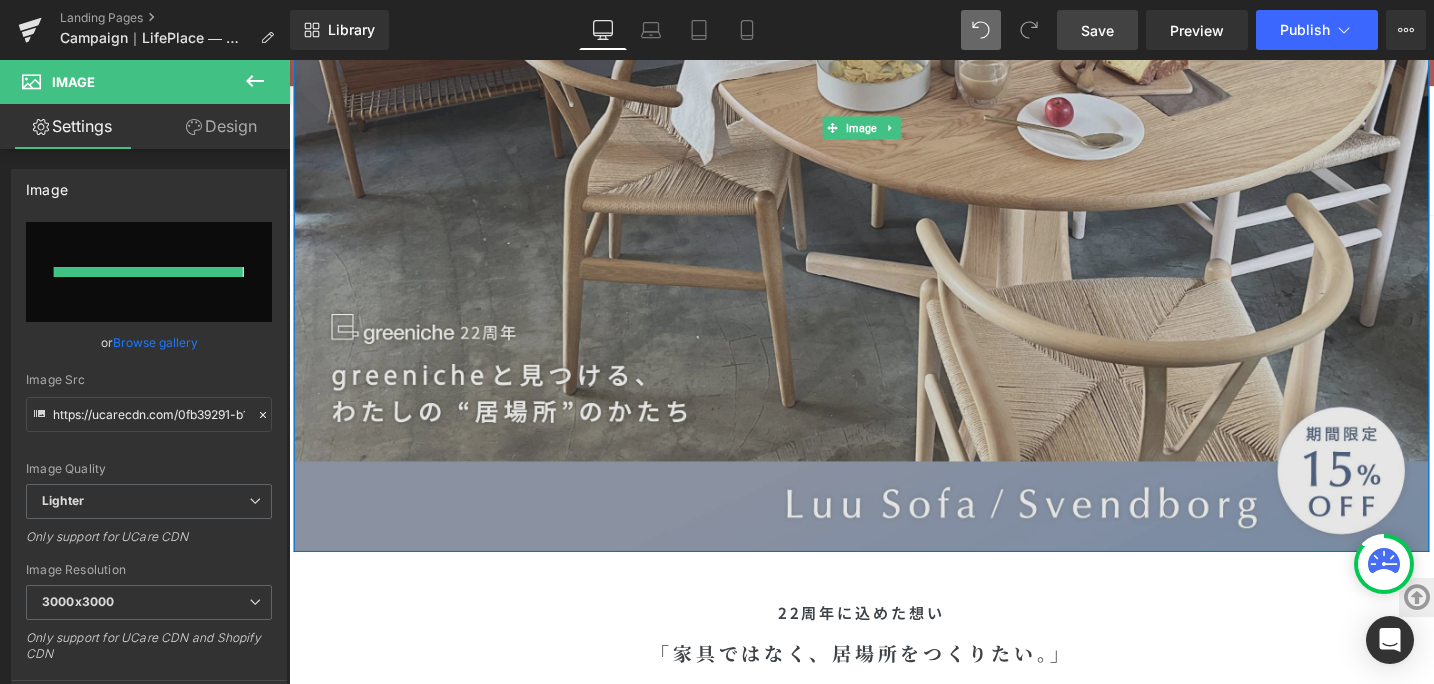 type on "https://ucarecdn.com/85aa554a-ffe8-47a8-86f0-acded170627e/-/format/auto/-/preview/3000x3000/-/quality/lighter/CP-lifeplace-2025-0-1-2.jpg" 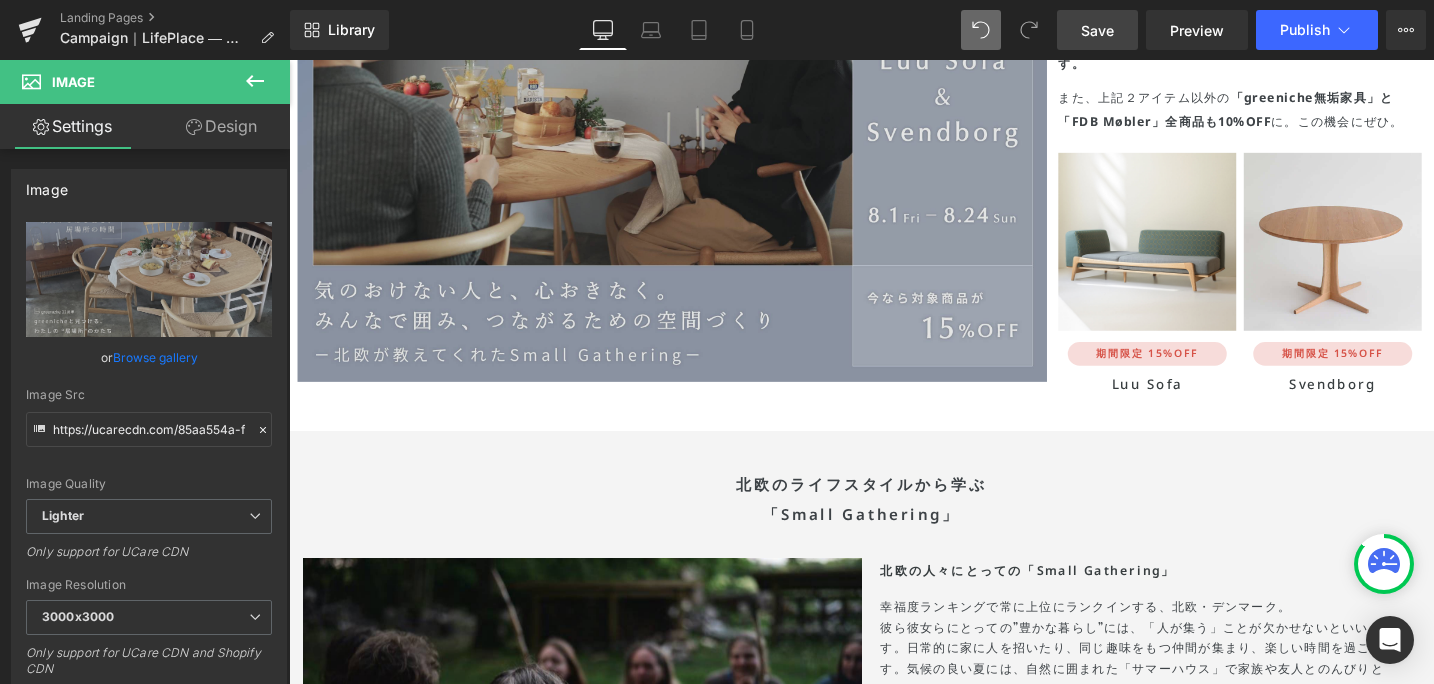 scroll, scrollTop: 4138, scrollLeft: 0, axis: vertical 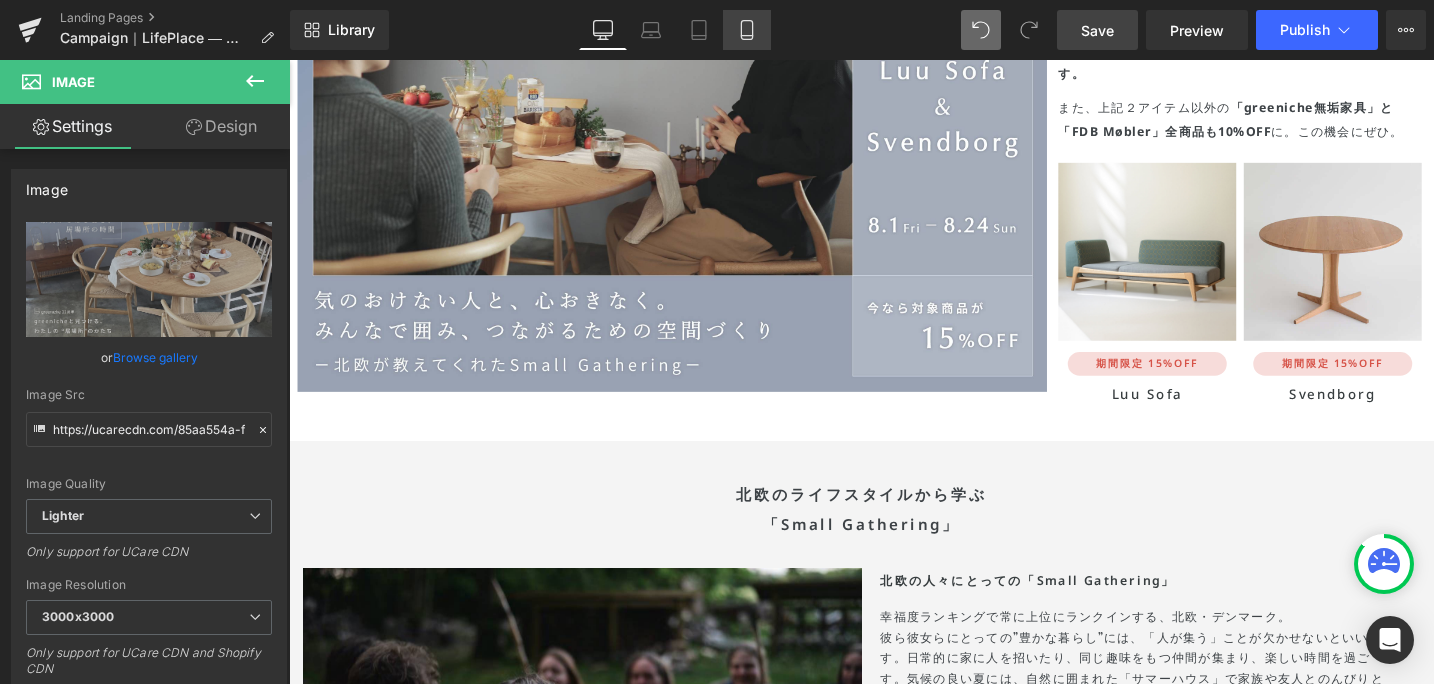 click on "Mobile" at bounding box center (747, 30) 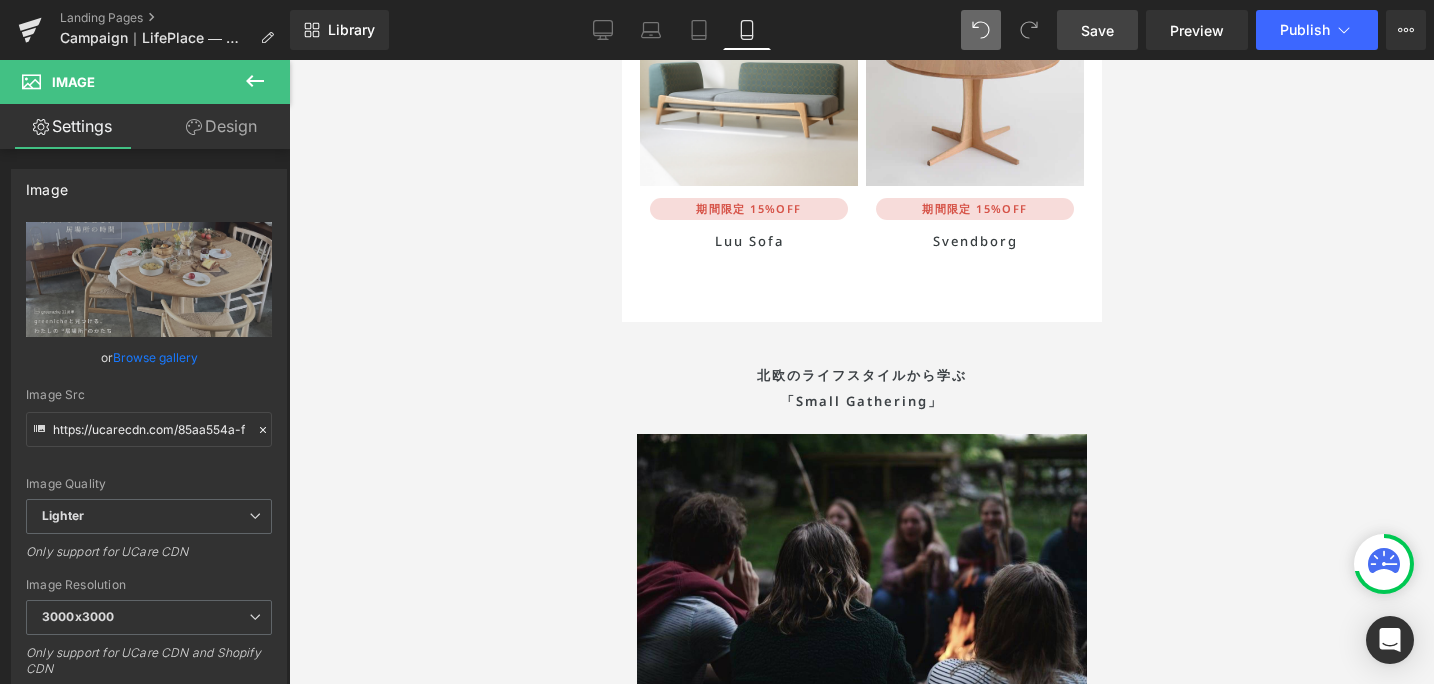 scroll, scrollTop: 4472, scrollLeft: 0, axis: vertical 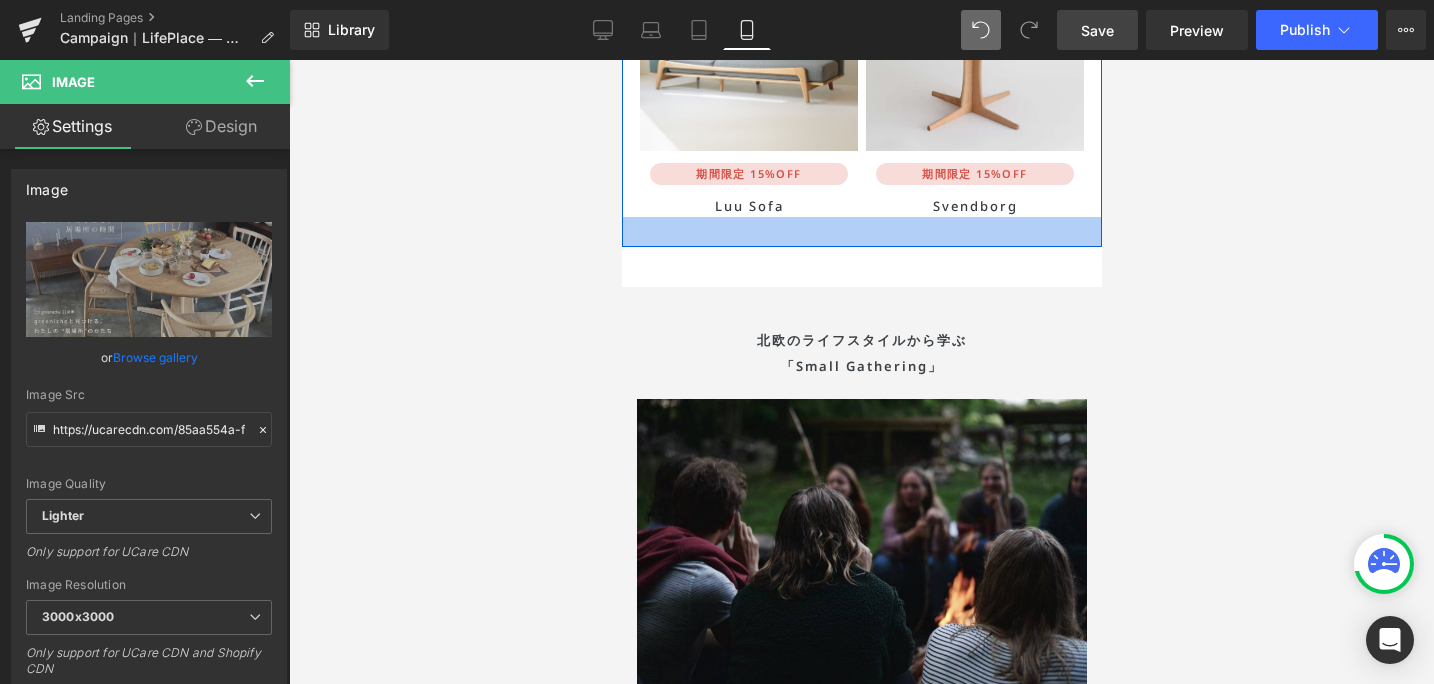 click at bounding box center [861, 232] 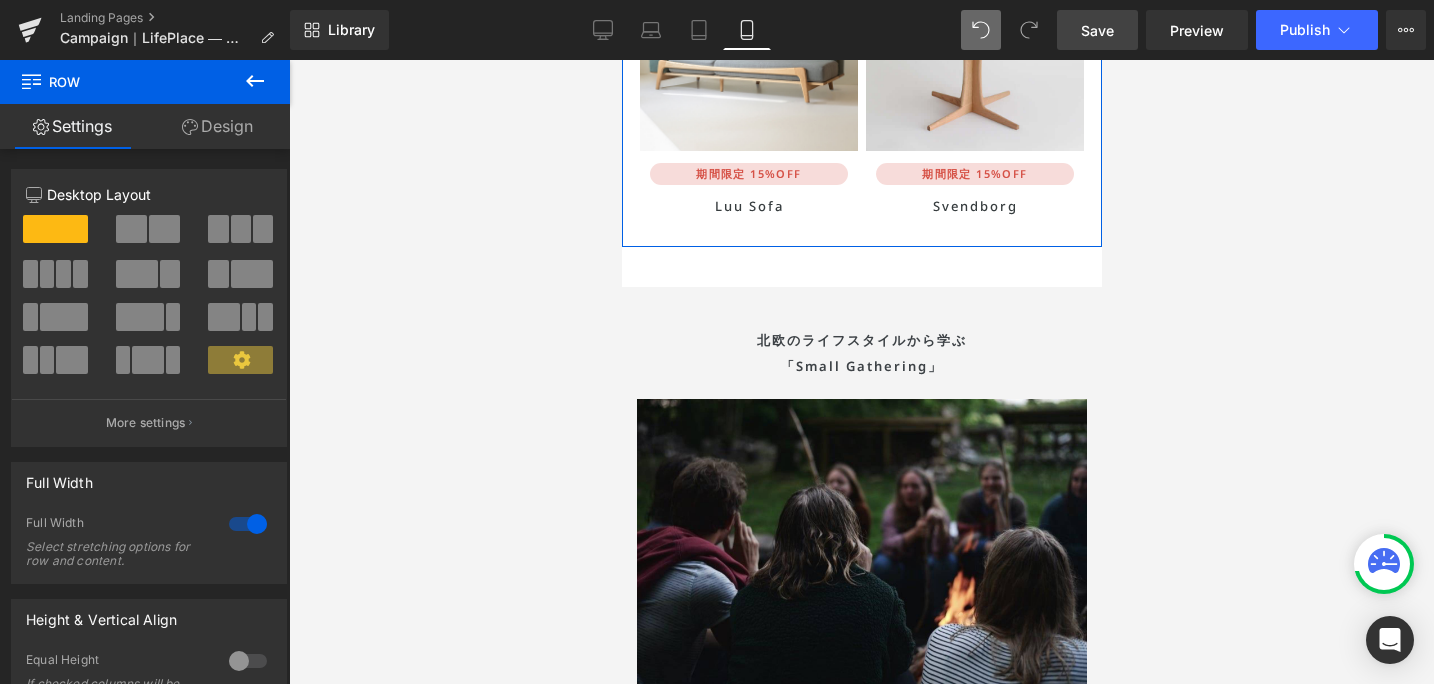 click on "Design" at bounding box center [217, 126] 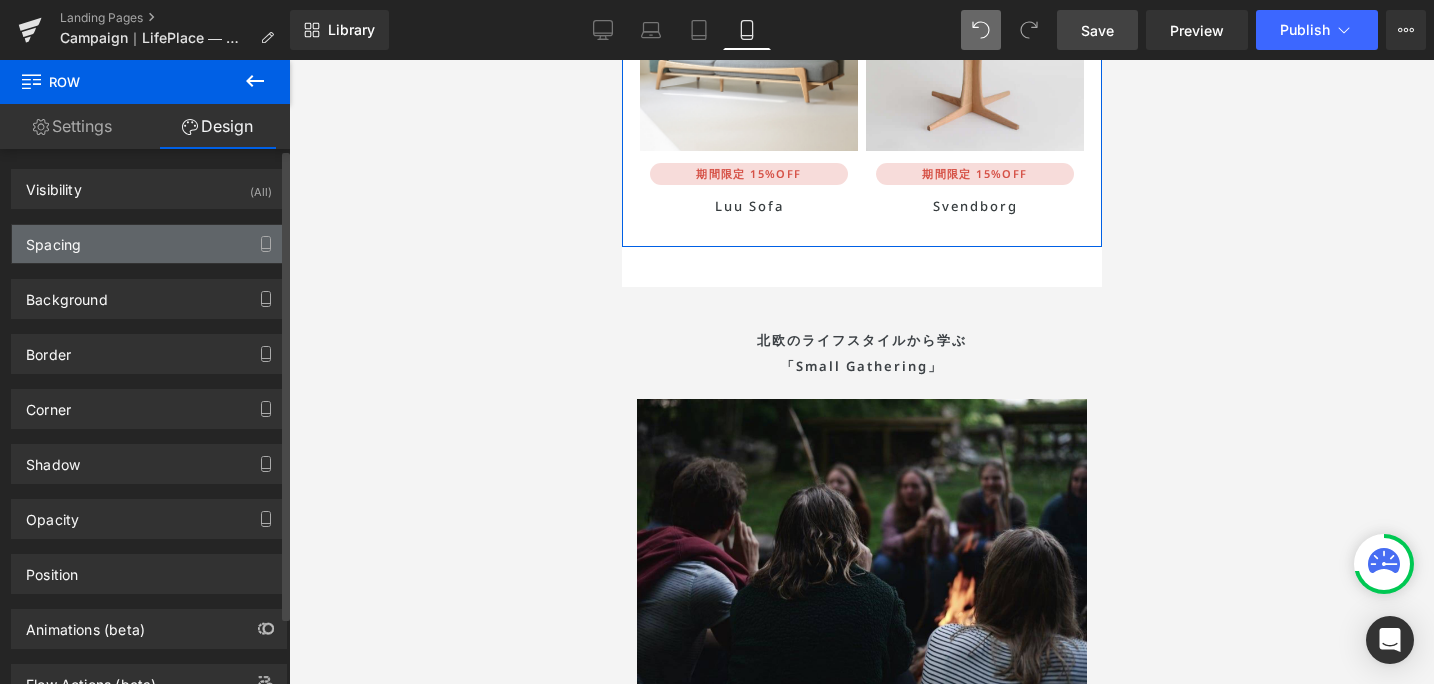 type on "0" 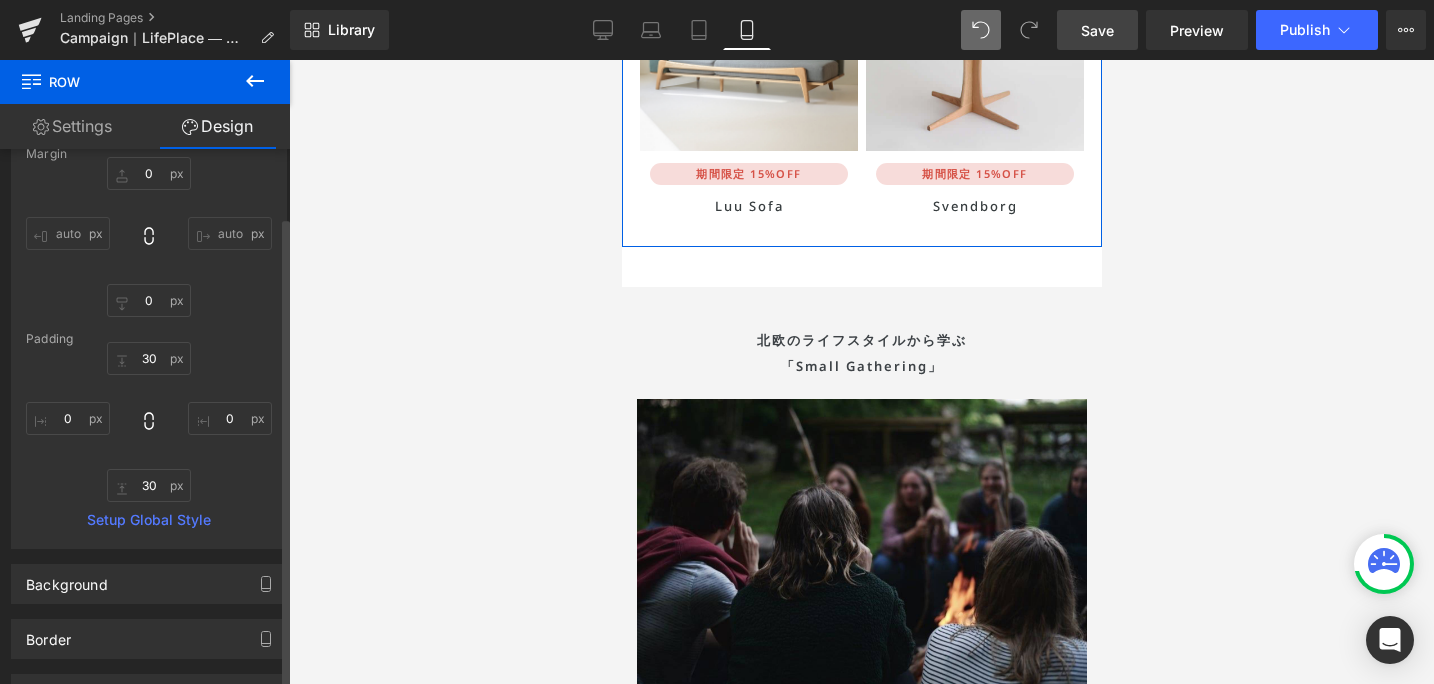 scroll, scrollTop: 150, scrollLeft: 0, axis: vertical 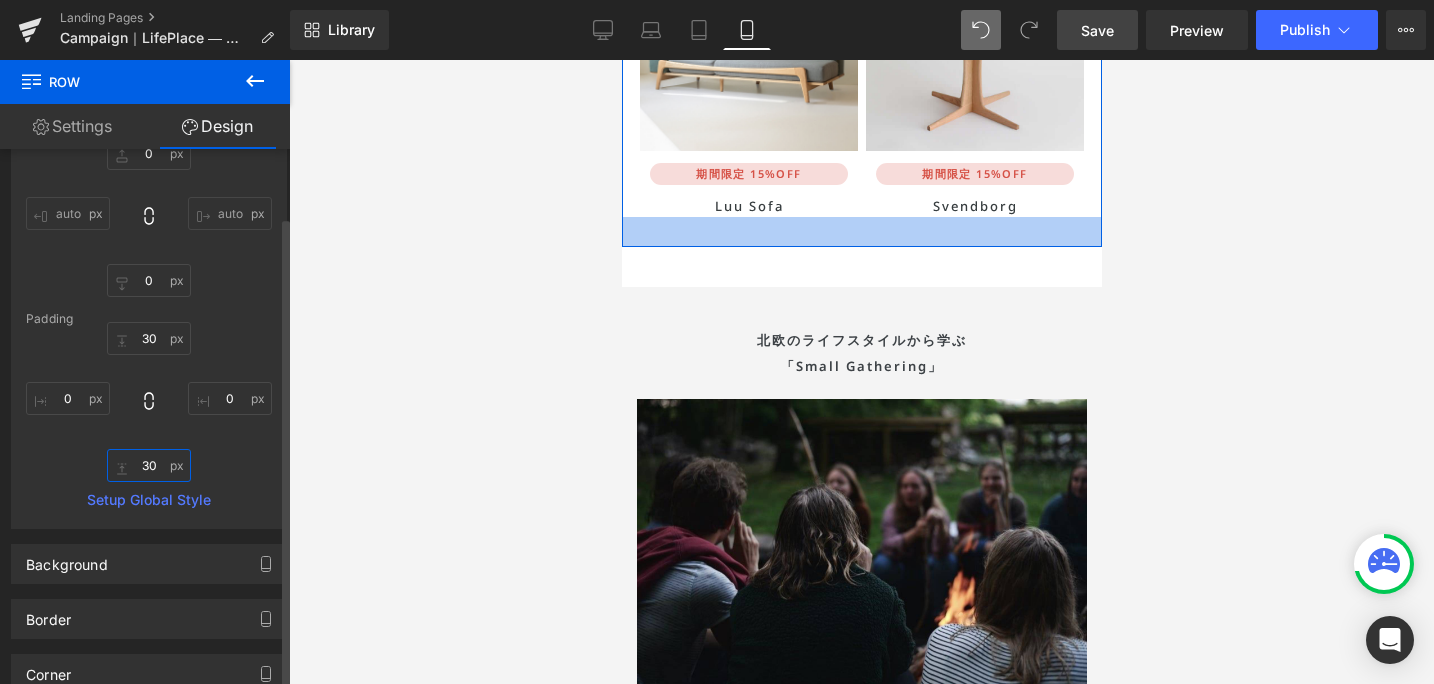 click on "30" at bounding box center [149, 465] 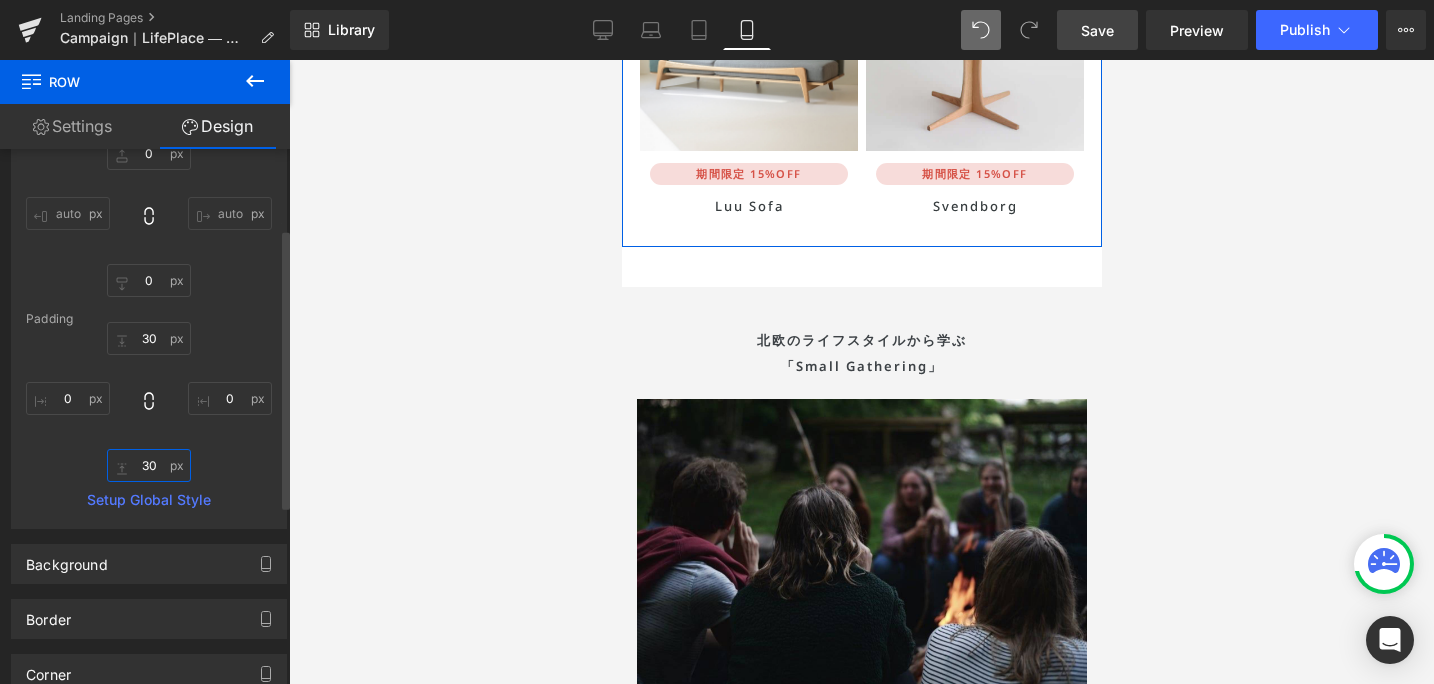 scroll, scrollTop: 155, scrollLeft: 0, axis: vertical 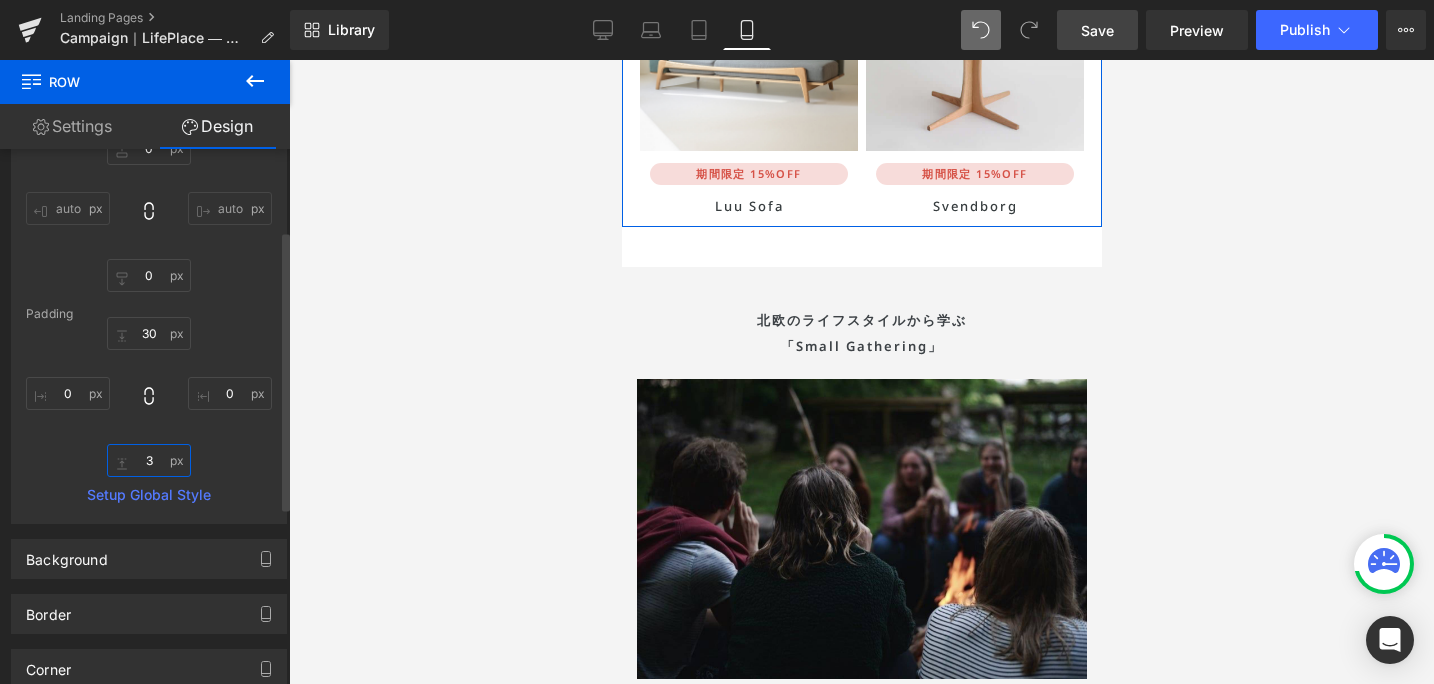 type on "30" 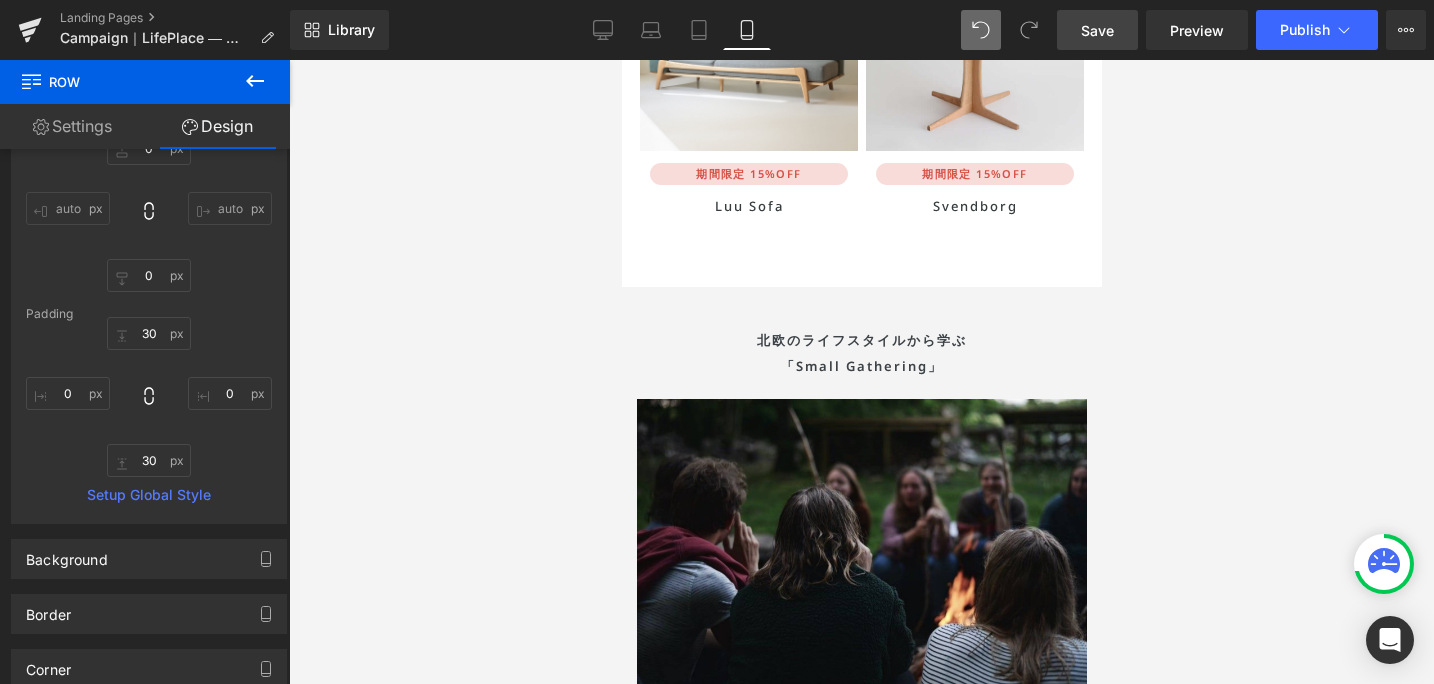 click on "Save" at bounding box center [1097, 30] 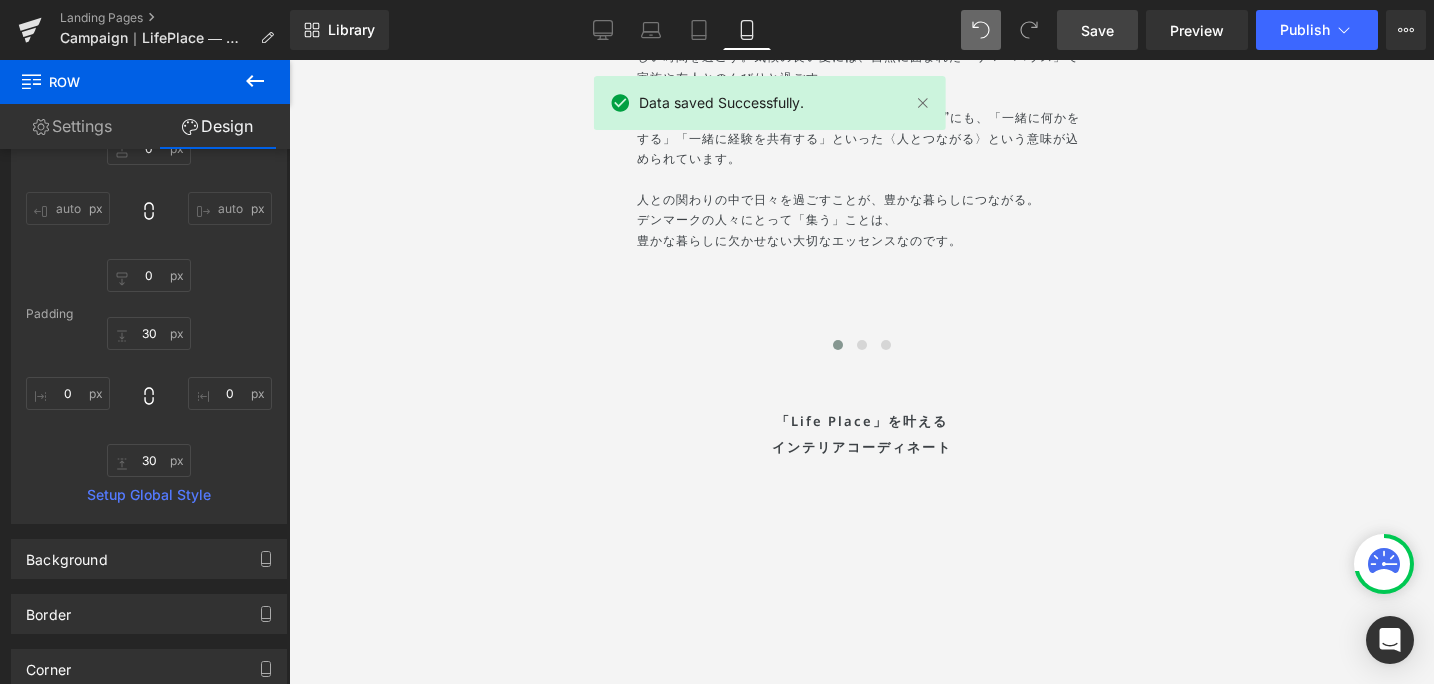scroll, scrollTop: 5074, scrollLeft: 0, axis: vertical 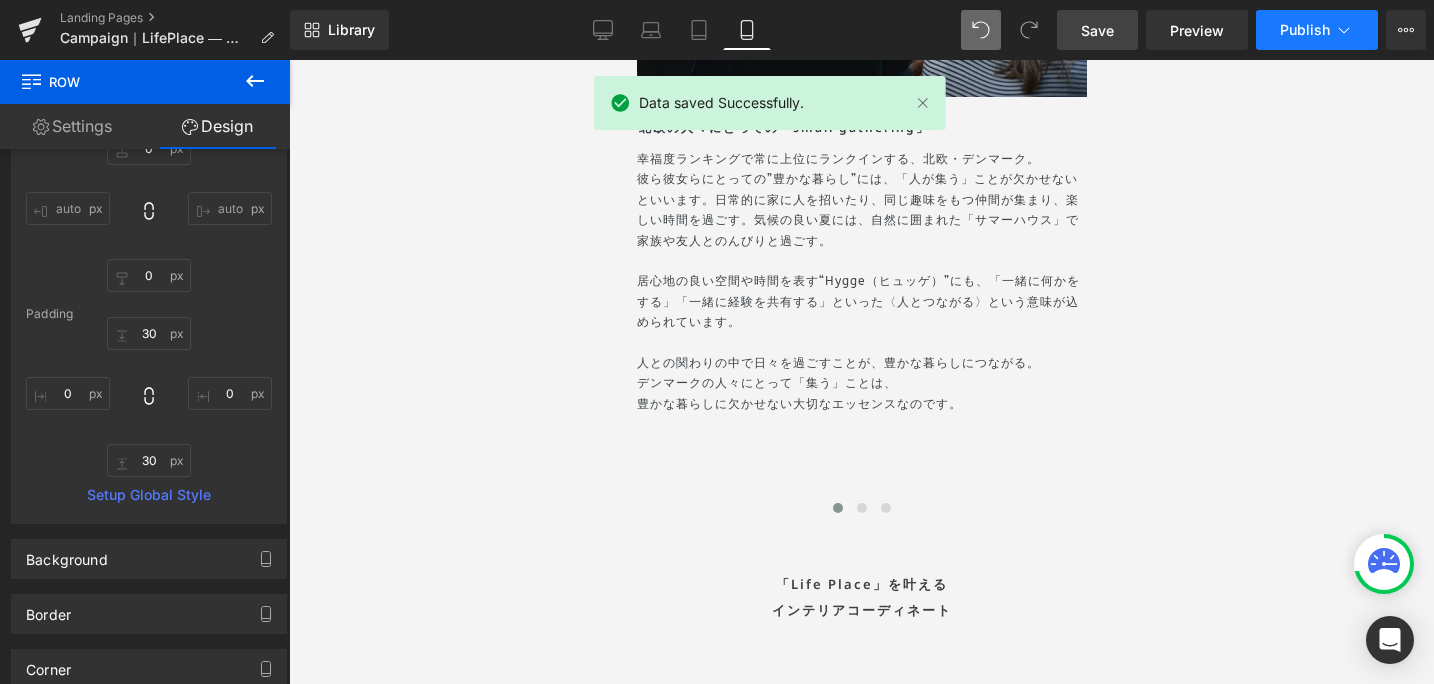 click on "Publish" at bounding box center [1305, 30] 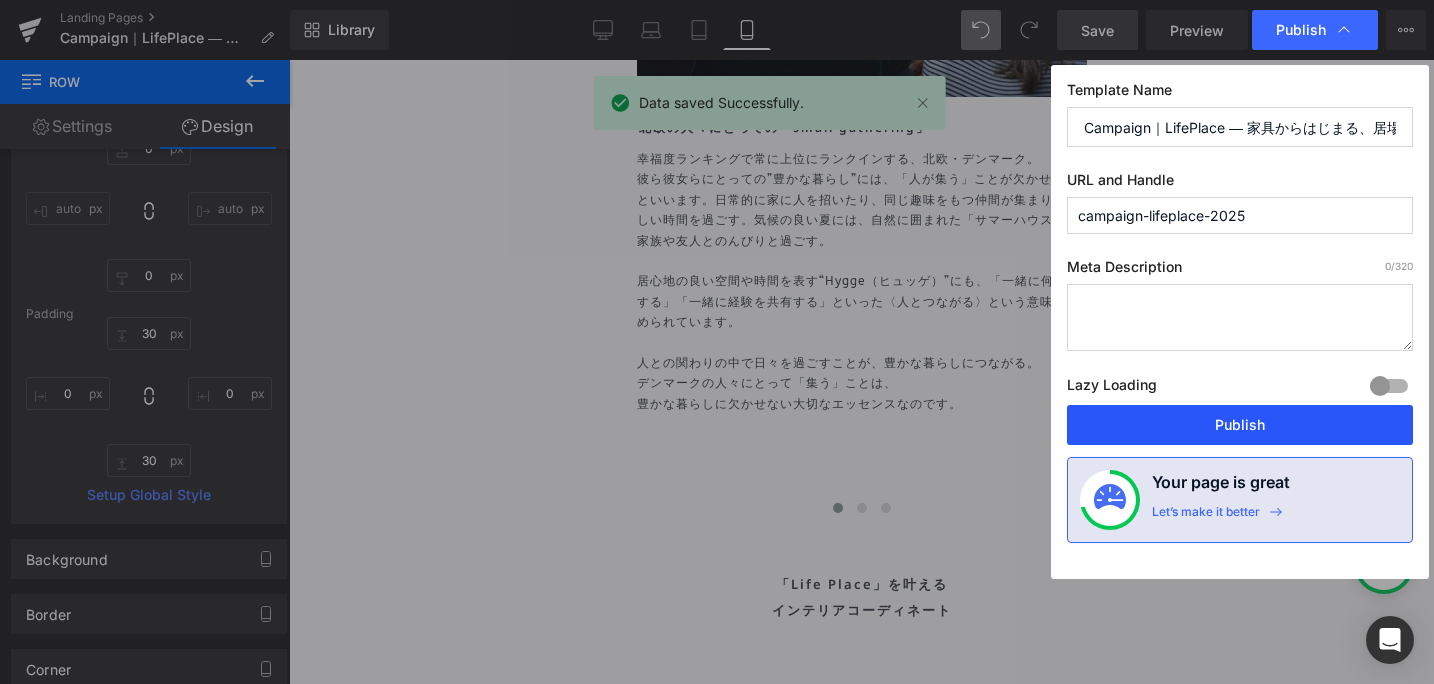 click on "Publish" at bounding box center [1240, 425] 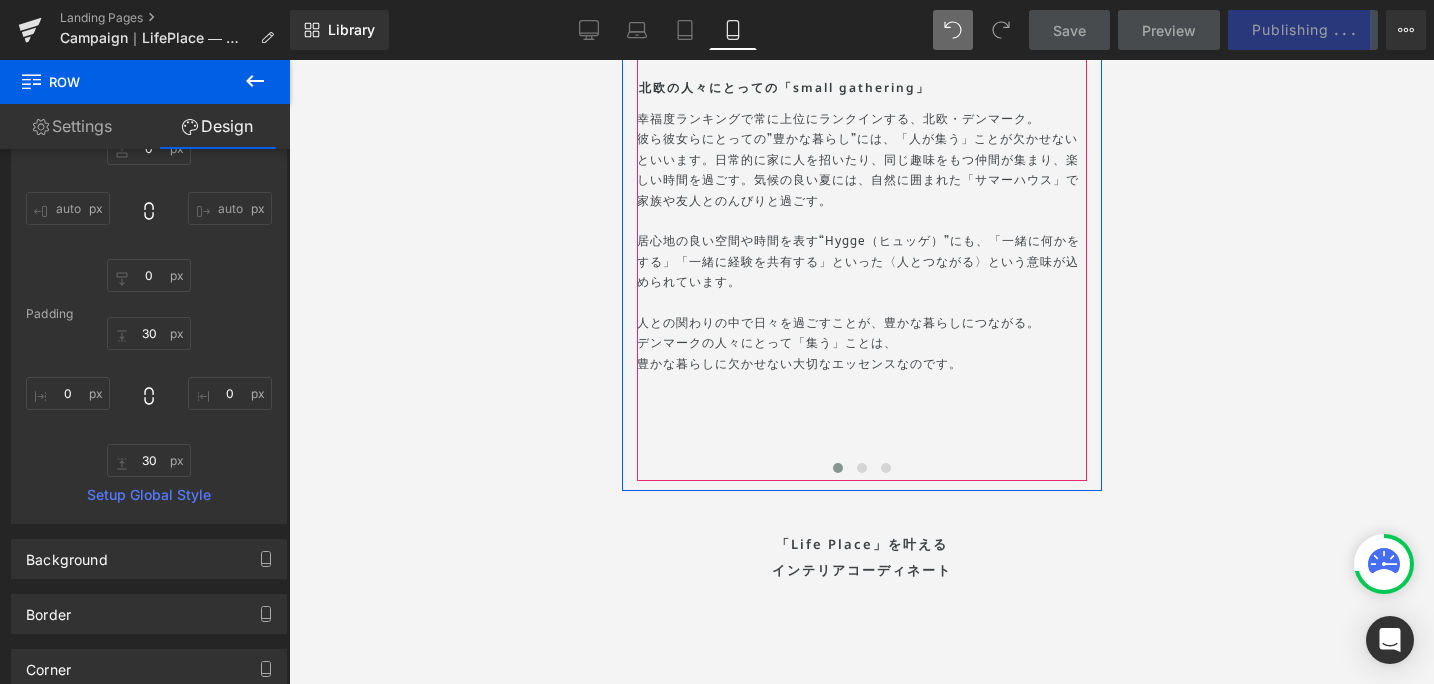 scroll, scrollTop: 5107, scrollLeft: 0, axis: vertical 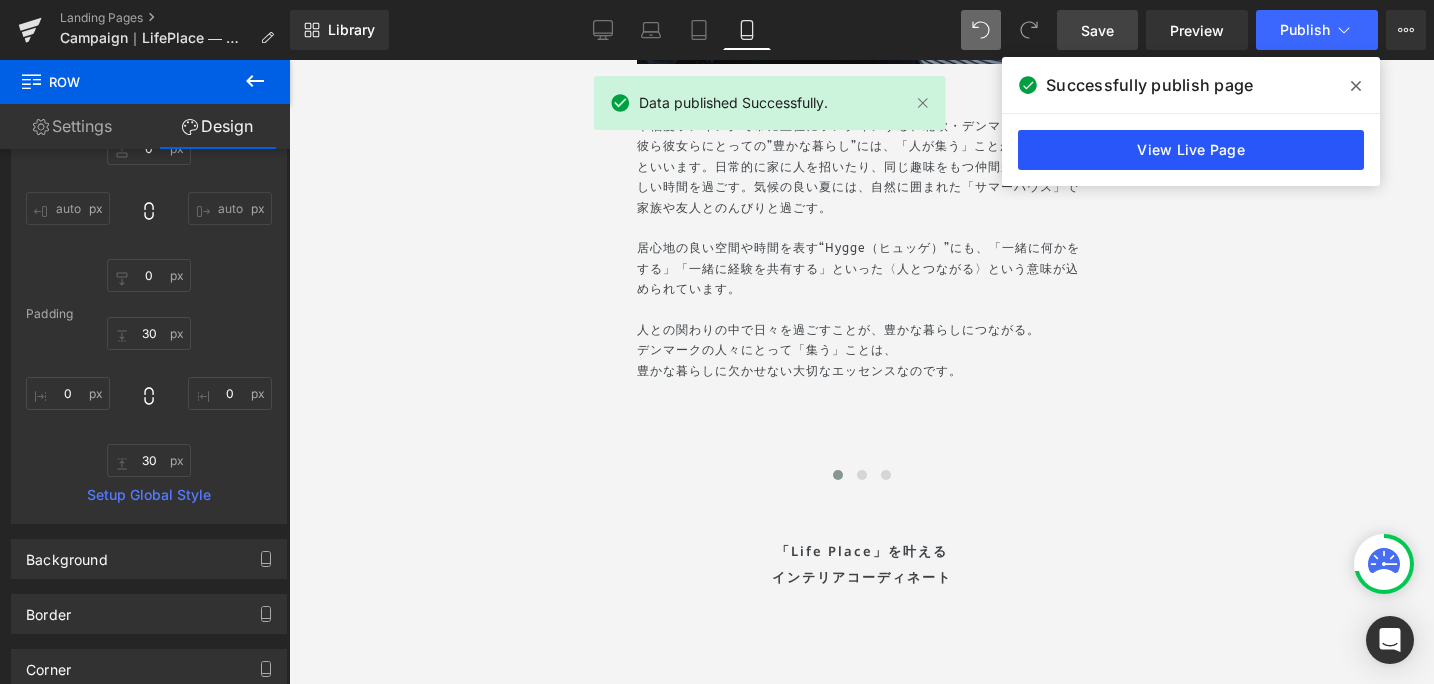click on "View Live Page" at bounding box center (1191, 150) 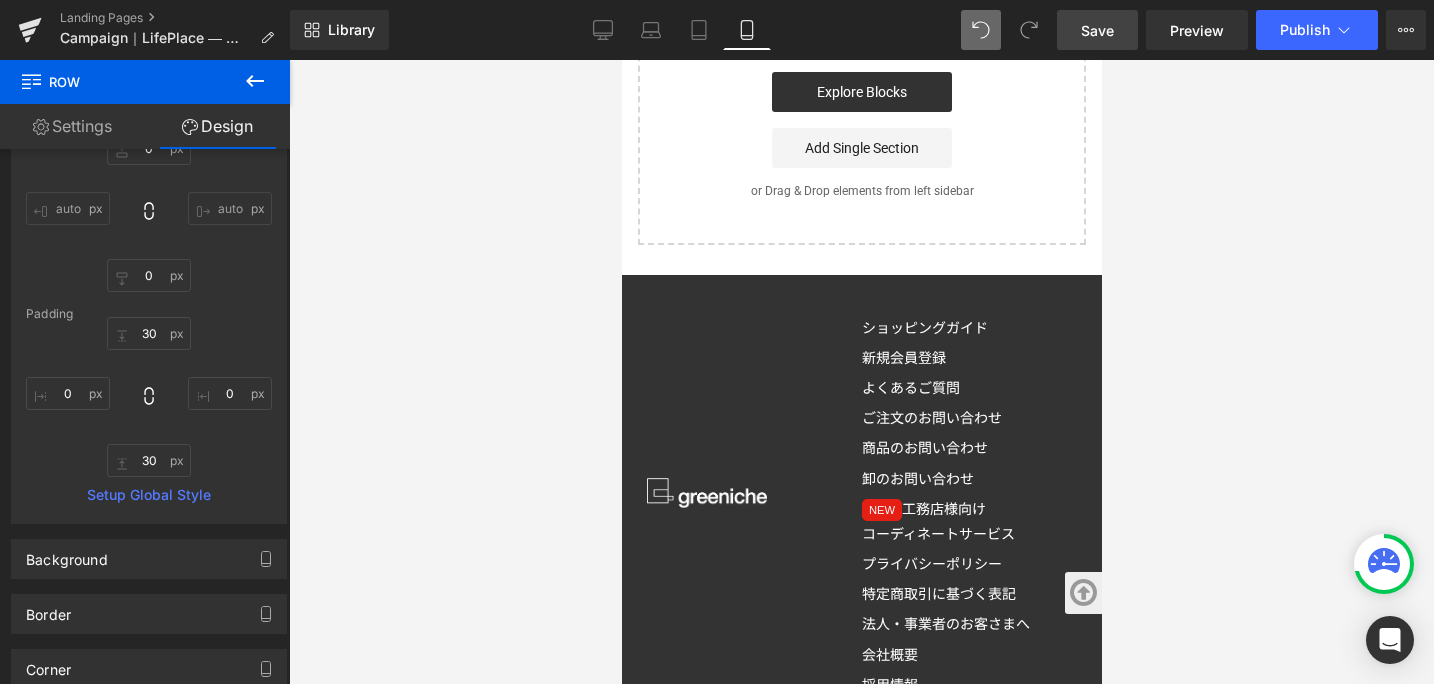 scroll, scrollTop: 7637, scrollLeft: 0, axis: vertical 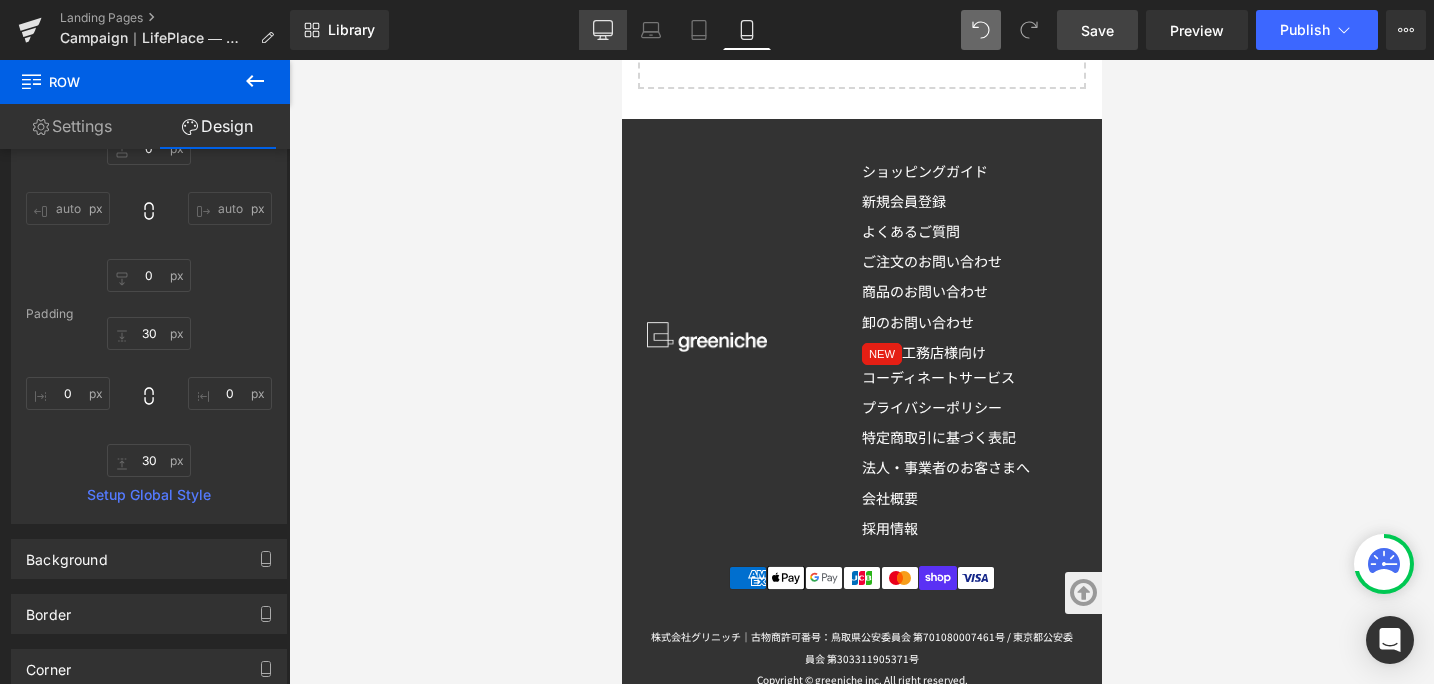 drag, startPoint x: 608, startPoint y: 23, endPoint x: 552, endPoint y: 48, distance: 61.326992 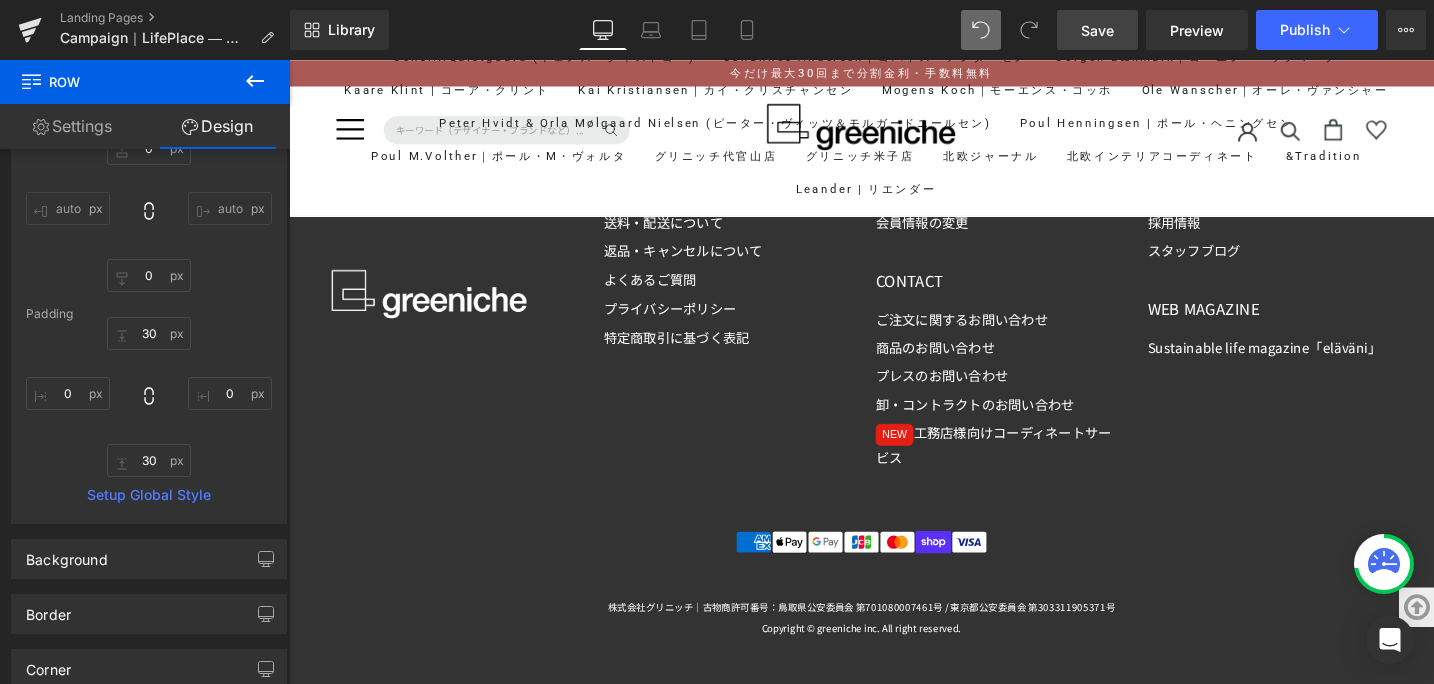 type on "0" 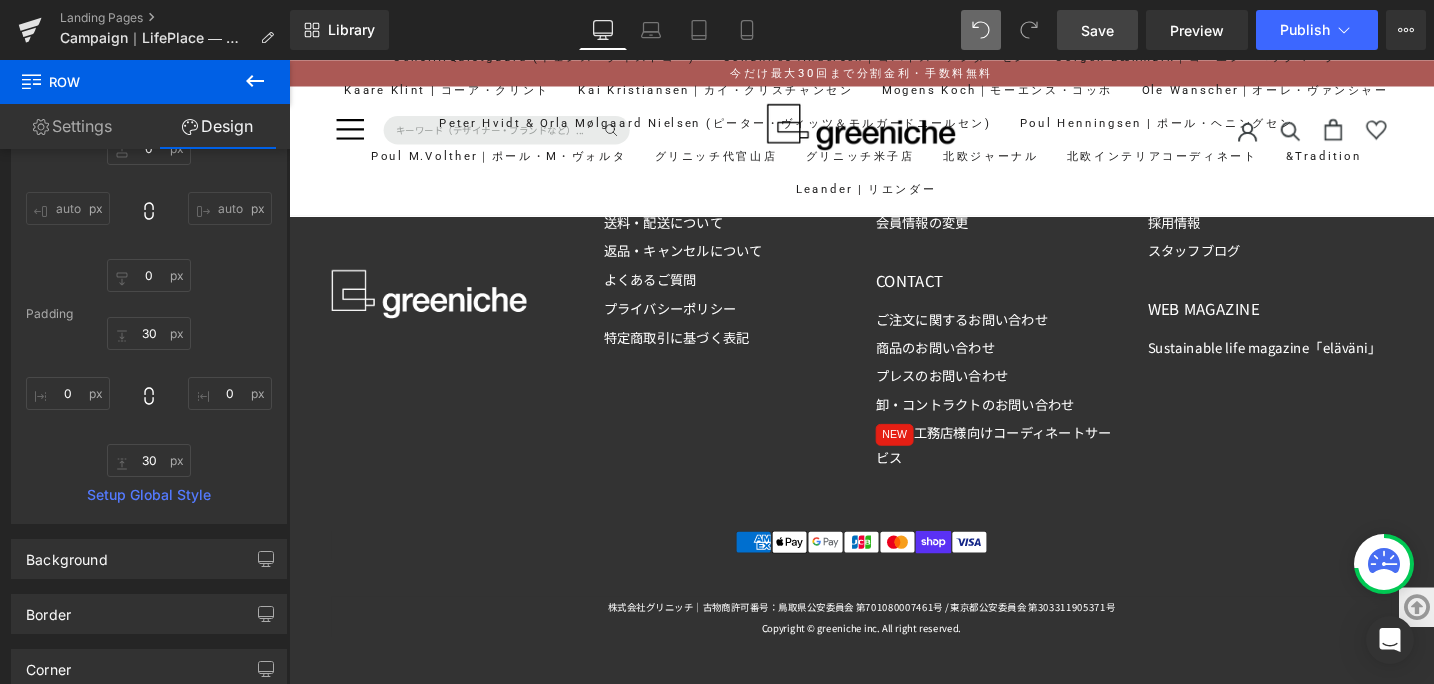 type on "0" 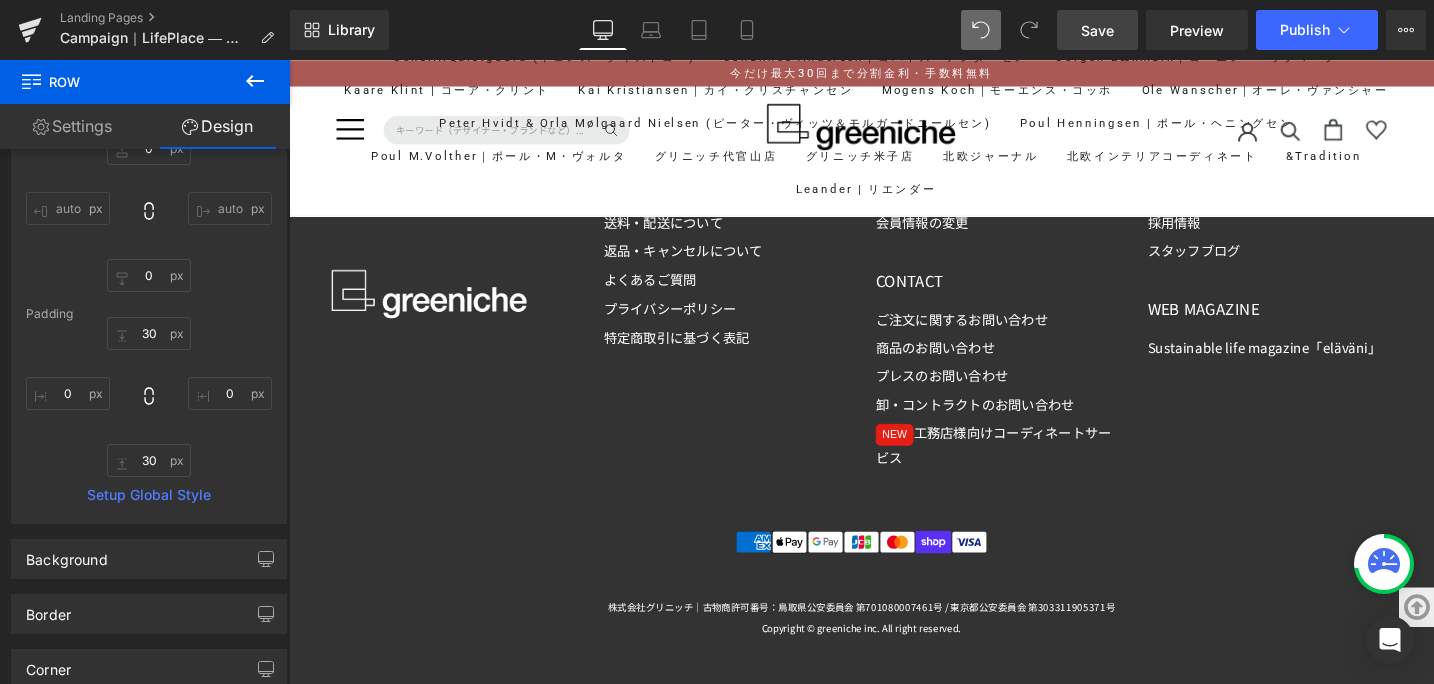 type on "40" 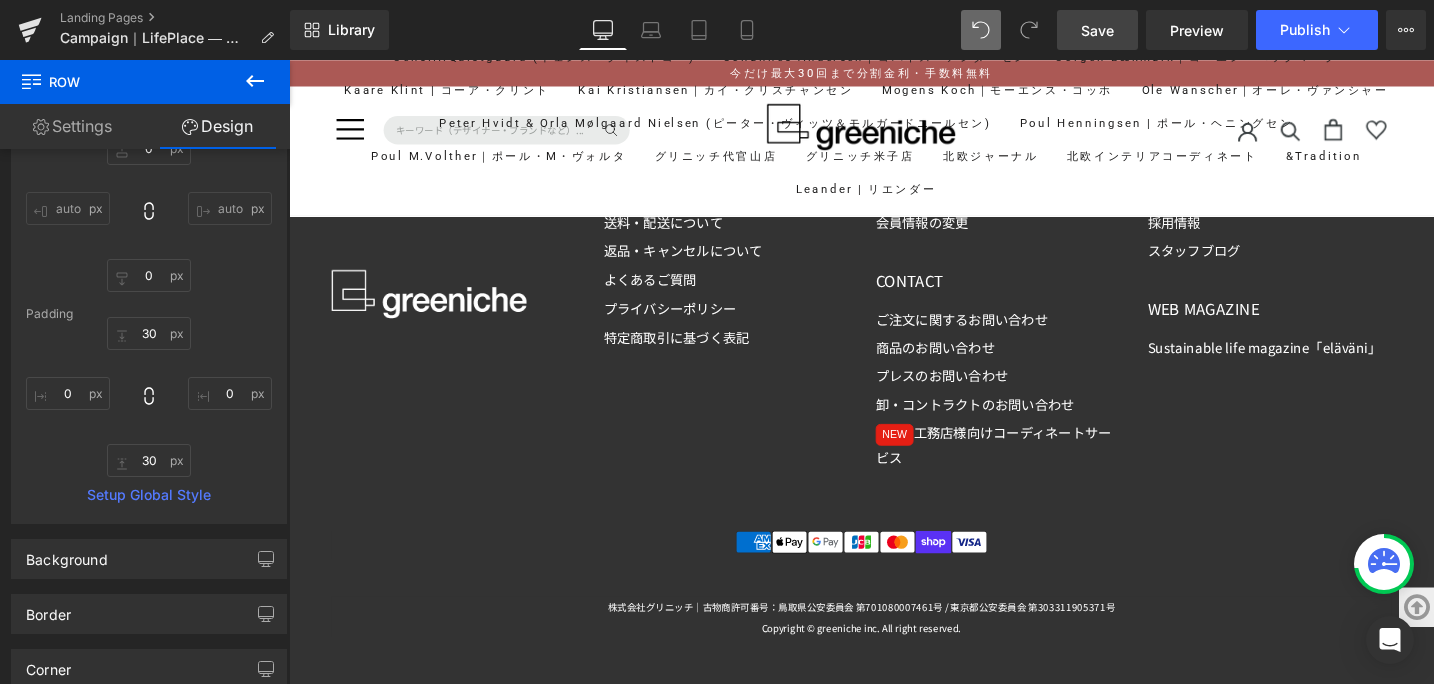 type on "0" 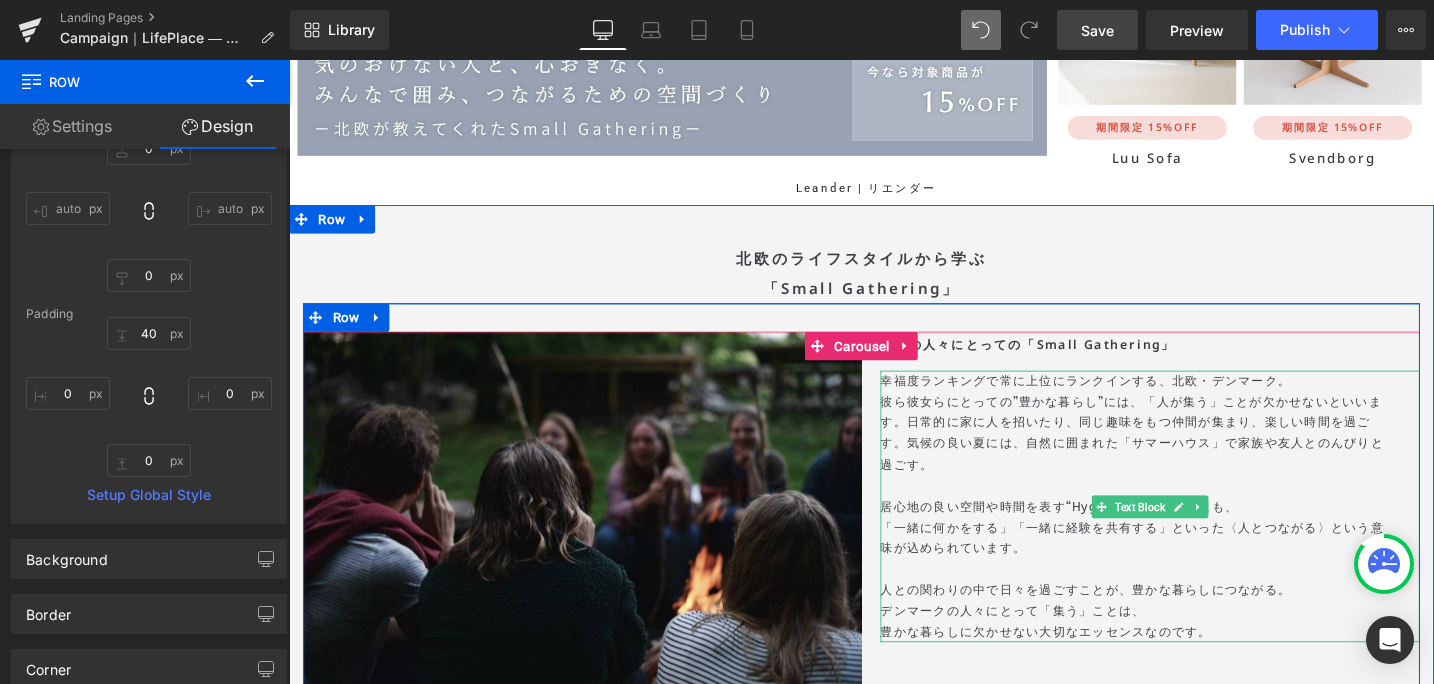 scroll, scrollTop: 4251, scrollLeft: 0, axis: vertical 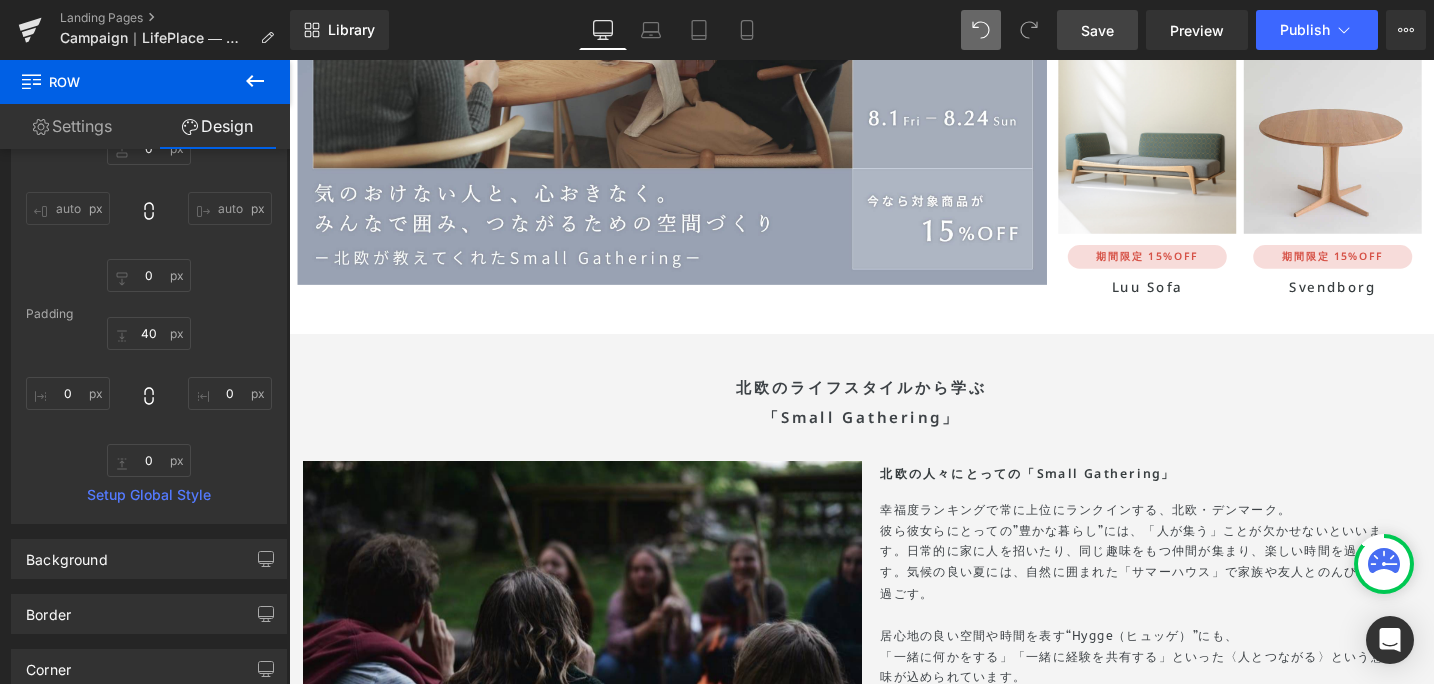 click on "Library Desktop Desktop Laptop Tablet Mobile Save Preview Publish Scheduled View Live Page View with current Template Save Template to Library Schedule Publish  Optimize  Publish Settings Shortcuts  Your page can’t be published   You've reached the maximum number of published pages on your plan  (0/0).  You need to upgrade your plan or unpublish all your pages to get 1 publish slot.   Unpublish pages   Upgrade plan" at bounding box center (862, 30) 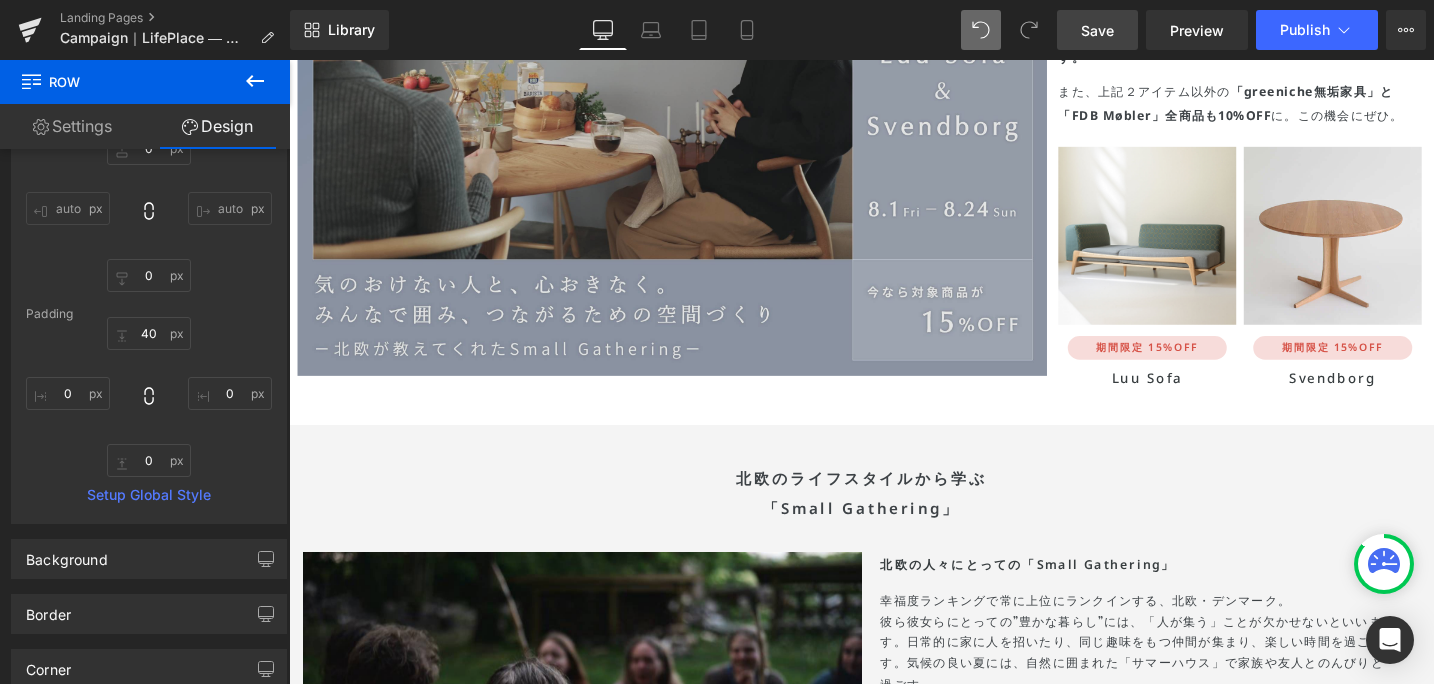 scroll, scrollTop: 4158, scrollLeft: 0, axis: vertical 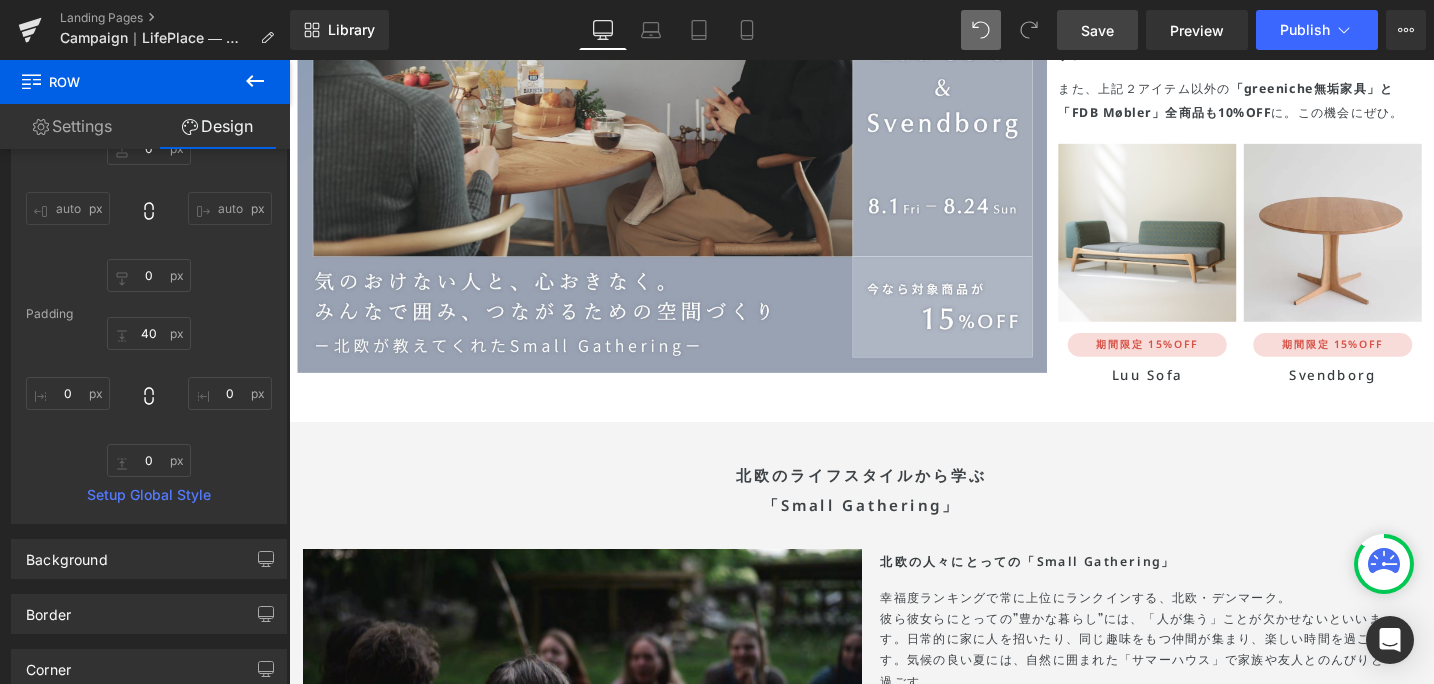 click on "Library Desktop Desktop Laptop Tablet Mobile Save Preview Publish Scheduled View Live Page View with current Template Save Template to Library Schedule Publish  Optimize  Publish Settings Shortcuts  Your page can’t be published   You've reached the maximum number of published pages on your plan  (0/0).  You need to upgrade your plan or unpublish all your pages to get 1 publish slot.   Unpublish pages   Upgrade plan" at bounding box center [862, 30] 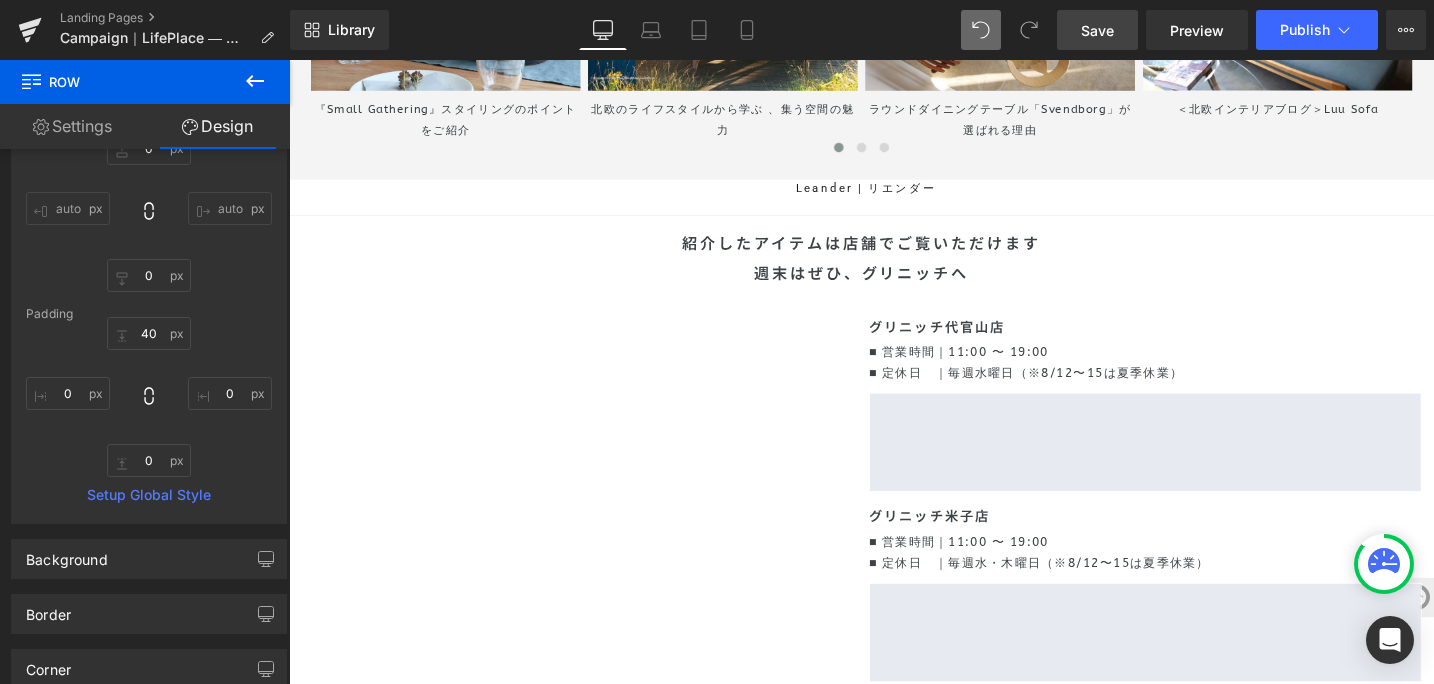 scroll, scrollTop: 6084, scrollLeft: 0, axis: vertical 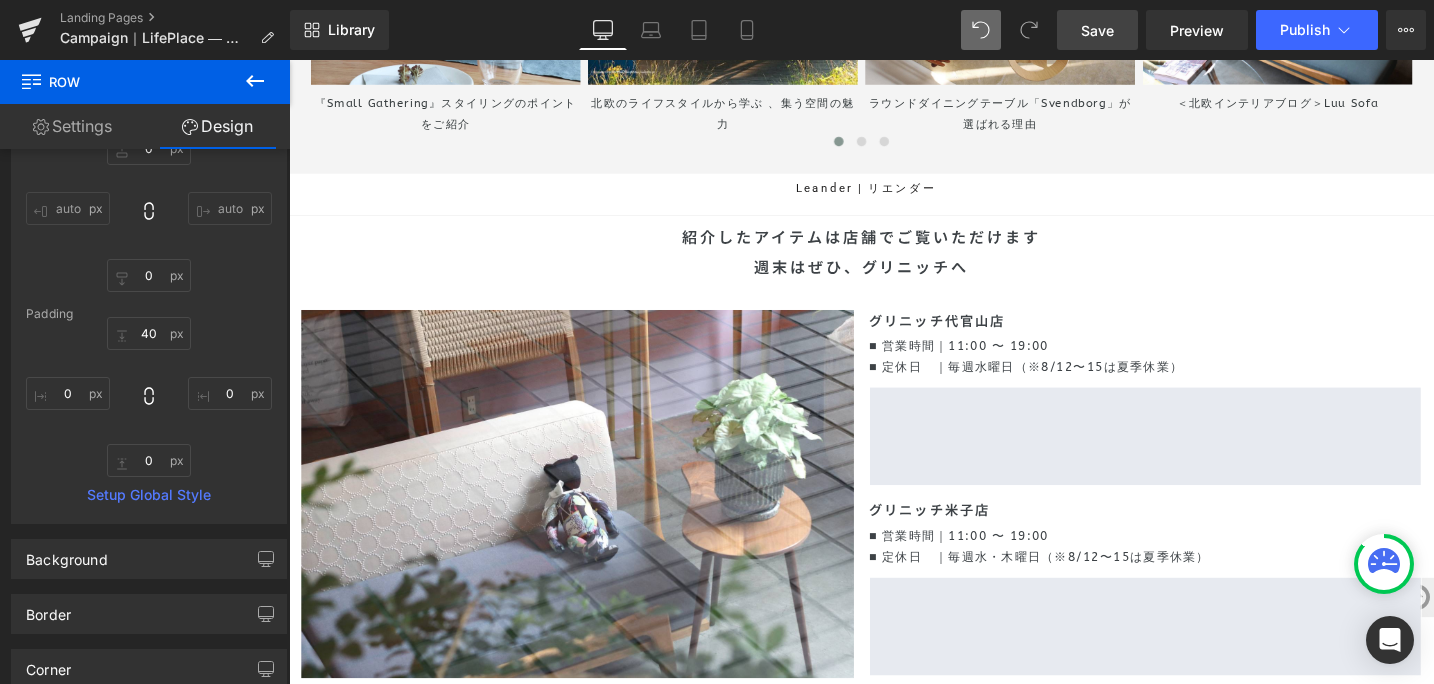 click on "Save" at bounding box center (1097, 30) 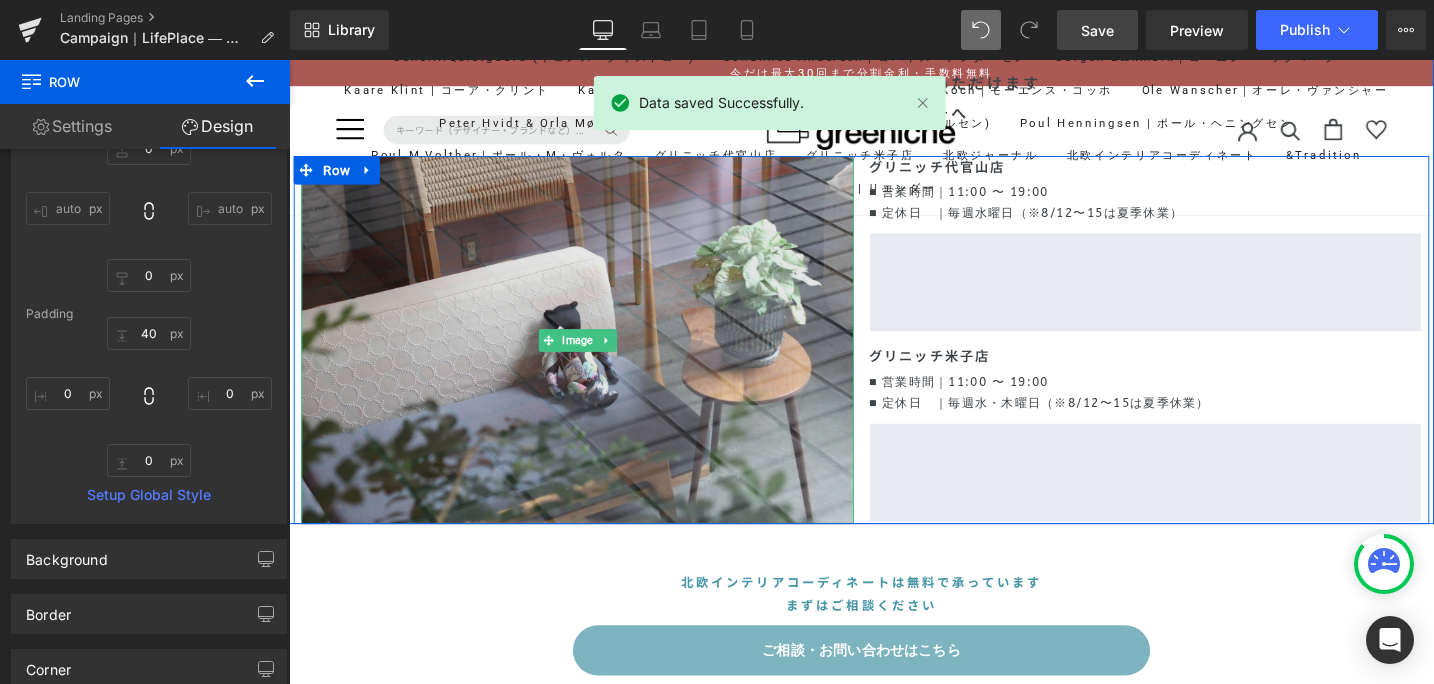 scroll, scrollTop: 6248, scrollLeft: 0, axis: vertical 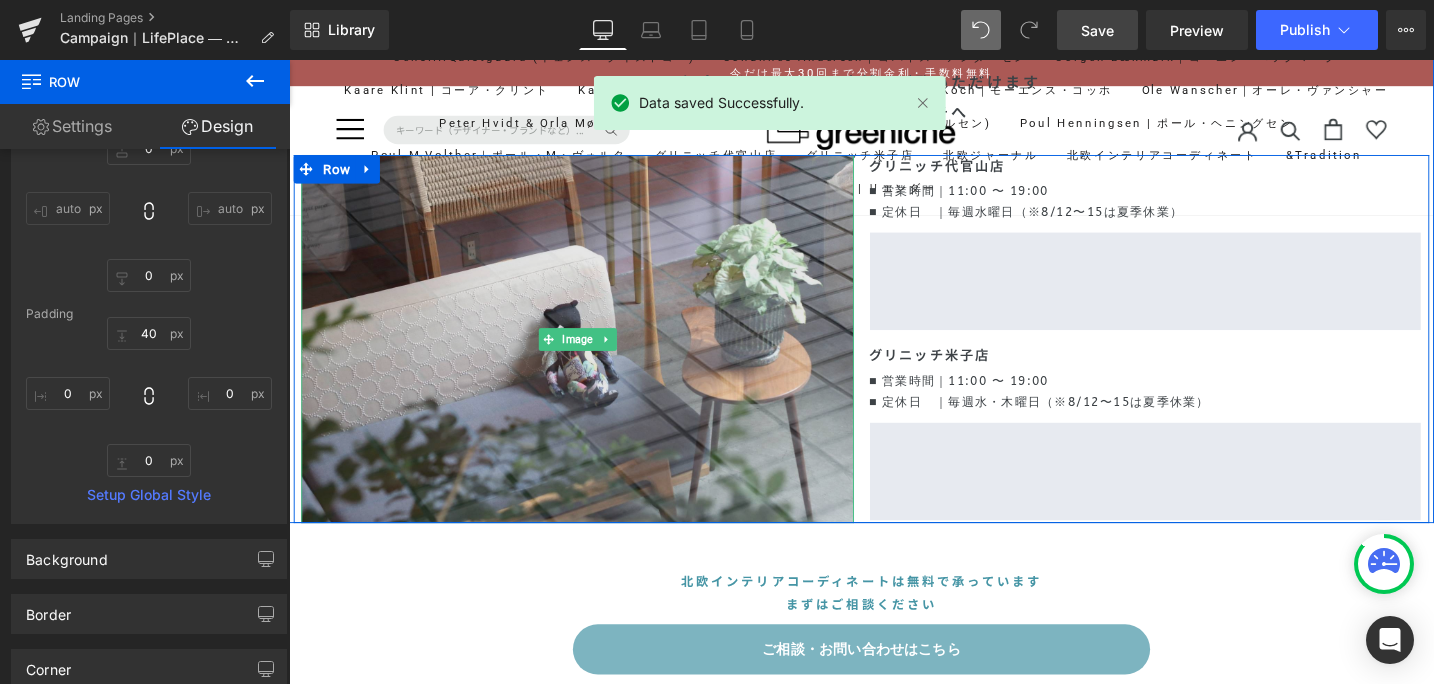 click at bounding box center [594, 355] 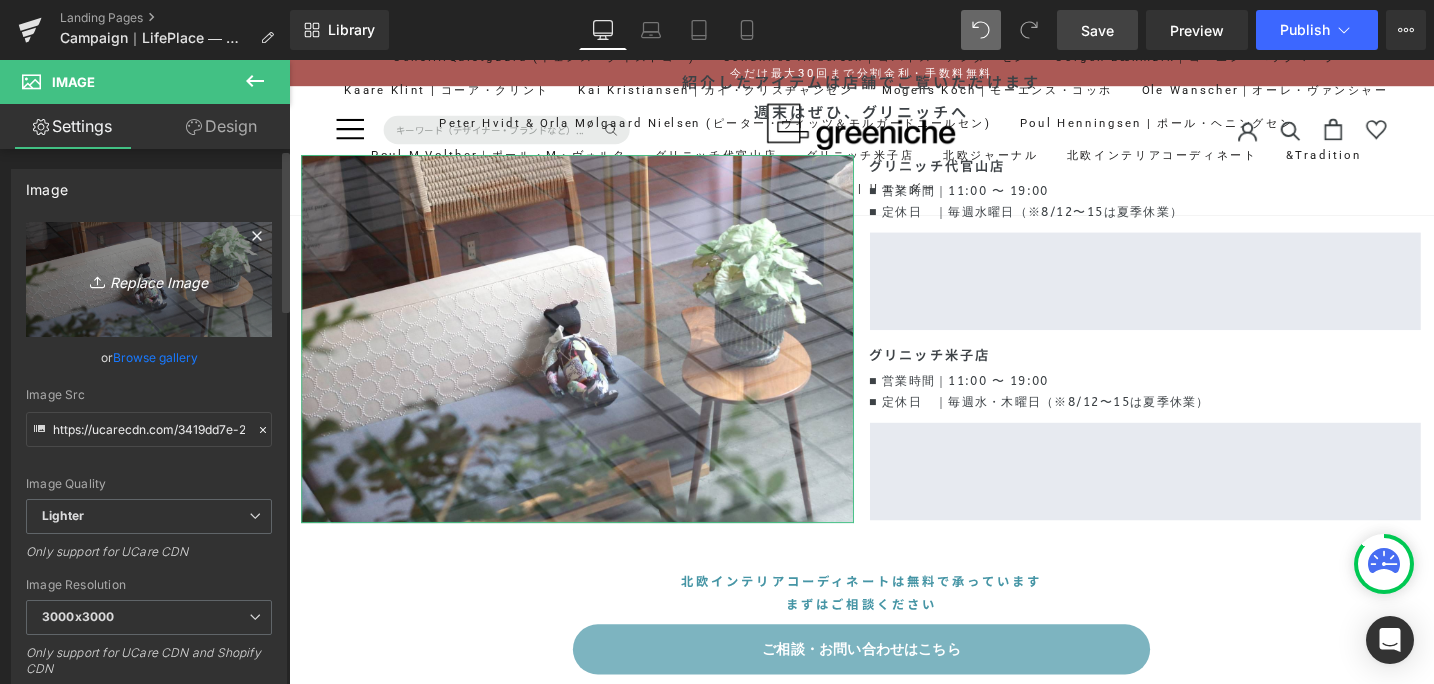 click on "Replace Image" at bounding box center [149, 279] 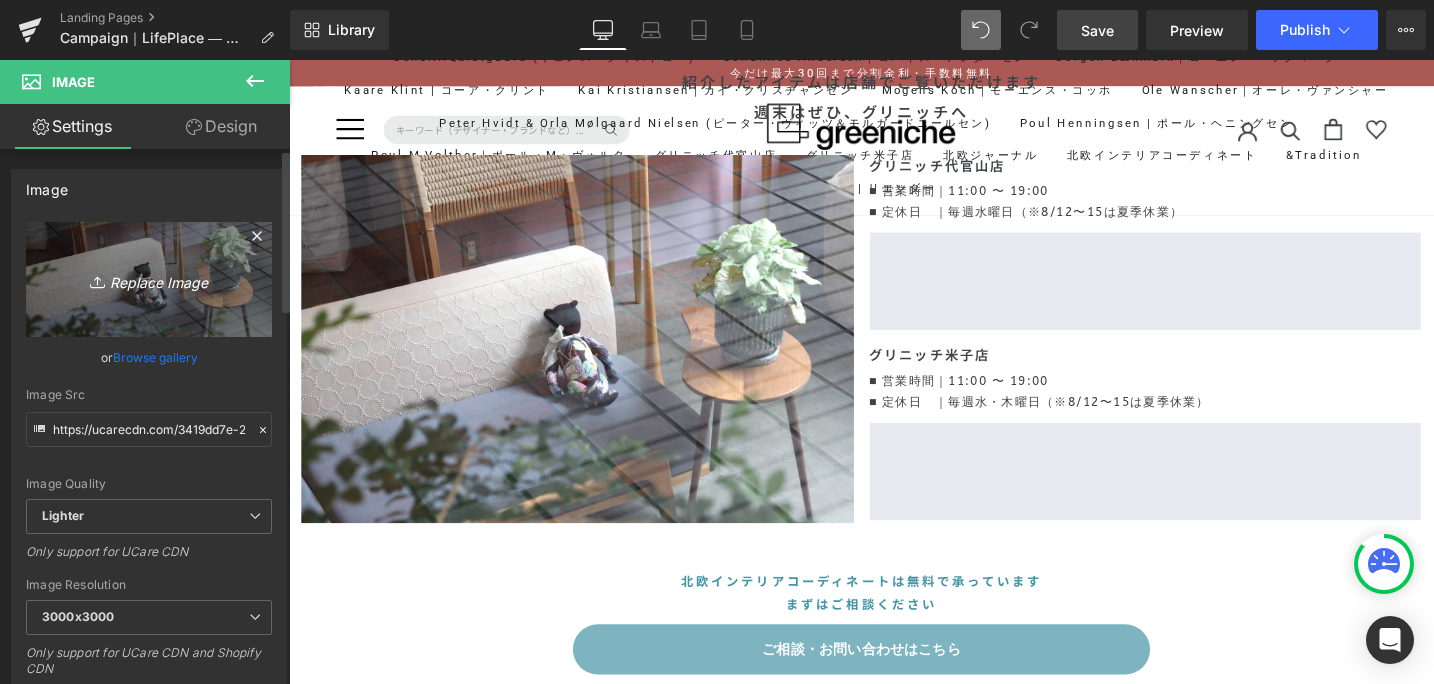 type on "C:\fakepath\CP-lifeplace-2025-2-1.jpg" 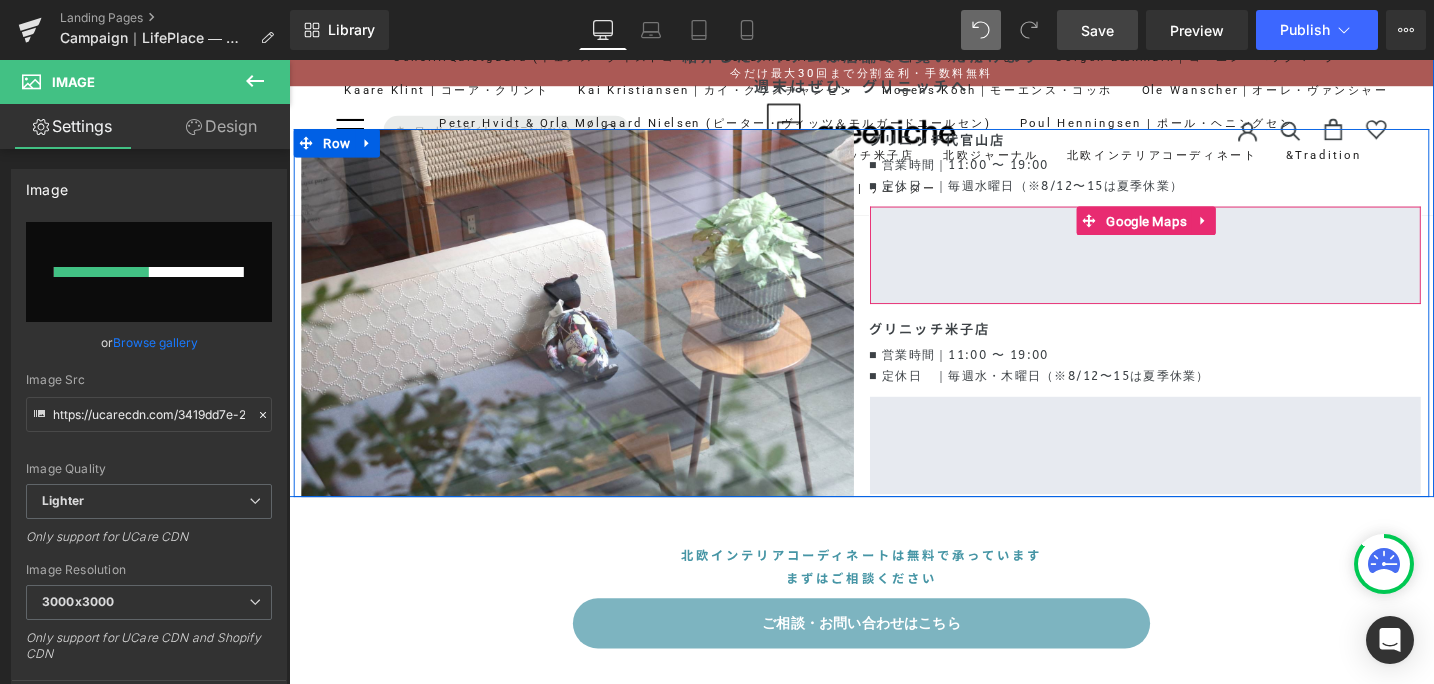 scroll, scrollTop: 6277, scrollLeft: 0, axis: vertical 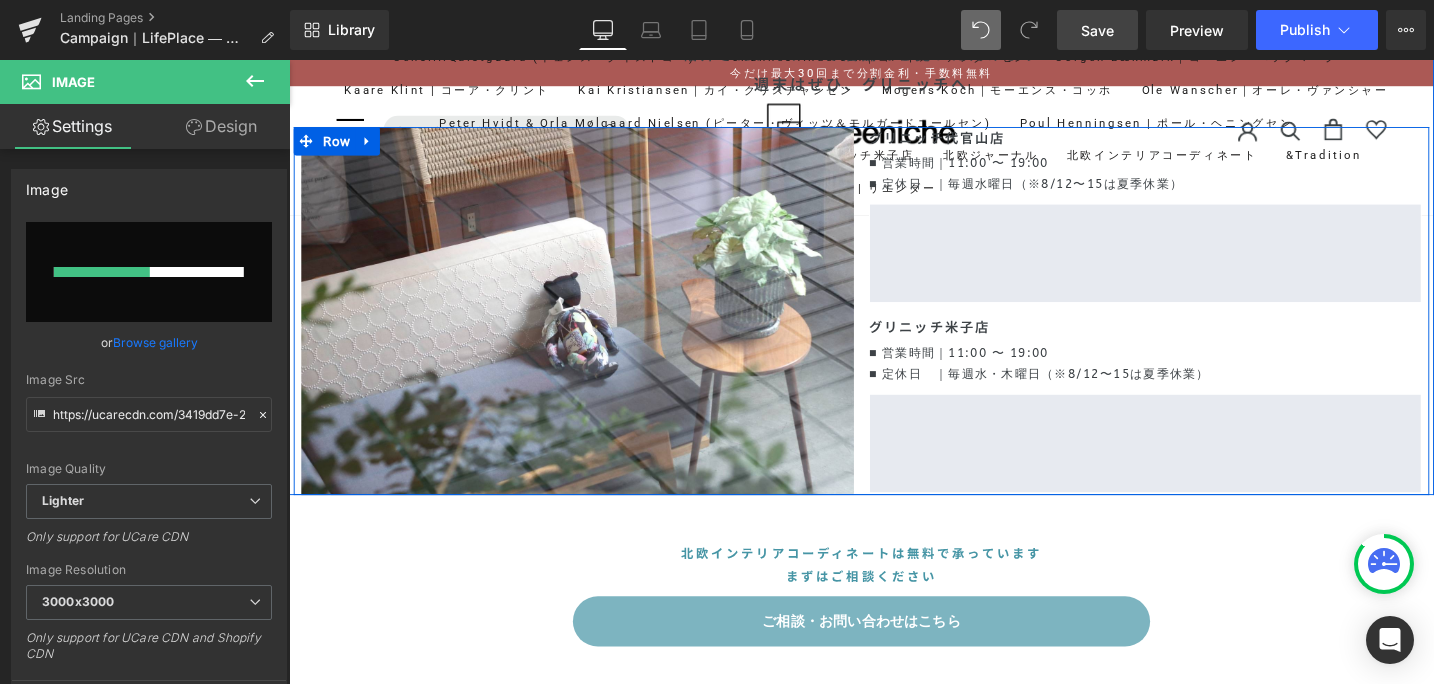 type 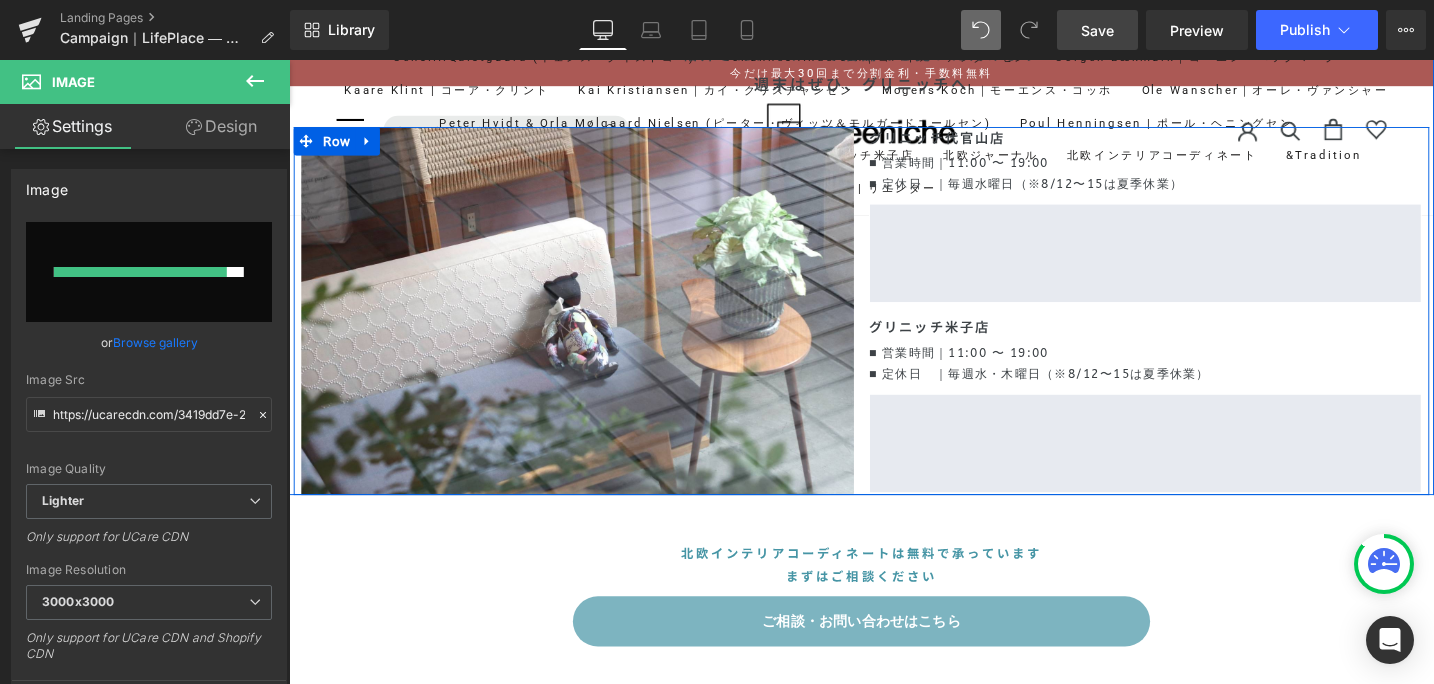 scroll, scrollTop: 6276, scrollLeft: 0, axis: vertical 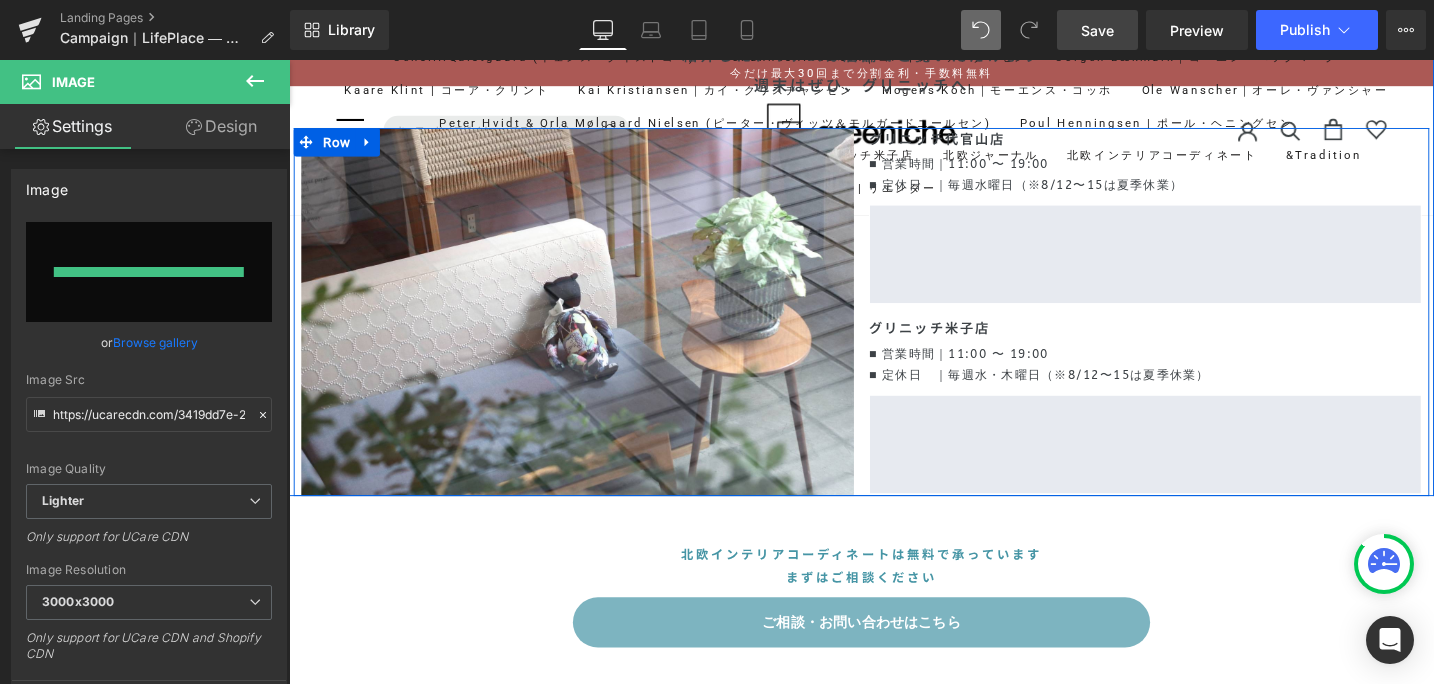 type on "https://ucarecdn.com/40b16386-b41b-4666-87f1-f8d3bfd558c1/-/format/auto/-/preview/3000x3000/-/quality/lighter/CP-lifeplace-2025-2-1.jpg" 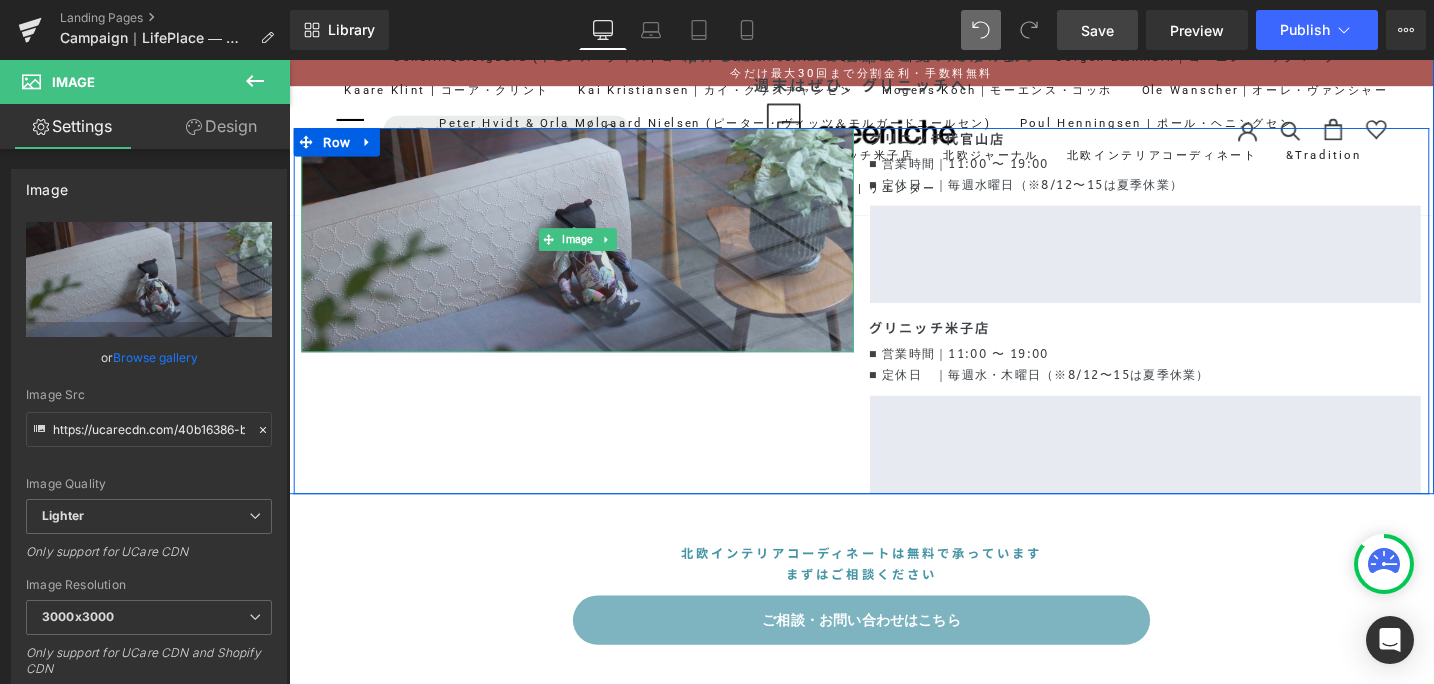 scroll, scrollTop: 6260, scrollLeft: 0, axis: vertical 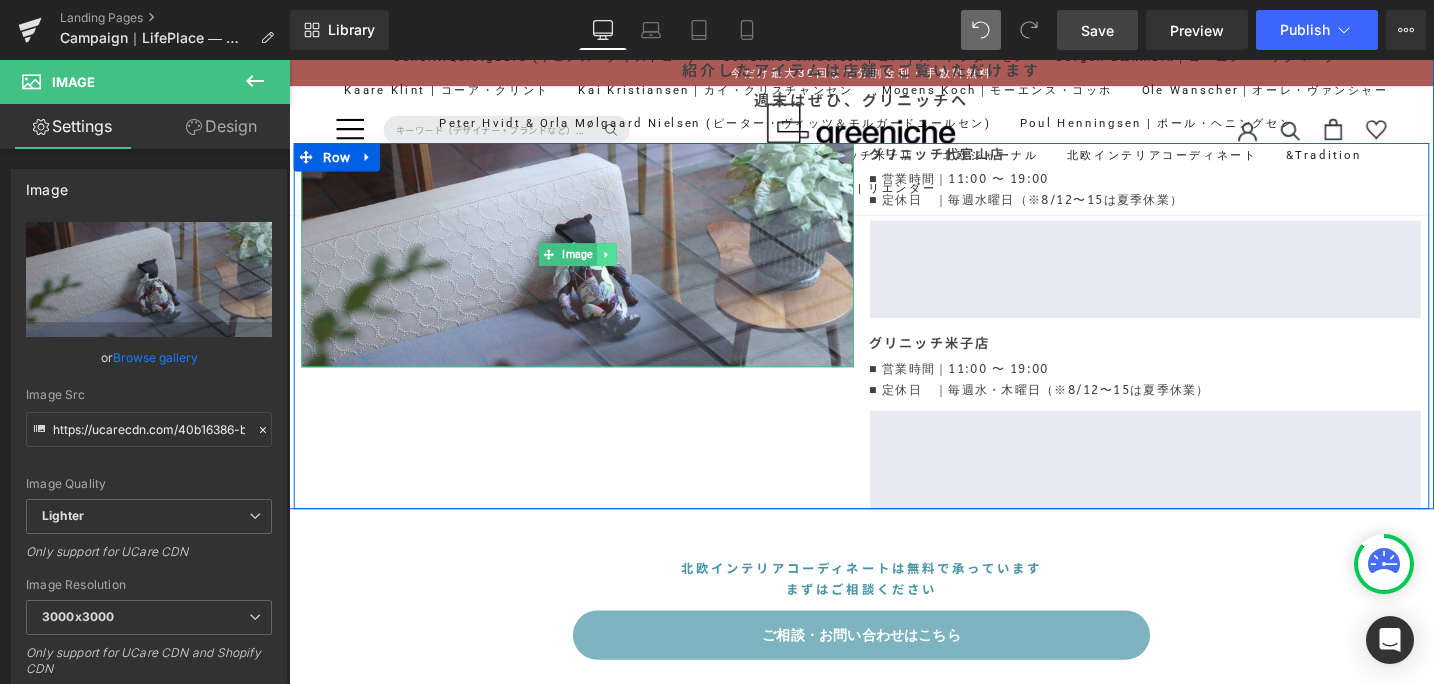 click 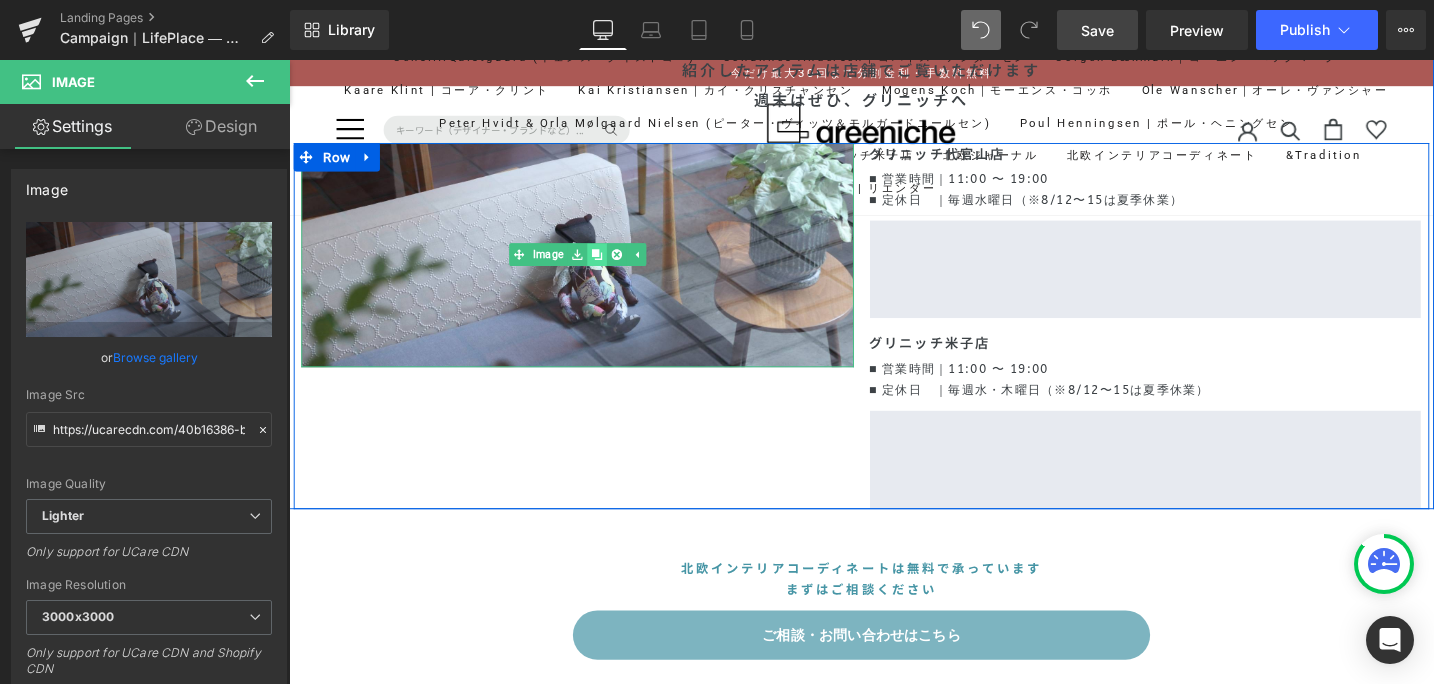 click at bounding box center (614, 266) 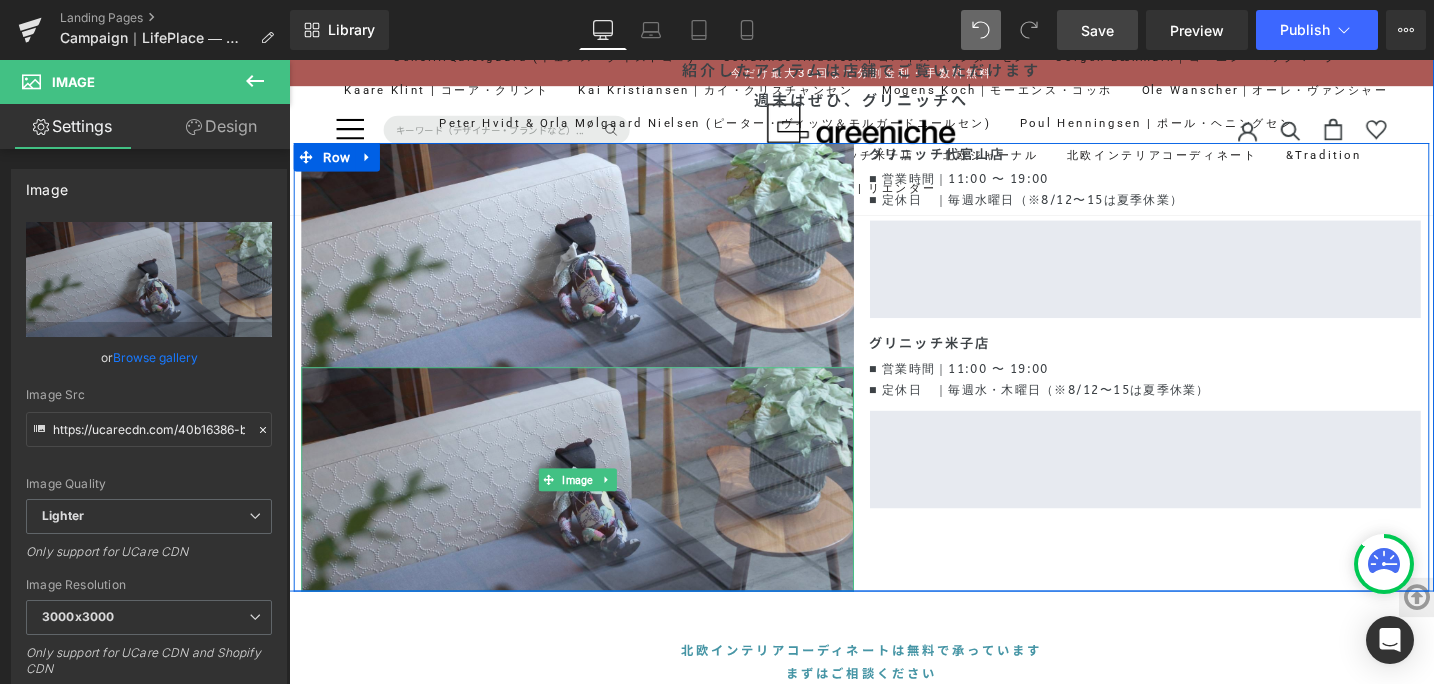 click at bounding box center (594, 503) 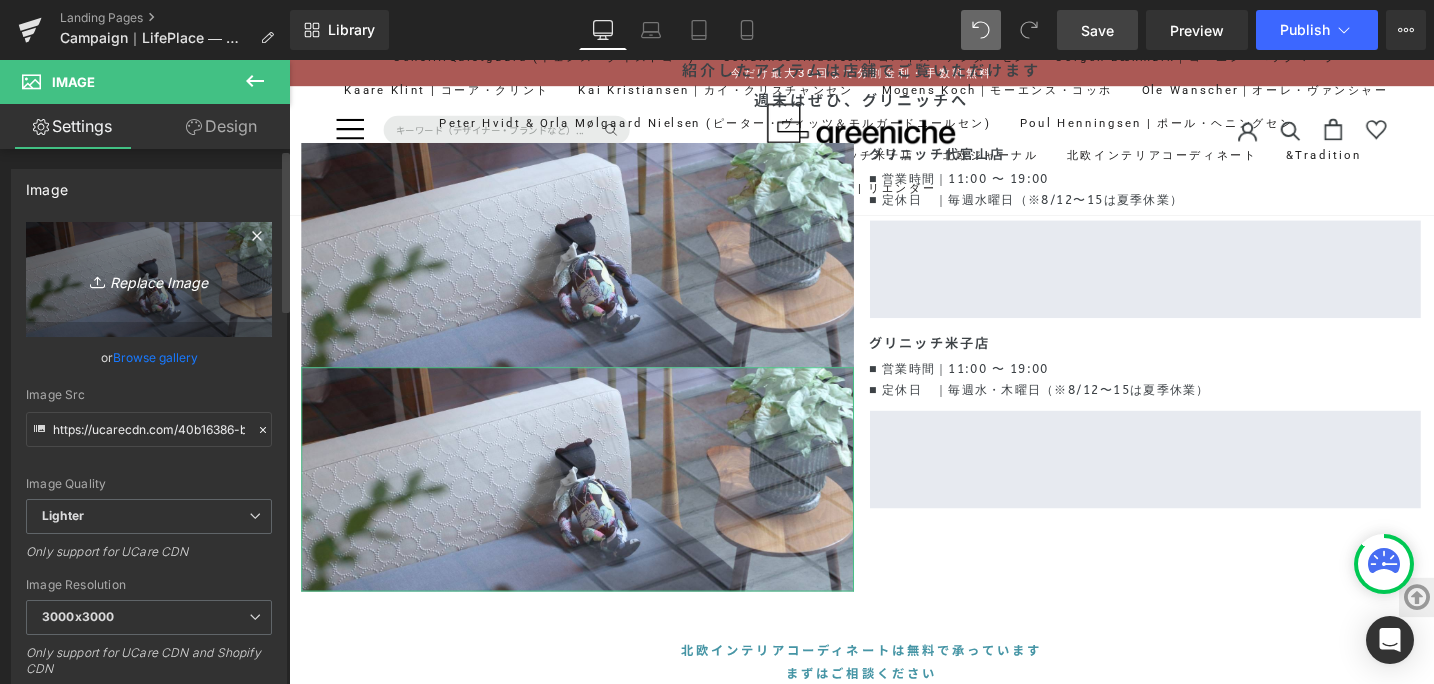 click on "Replace Image" at bounding box center [149, 279] 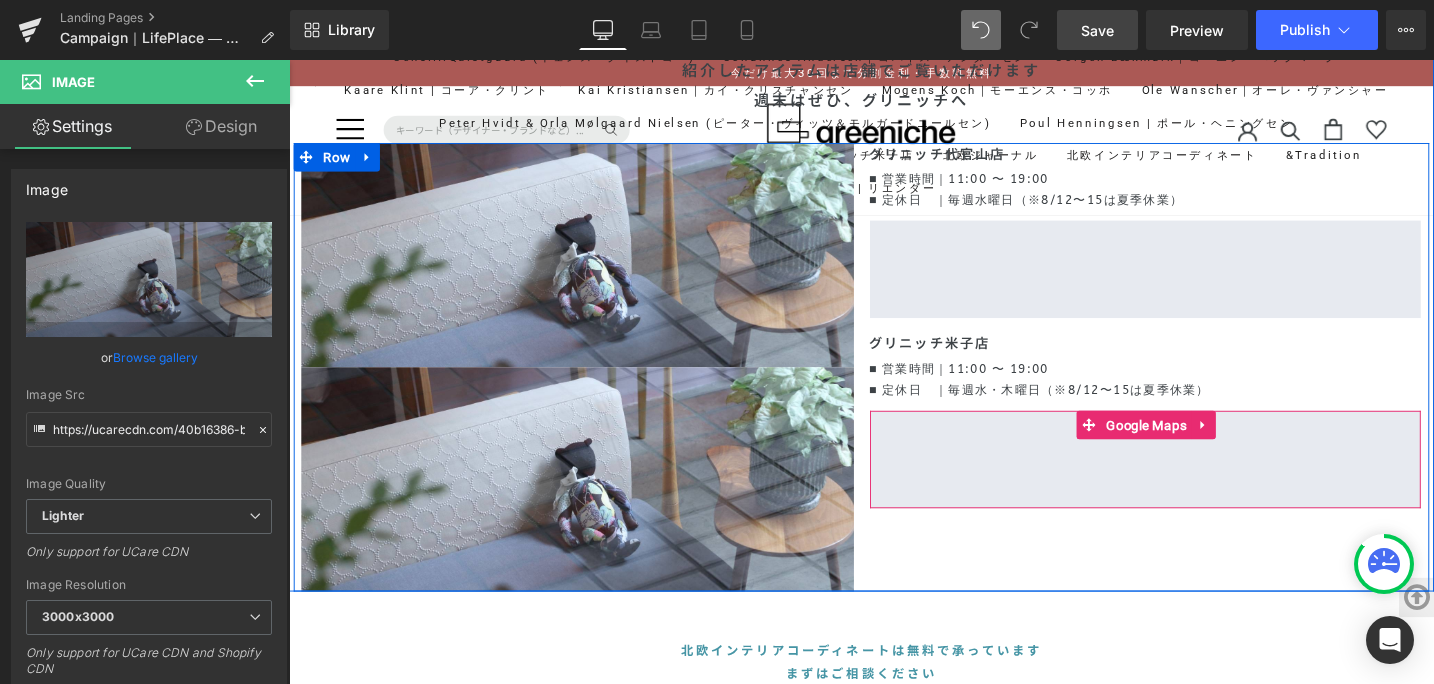 type on "C:\fakepath\CP-lifeplace-2025-2-2.jpg" 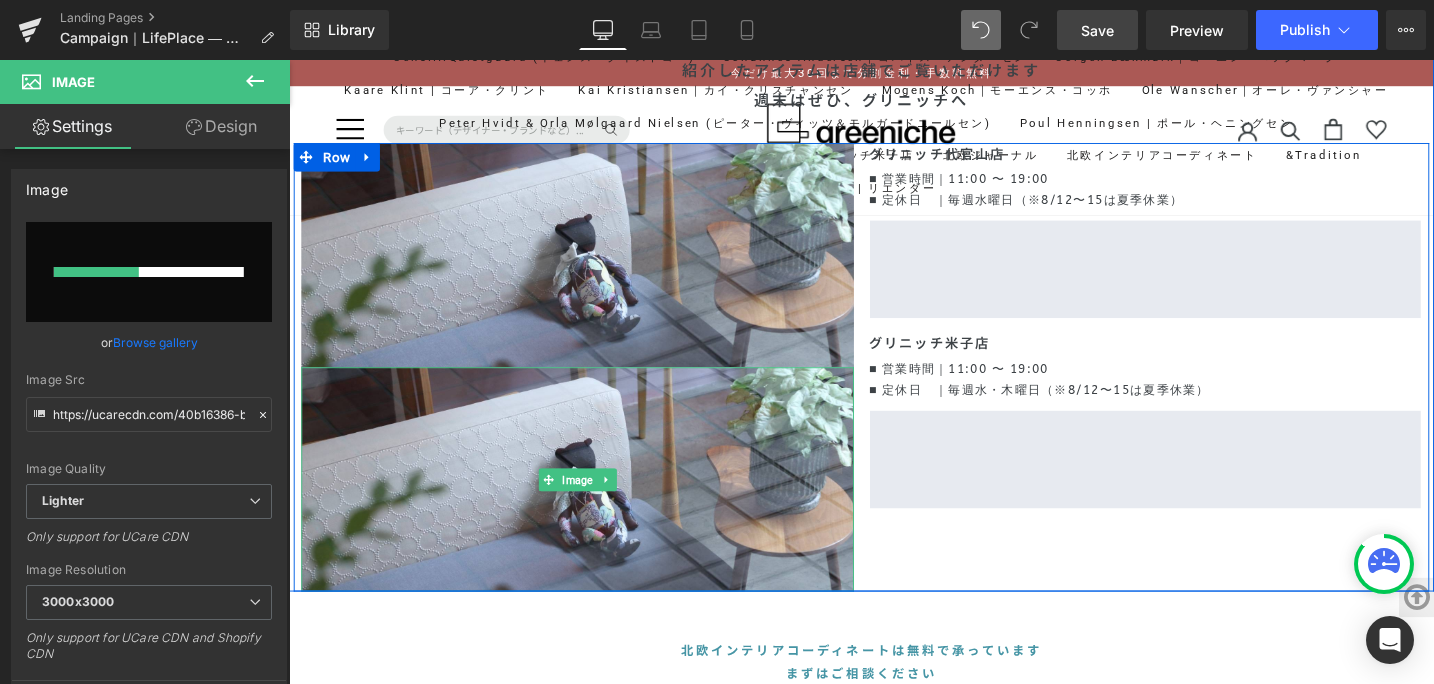 type 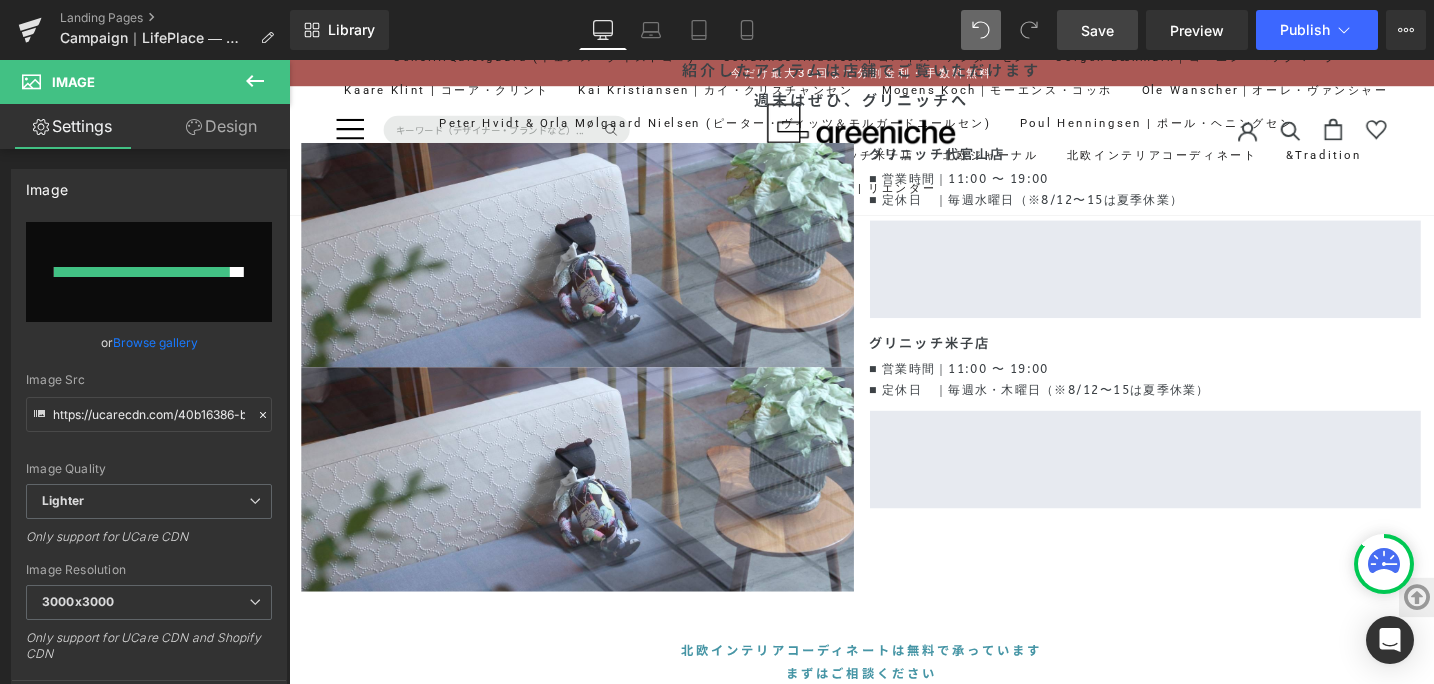 type on "https://ucarecdn.com/c7cf58ee-11c4-418a-9485-38082c7c3fdc/-/format/auto/-/preview/3000x3000/-/quality/lighter/CP-lifeplace-2025-2-2.jpg" 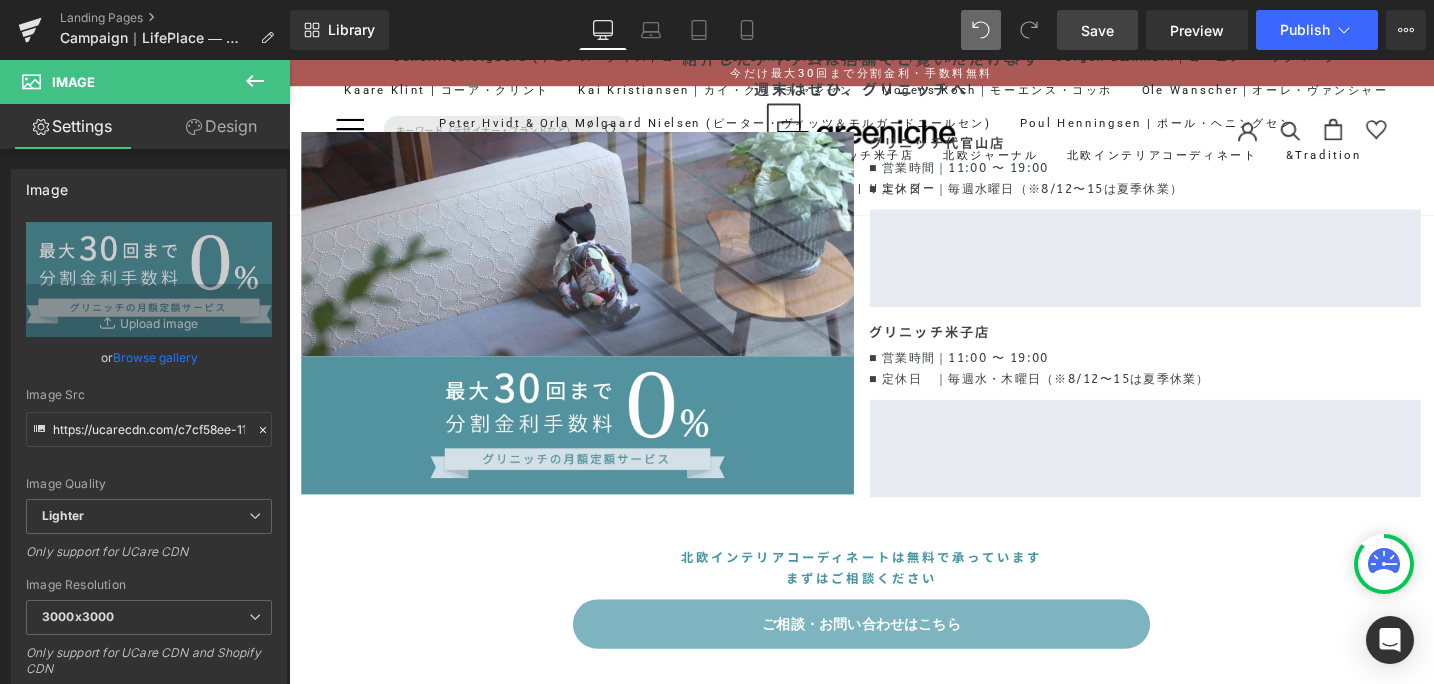 scroll, scrollTop: 6259, scrollLeft: 0, axis: vertical 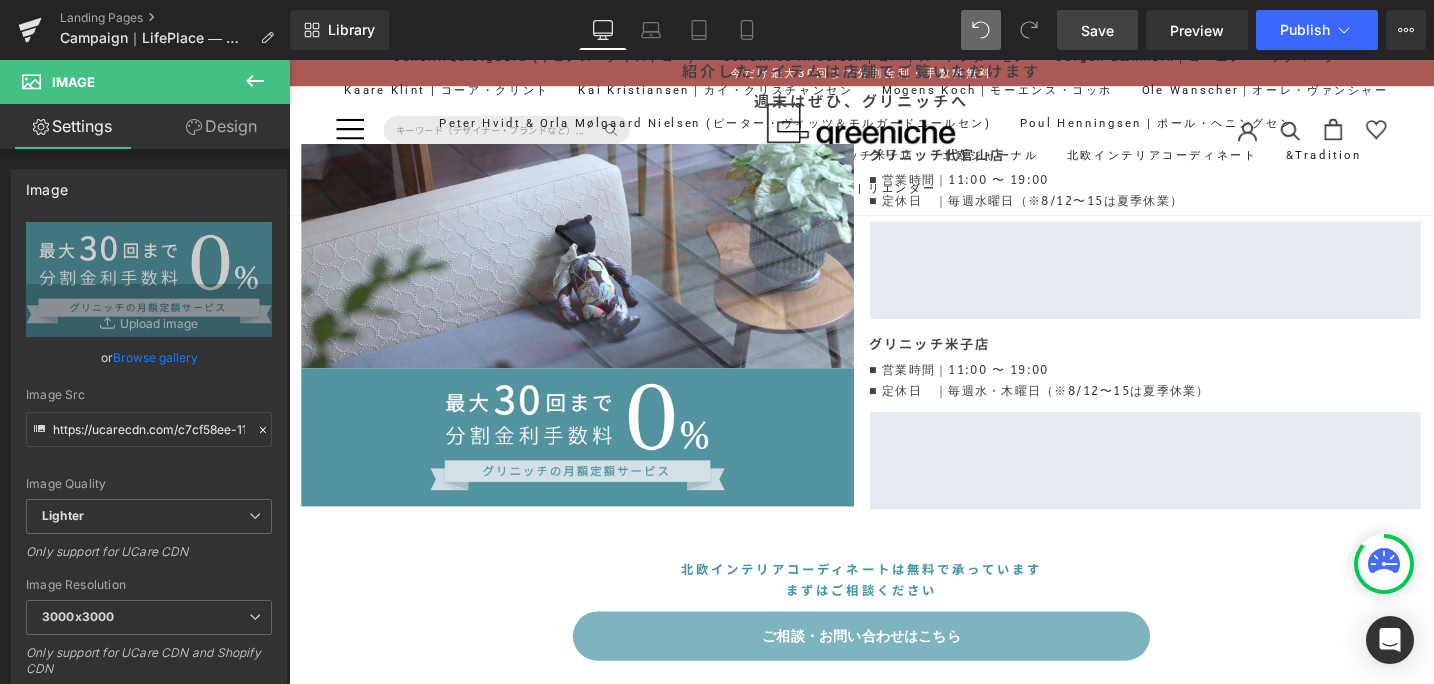 click on "Library Desktop Desktop Laptop Tablet Mobile Save Preview Publish Scheduled View Live Page View with current Template Save Template to Library Schedule Publish  Optimize  Publish Settings Shortcuts  Your page can’t be published   You've reached the maximum number of published pages on your plan  (0/0).  You need to upgrade your plan or unpublish all your pages to get 1 publish slot.   Unpublish pages   Upgrade plan" at bounding box center (862, 30) 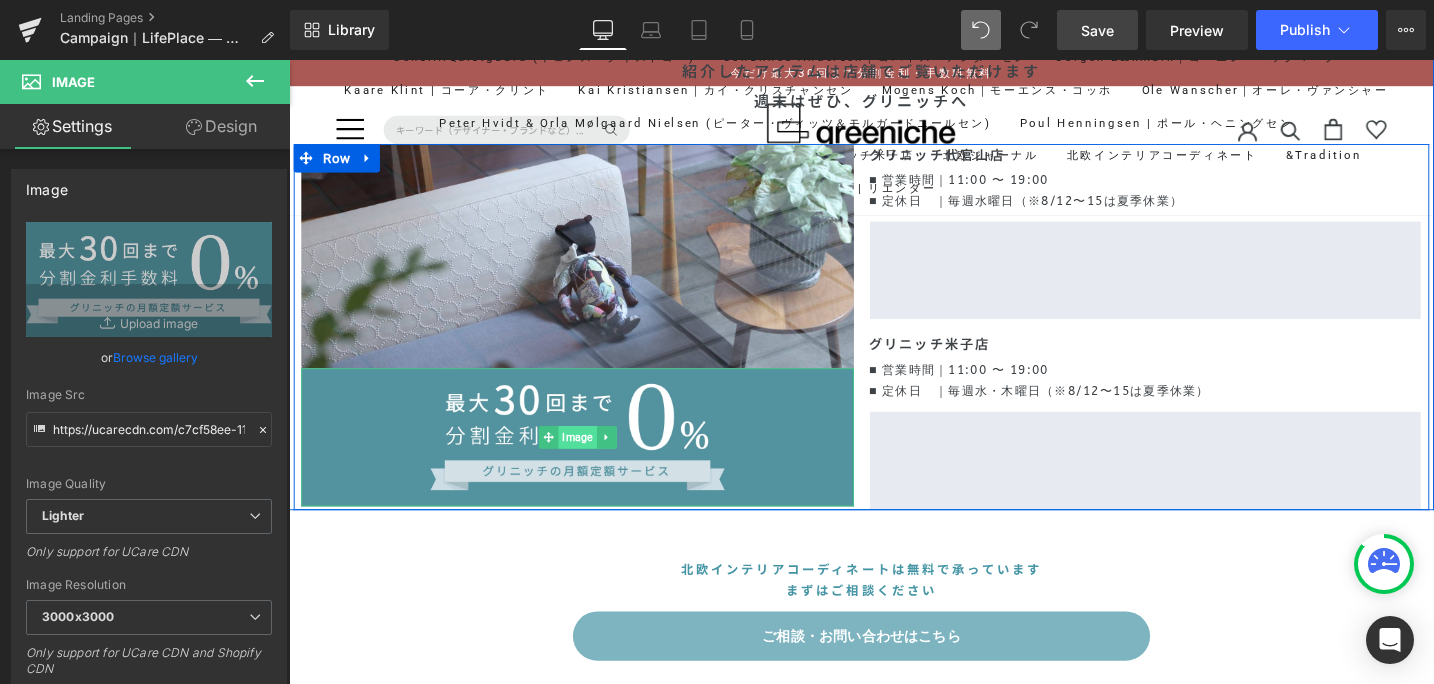 click on "Image" at bounding box center (594, 459) 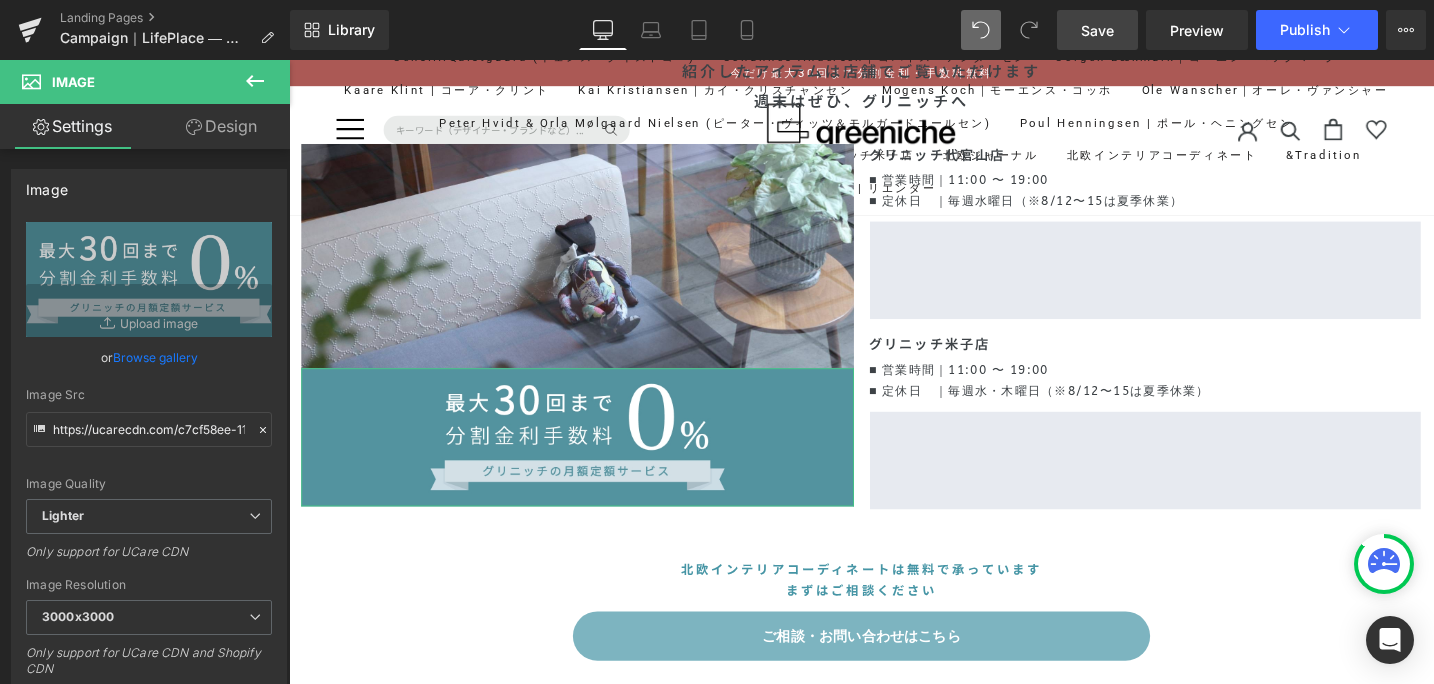 click on "Design" at bounding box center (221, 126) 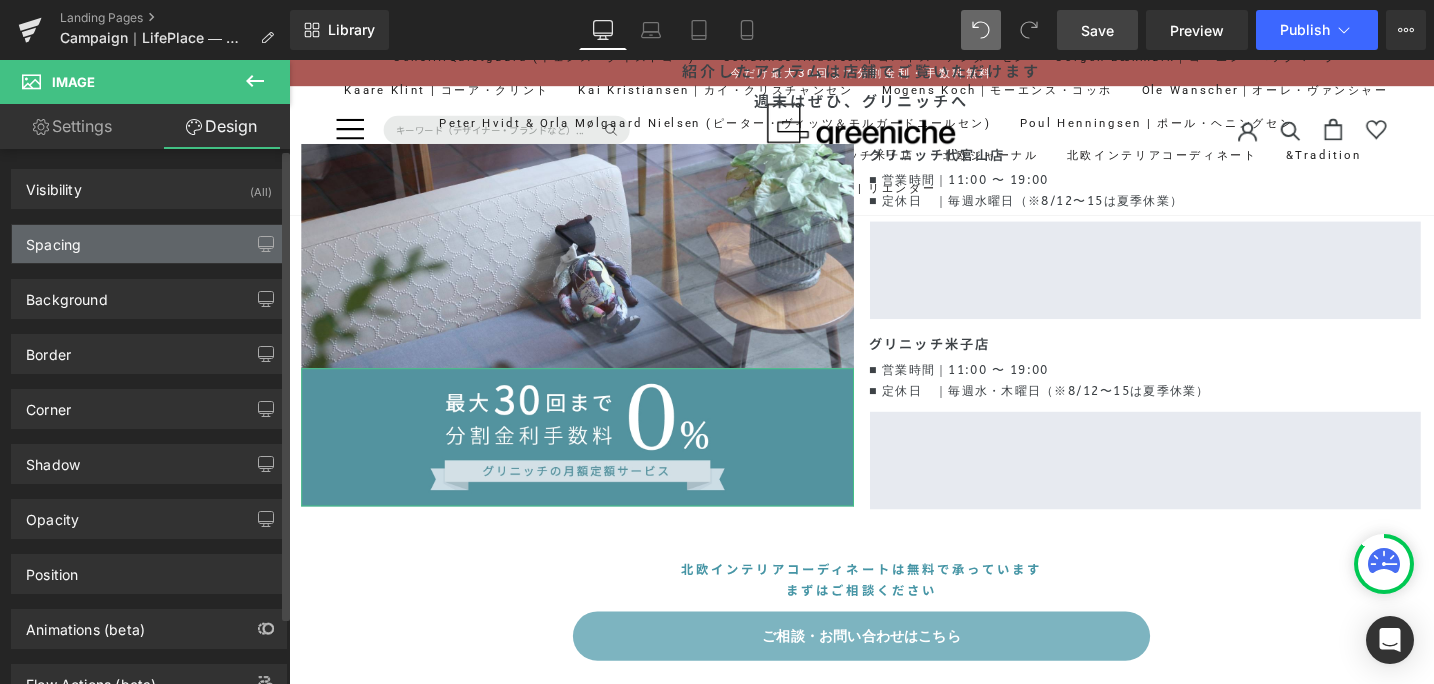click on "Spacing" at bounding box center (149, 244) 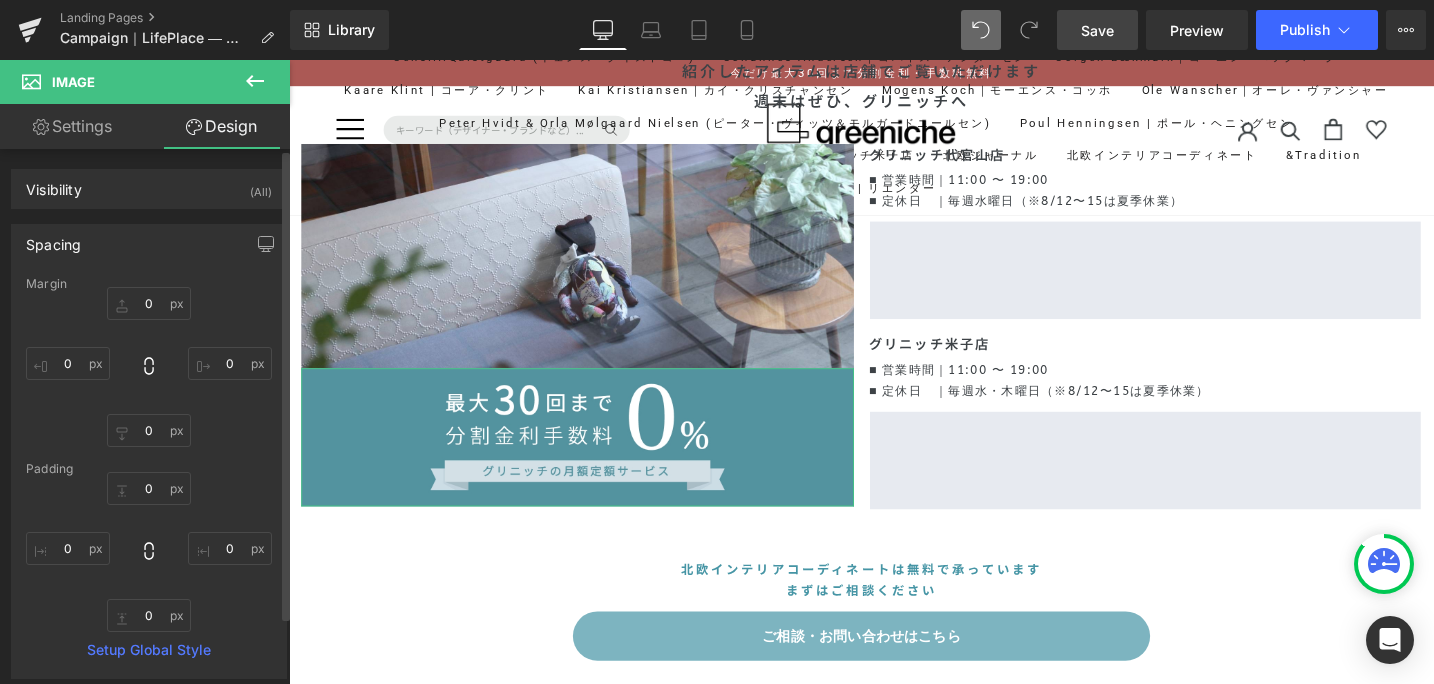scroll, scrollTop: 2, scrollLeft: 0, axis: vertical 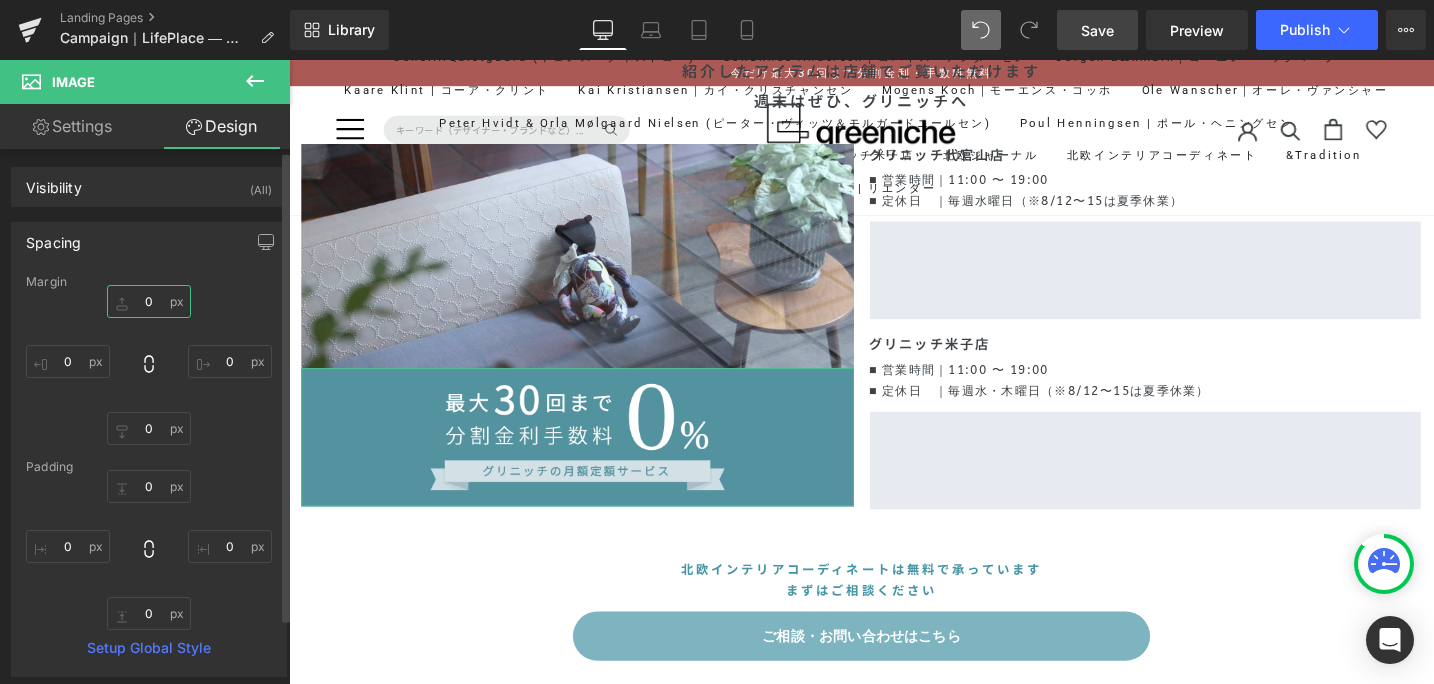 click on "0" at bounding box center (149, 301) 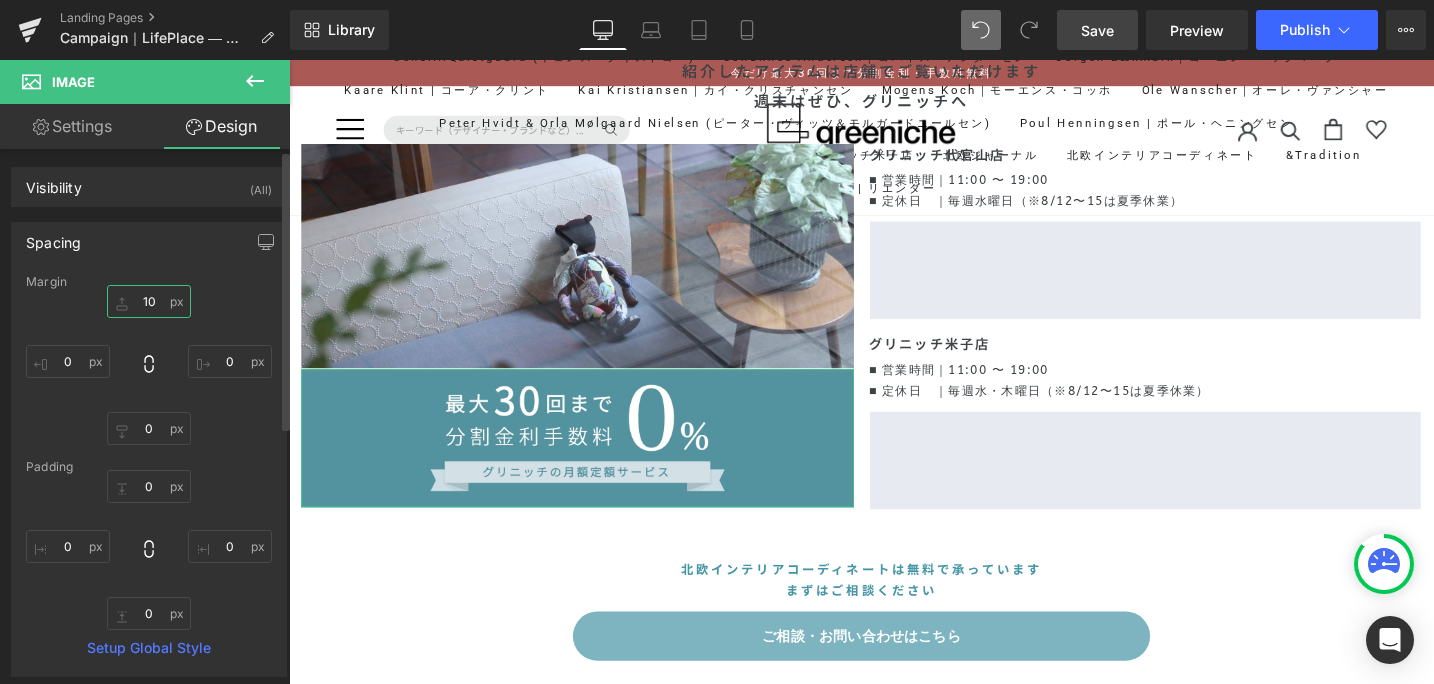 type on "10" 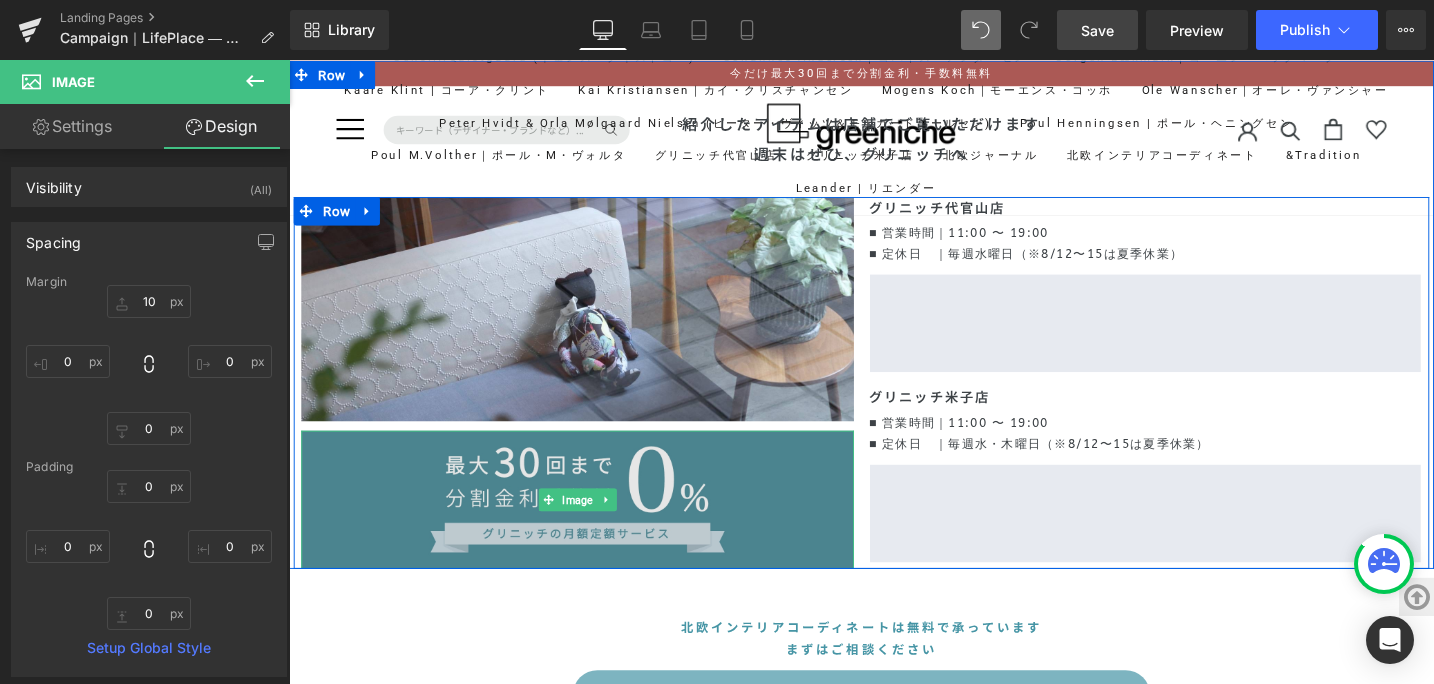 scroll, scrollTop: 6206, scrollLeft: 0, axis: vertical 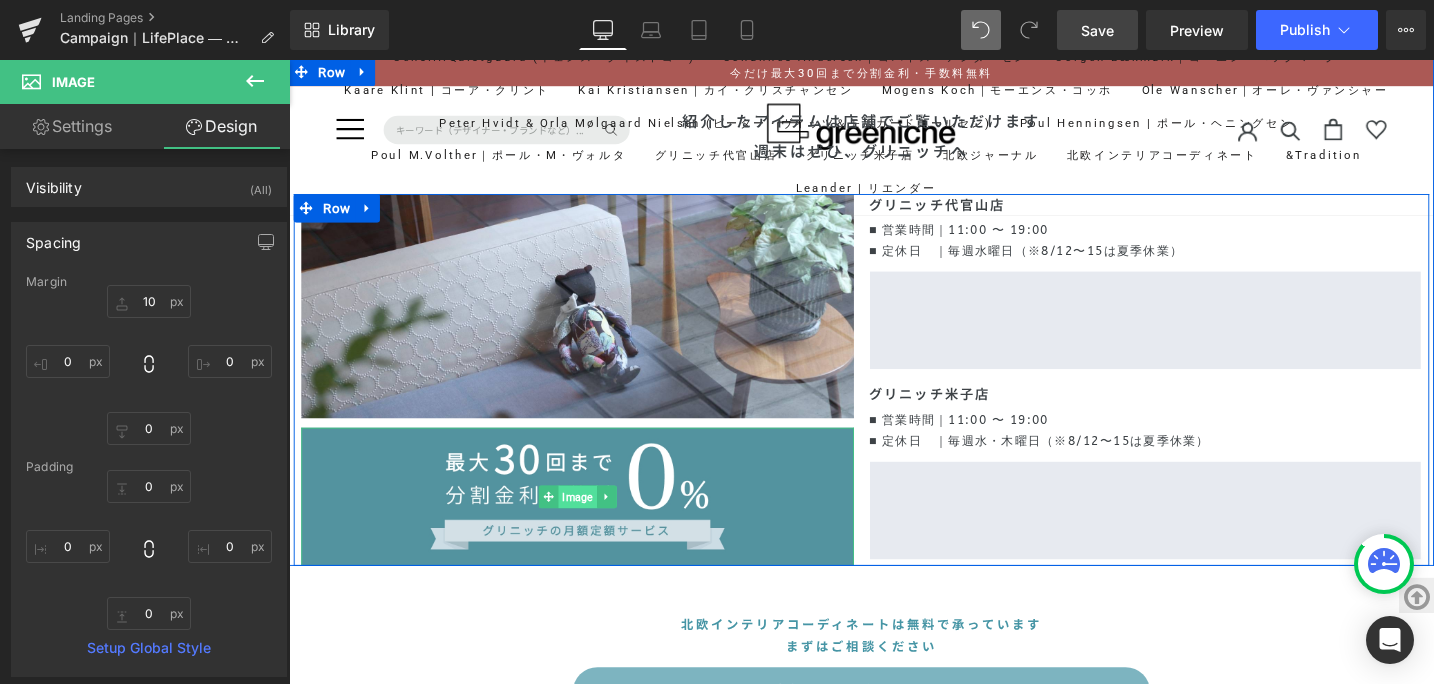 click on "Image" at bounding box center [594, 522] 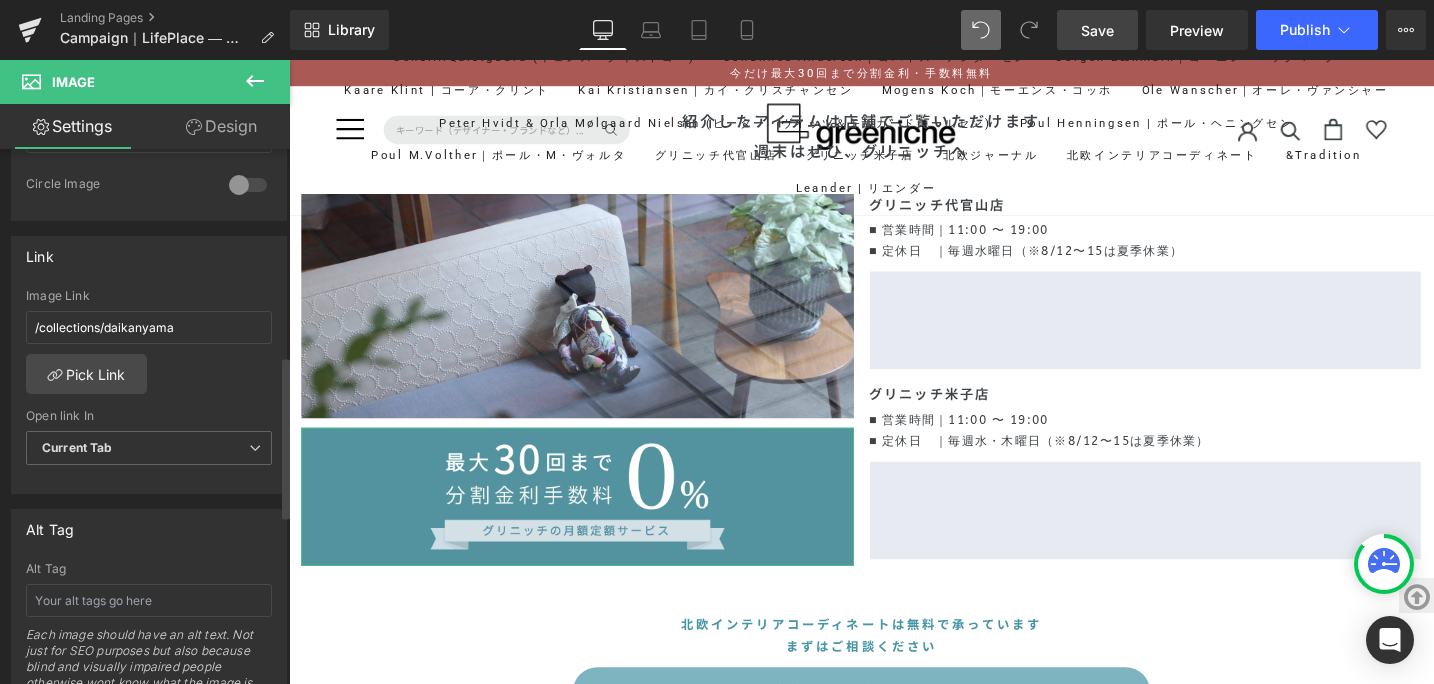 scroll, scrollTop: 809, scrollLeft: 0, axis: vertical 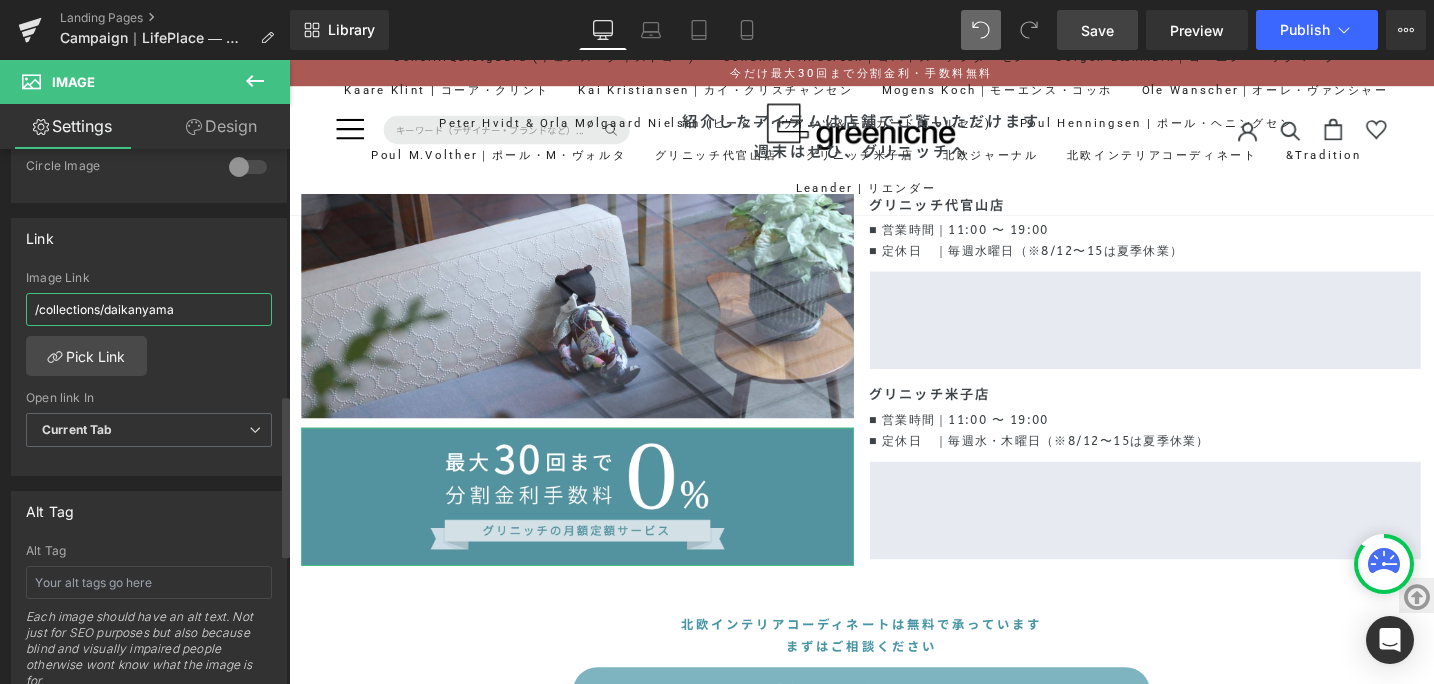 drag, startPoint x: 211, startPoint y: 315, endPoint x: 14, endPoint y: 288, distance: 198.84164 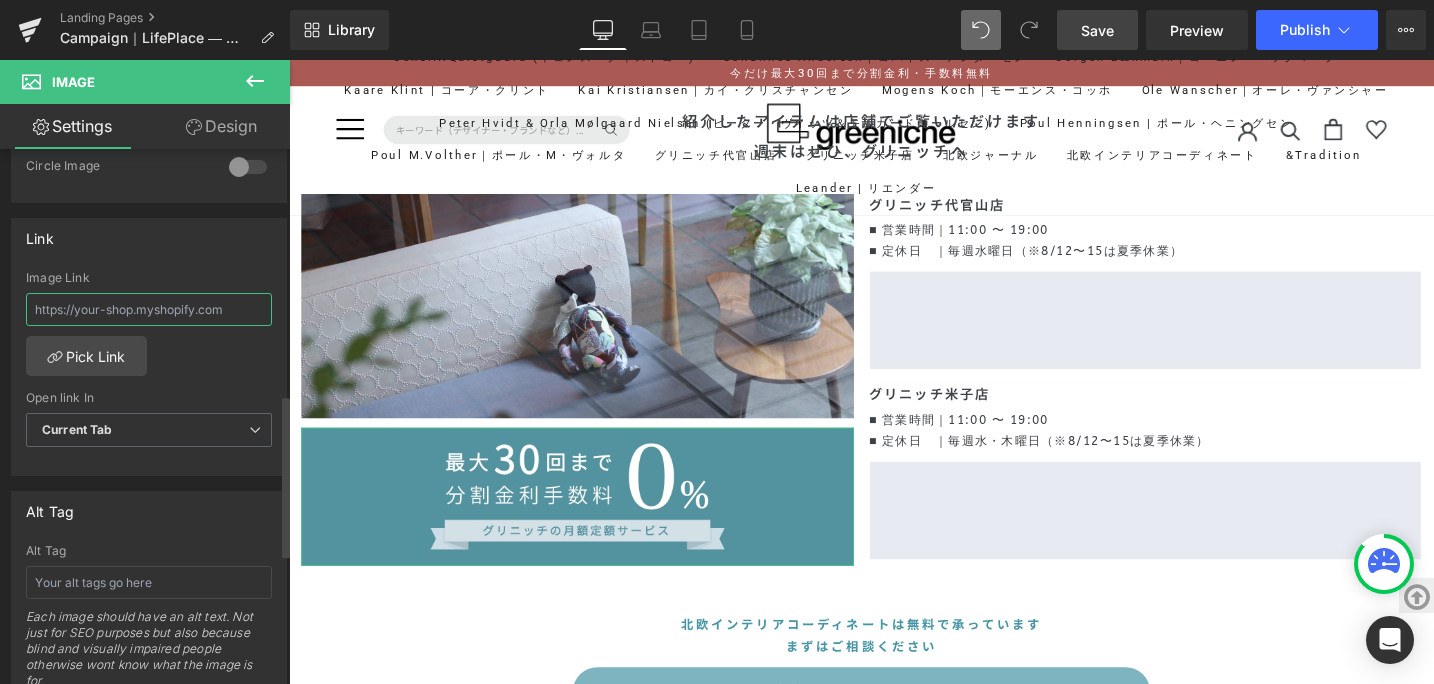 paste on "https://greeniche.jp/pages/service-orico-shoppingcredit" 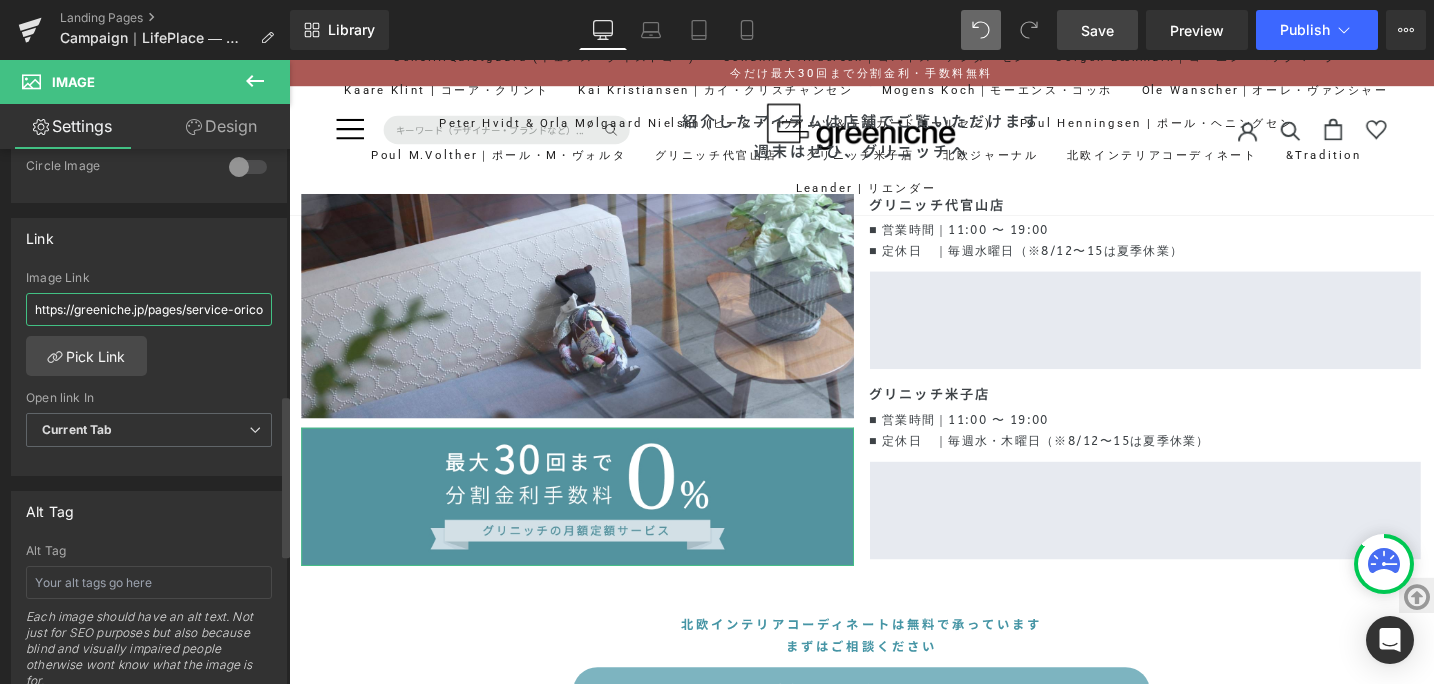 type on "https://greeniche.jp/pages/service-orico-shoppingcredit" 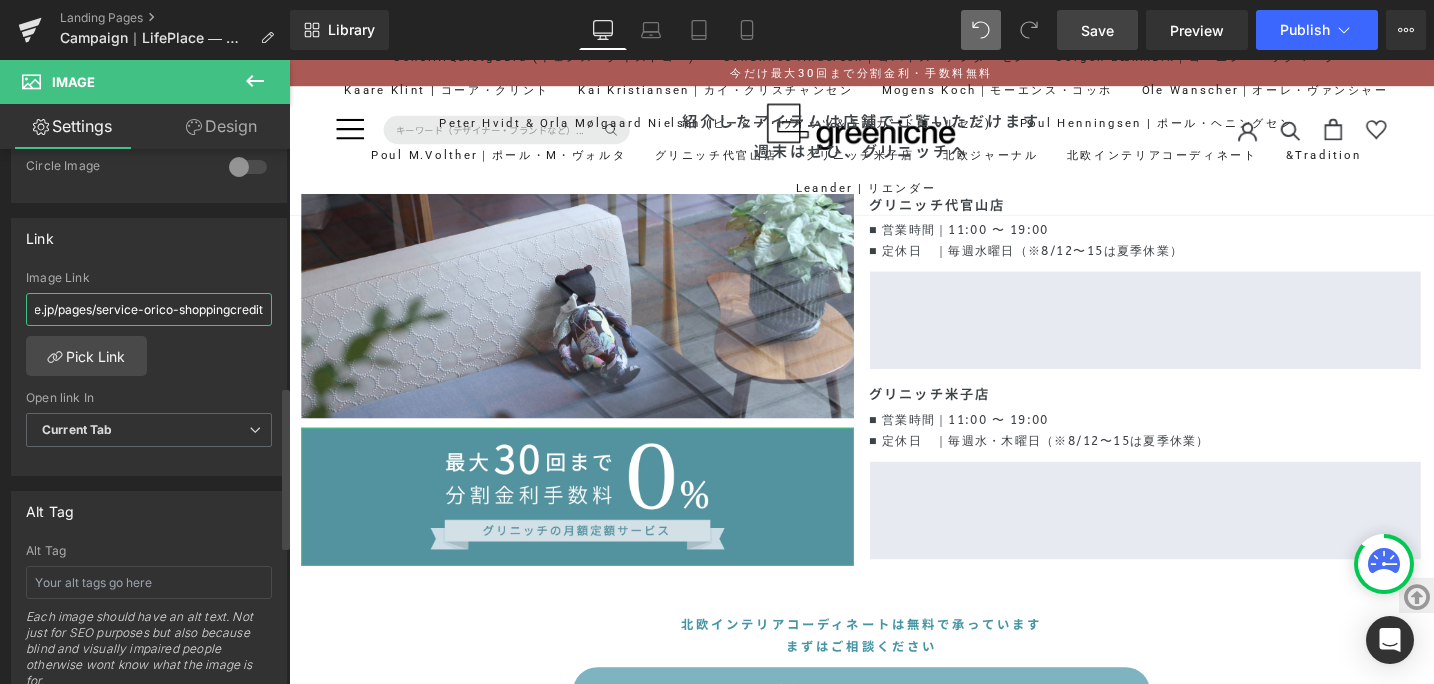 scroll, scrollTop: 782, scrollLeft: 0, axis: vertical 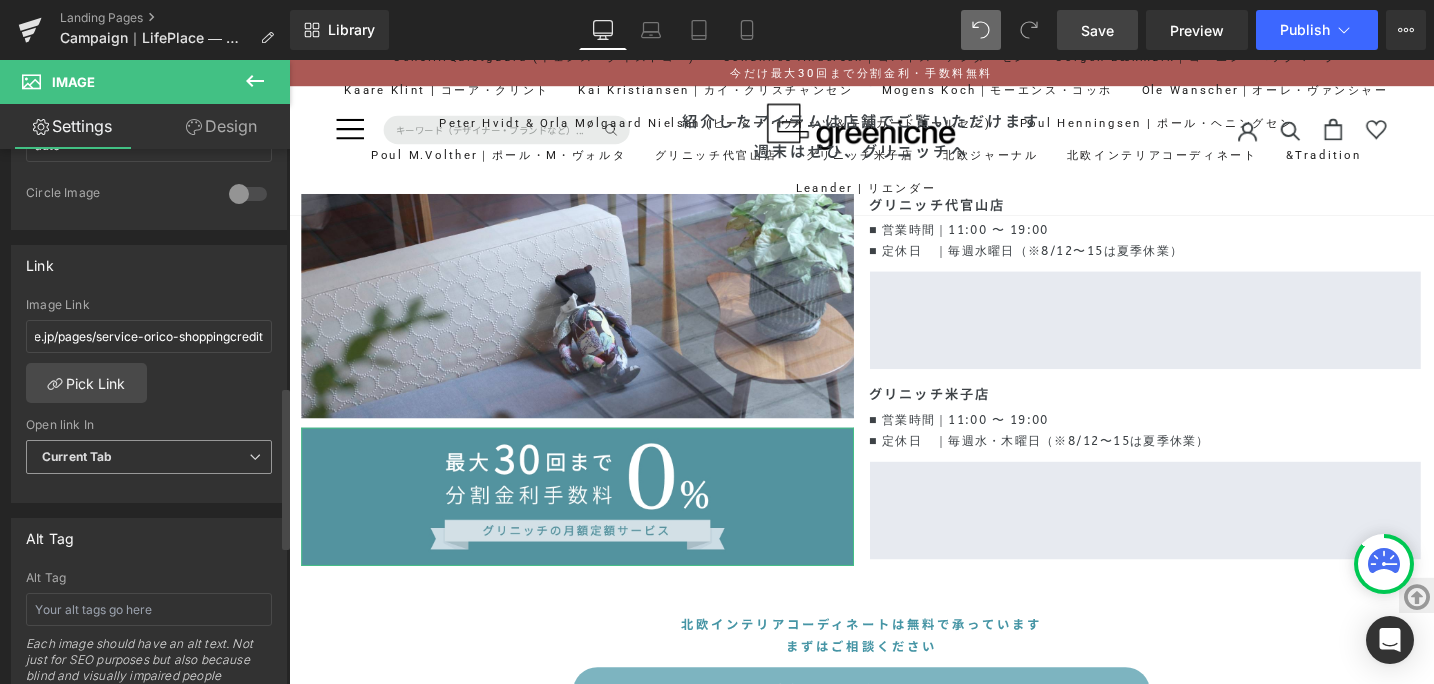 click on "Current Tab" at bounding box center [149, 457] 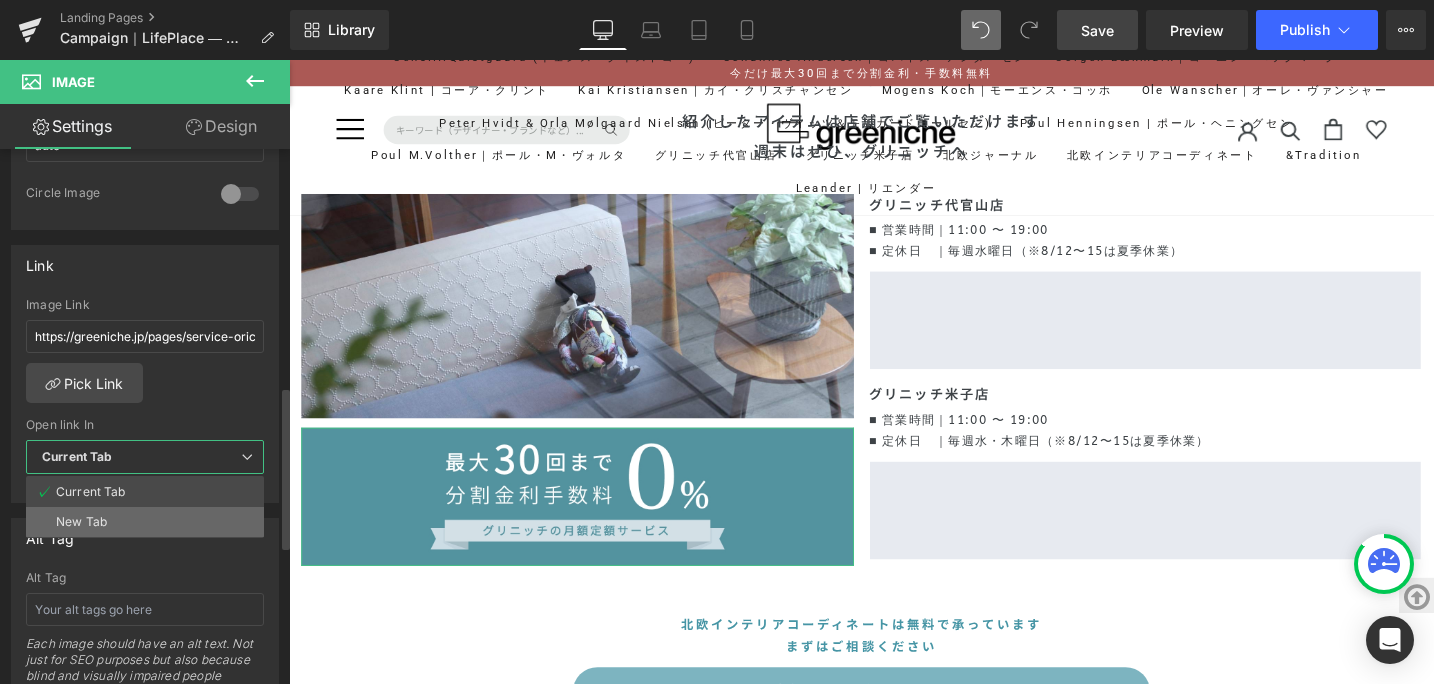 click on "New Tab" at bounding box center (145, 522) 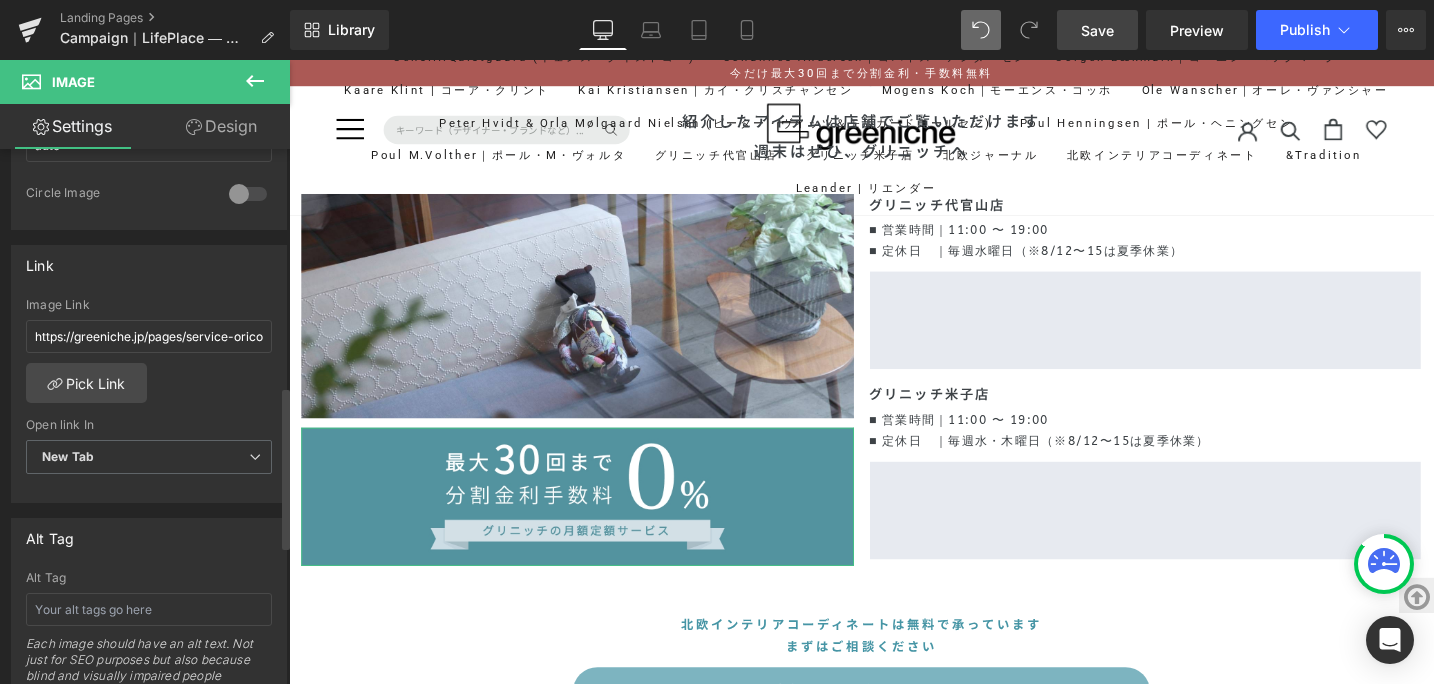 click on "https://greeniche.jp/pages/service-orico-shoppingcredit Image Link https://greeniche.jp/pages/service-orico-shoppingcredit  Pick Link Current Tab New Tab Open link In
New Tab
Current Tab New Tab" at bounding box center (149, 400) 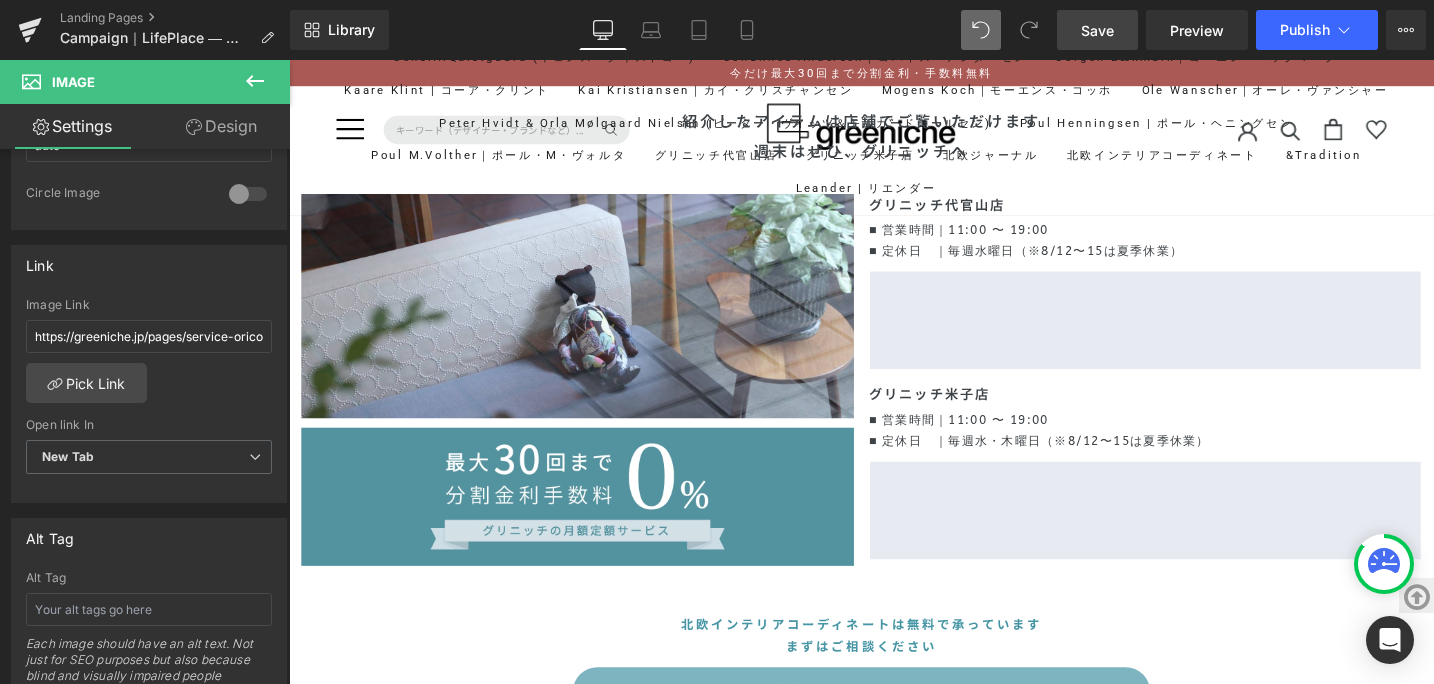 click on "Save" at bounding box center [1097, 30] 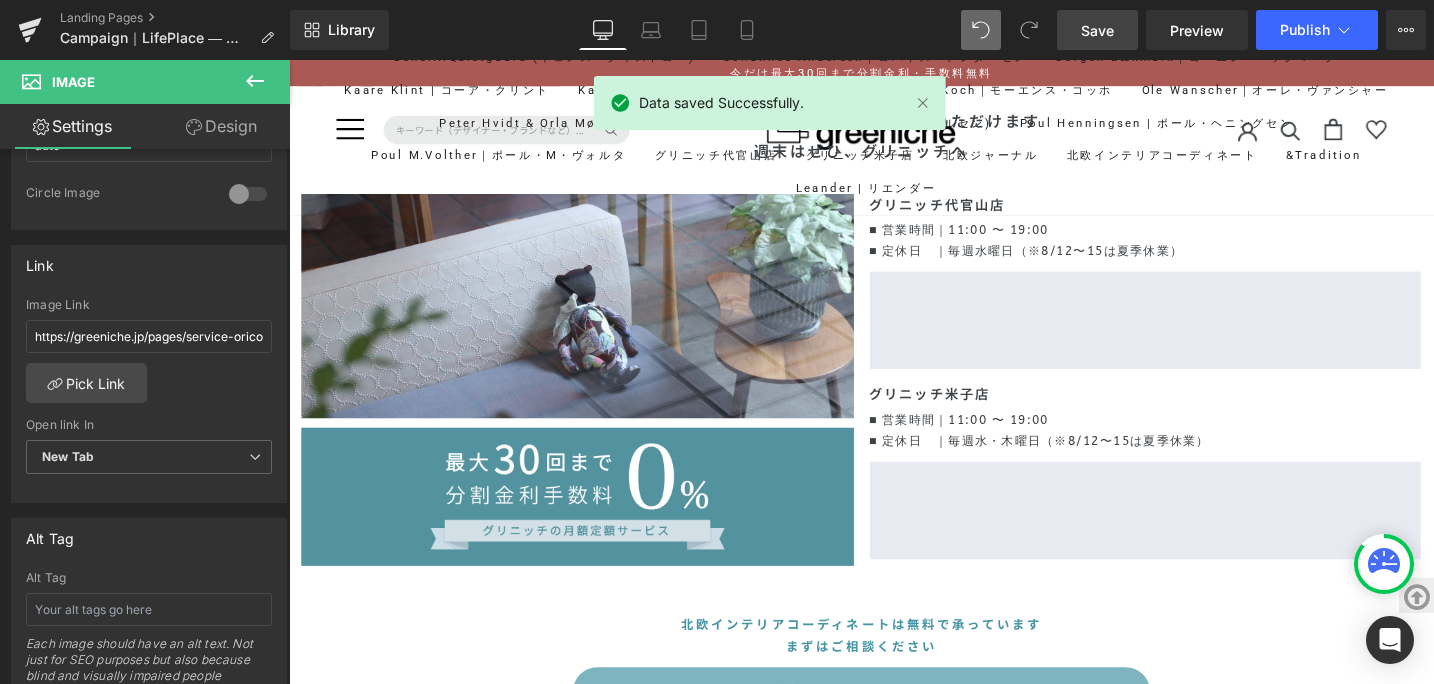 click on "Library Desktop Desktop Laptop Tablet Mobile Save Preview Publish Scheduled View Live Page View with current Template Save Template to Library Schedule Publish  Optimize  Publish Settings Shortcuts  Your page can’t be published   You've reached the maximum number of published pages on your plan  (0/0).  You need to upgrade your plan or unpublish all your pages to get 1 publish slot.   Unpublish pages   Upgrade plan" at bounding box center [862, 30] 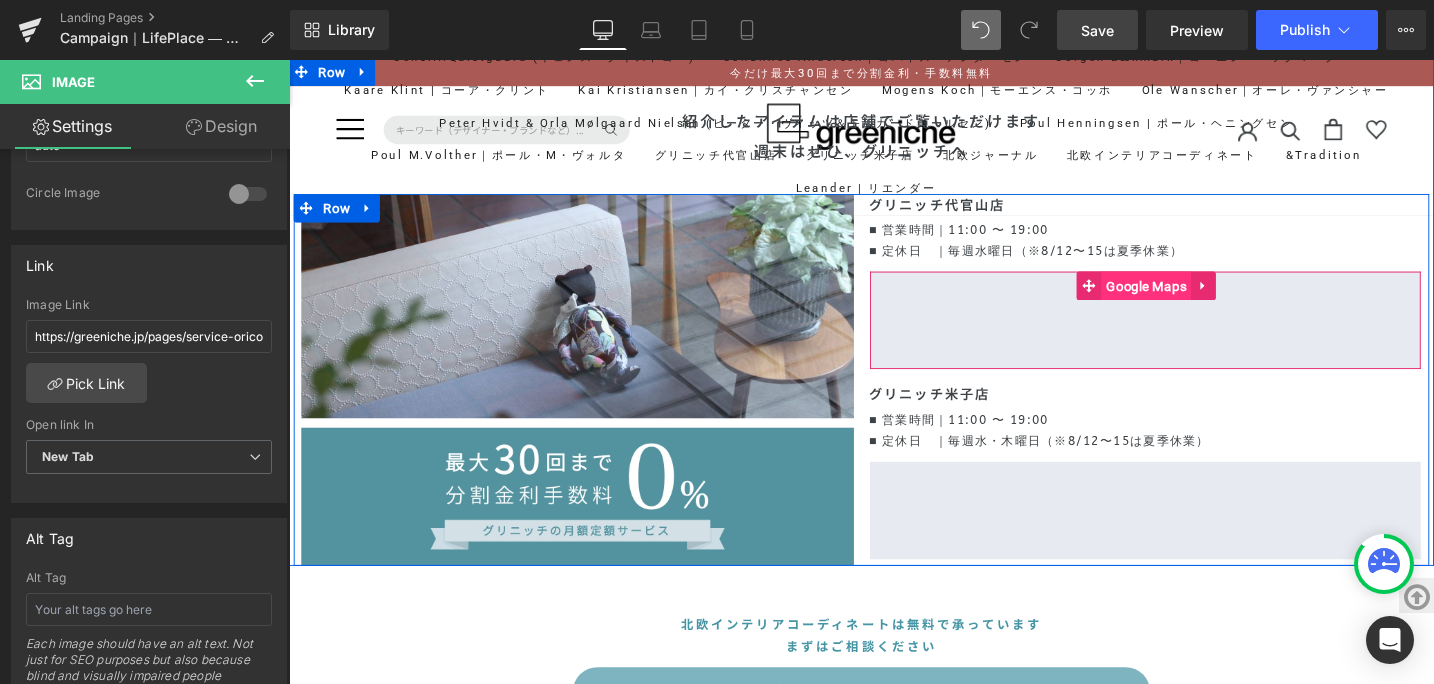 click on "Google Maps" at bounding box center (1194, 299) 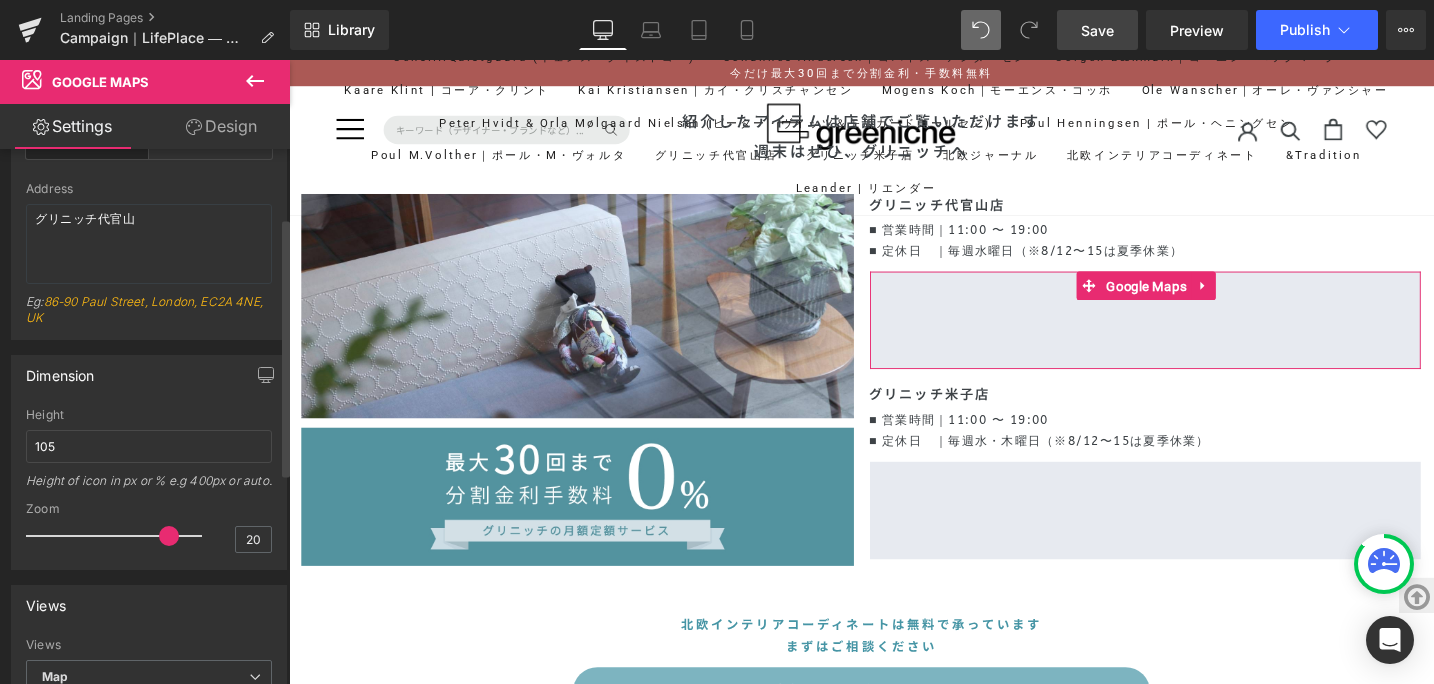 scroll, scrollTop: 144, scrollLeft: 0, axis: vertical 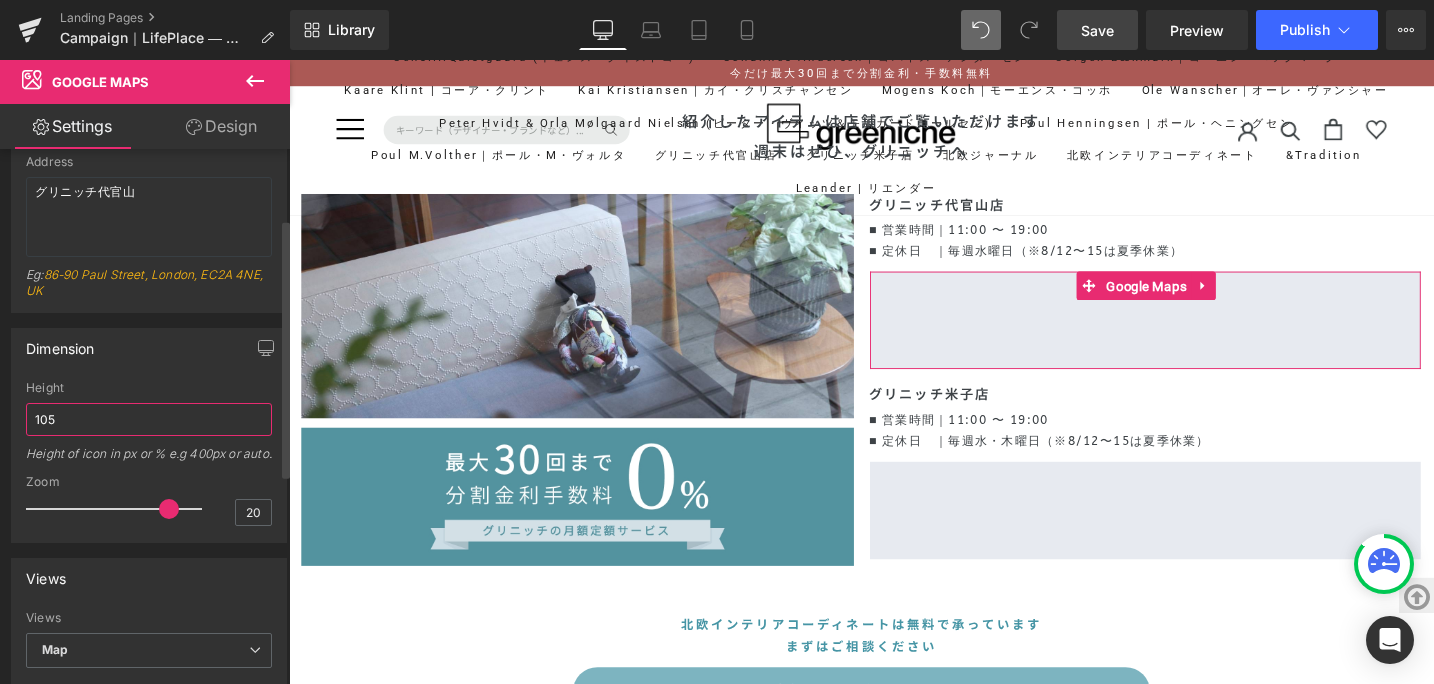 click on "105" at bounding box center (149, 419) 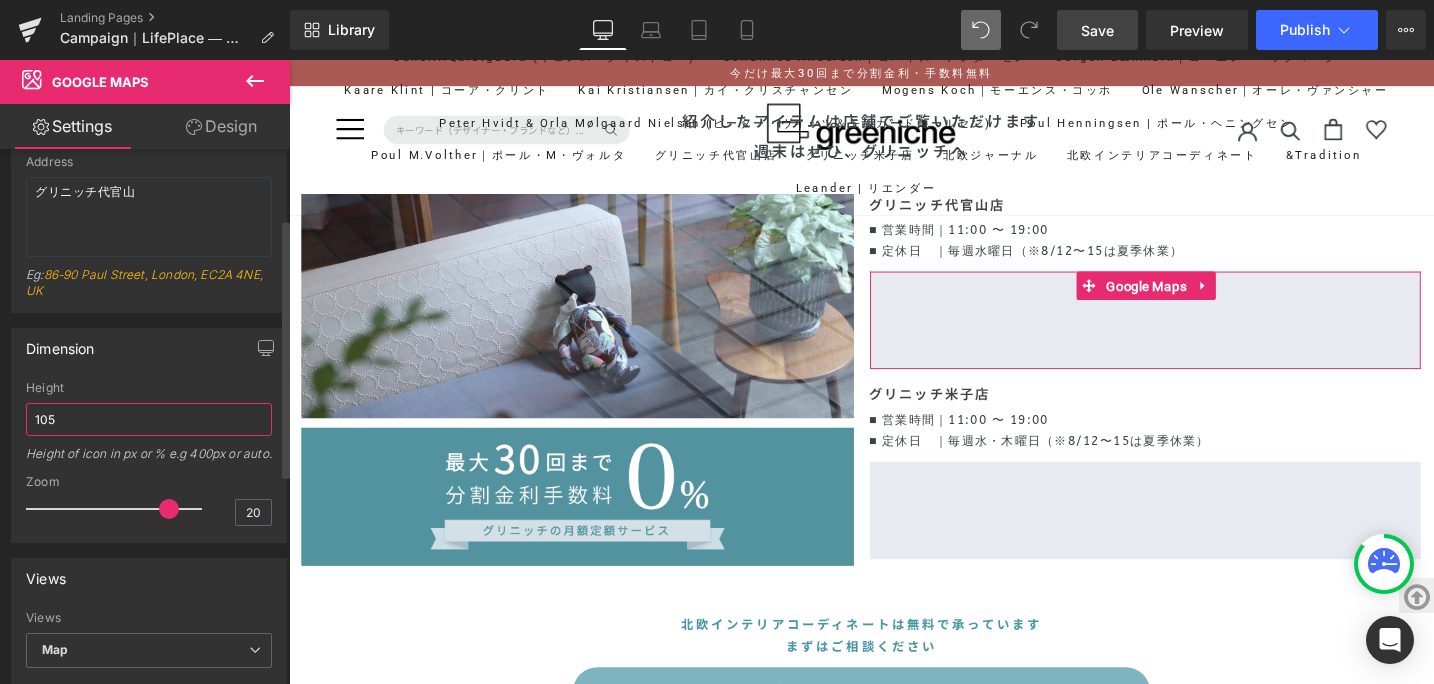 click on "105" at bounding box center [149, 419] 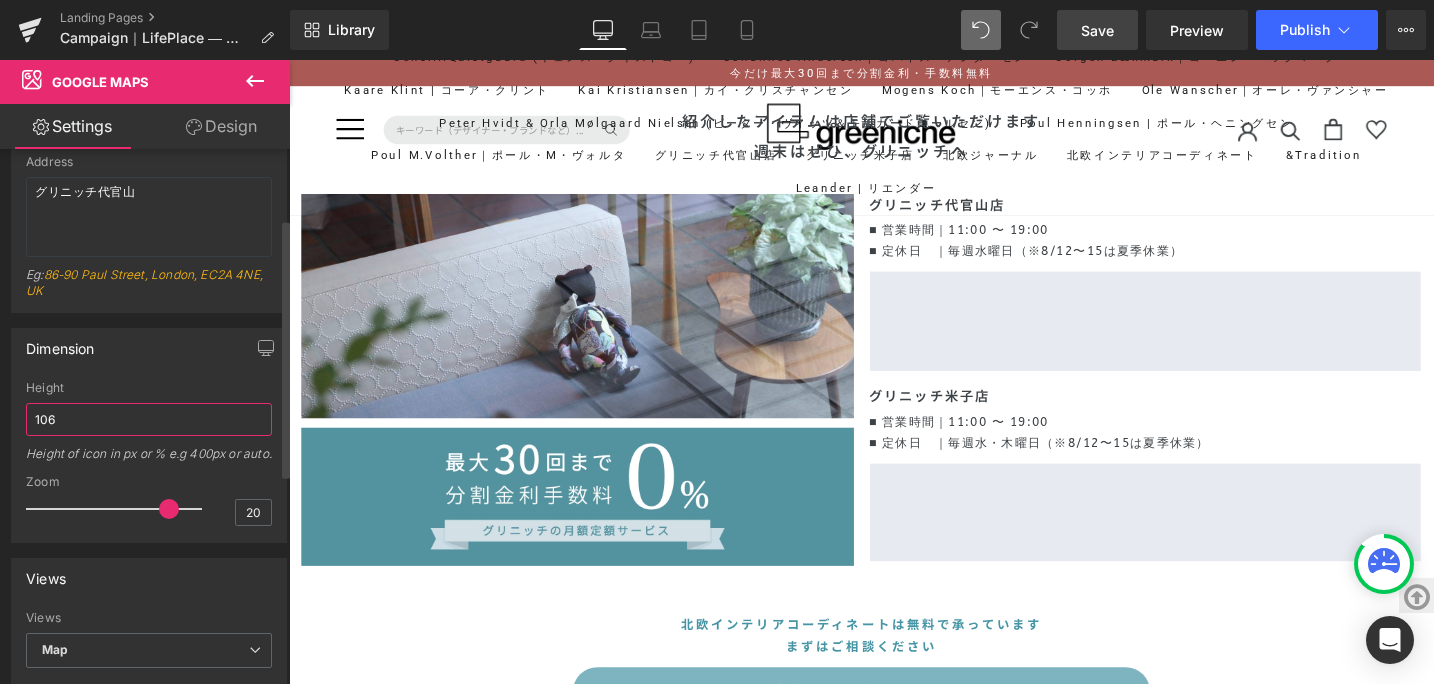 type on "107" 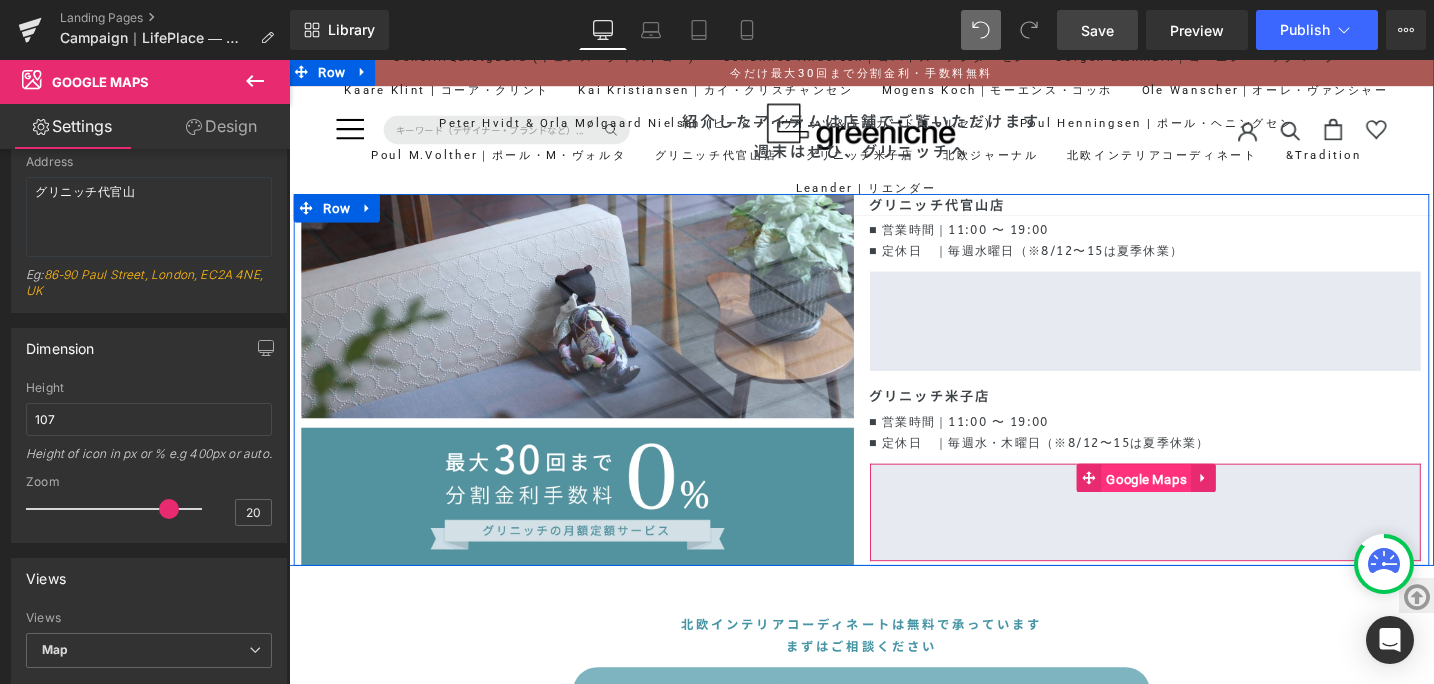 click on "Google Maps" at bounding box center (1194, 503) 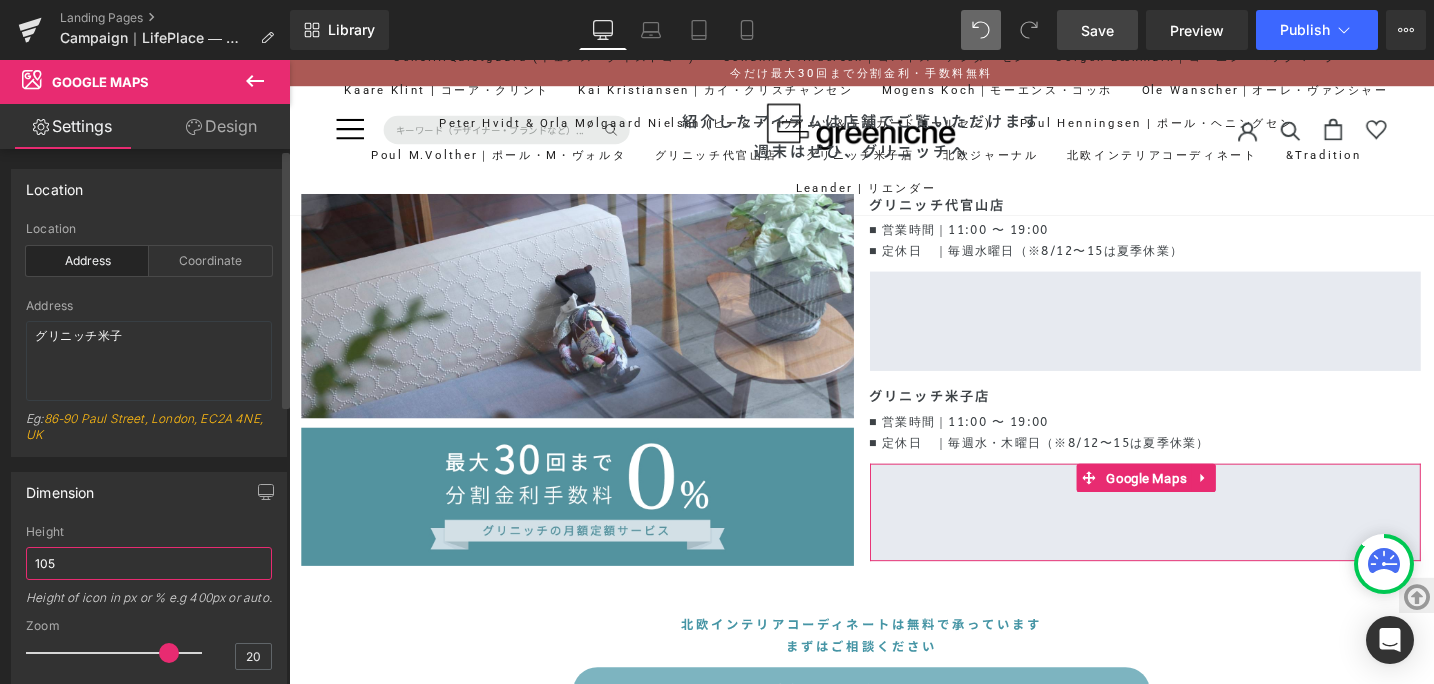 click on "105" at bounding box center (149, 563) 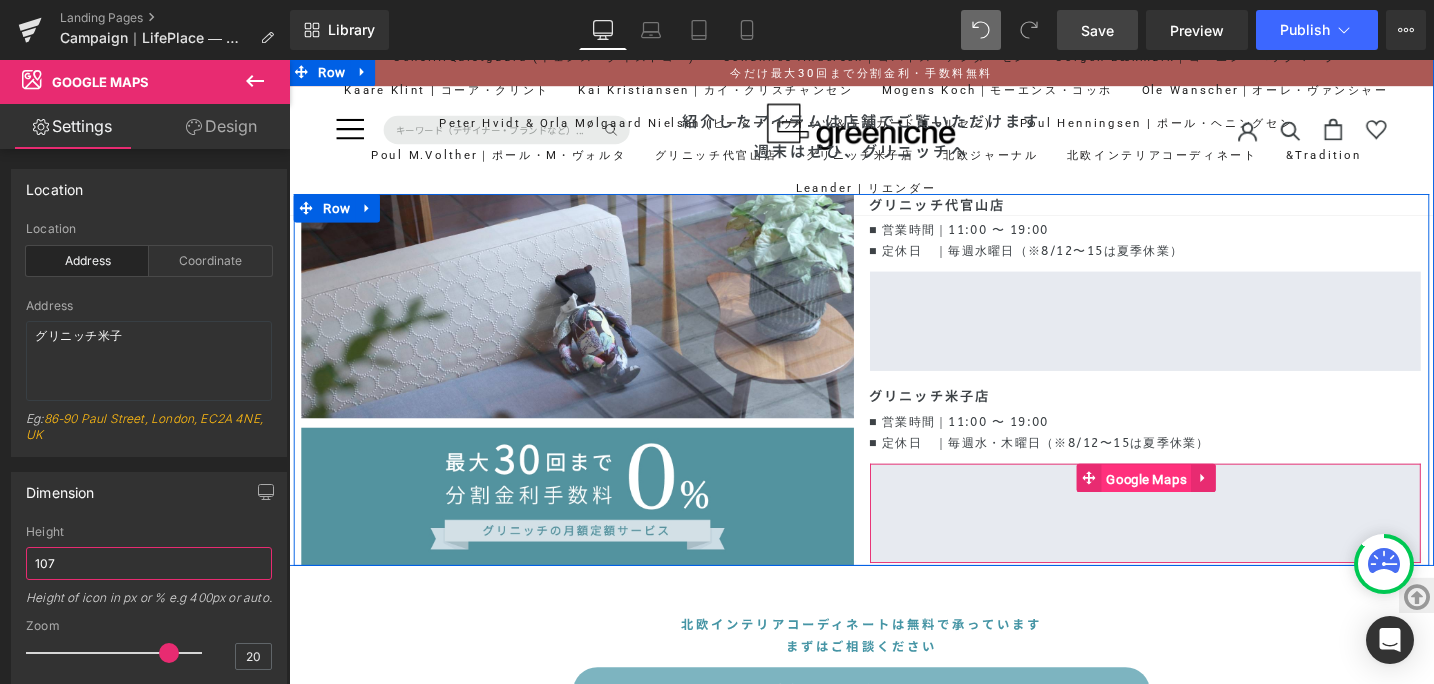 click on "Google Maps" at bounding box center (1194, 503) 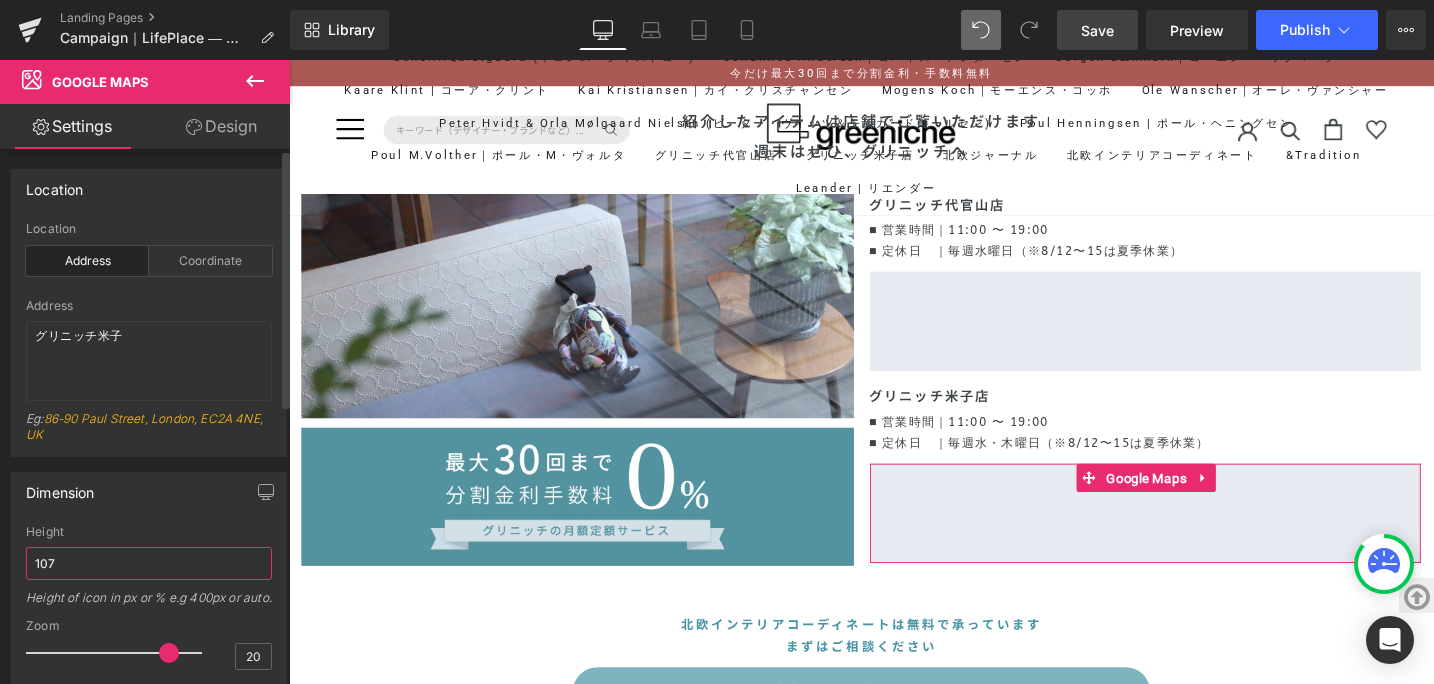 click on "107" at bounding box center (149, 563) 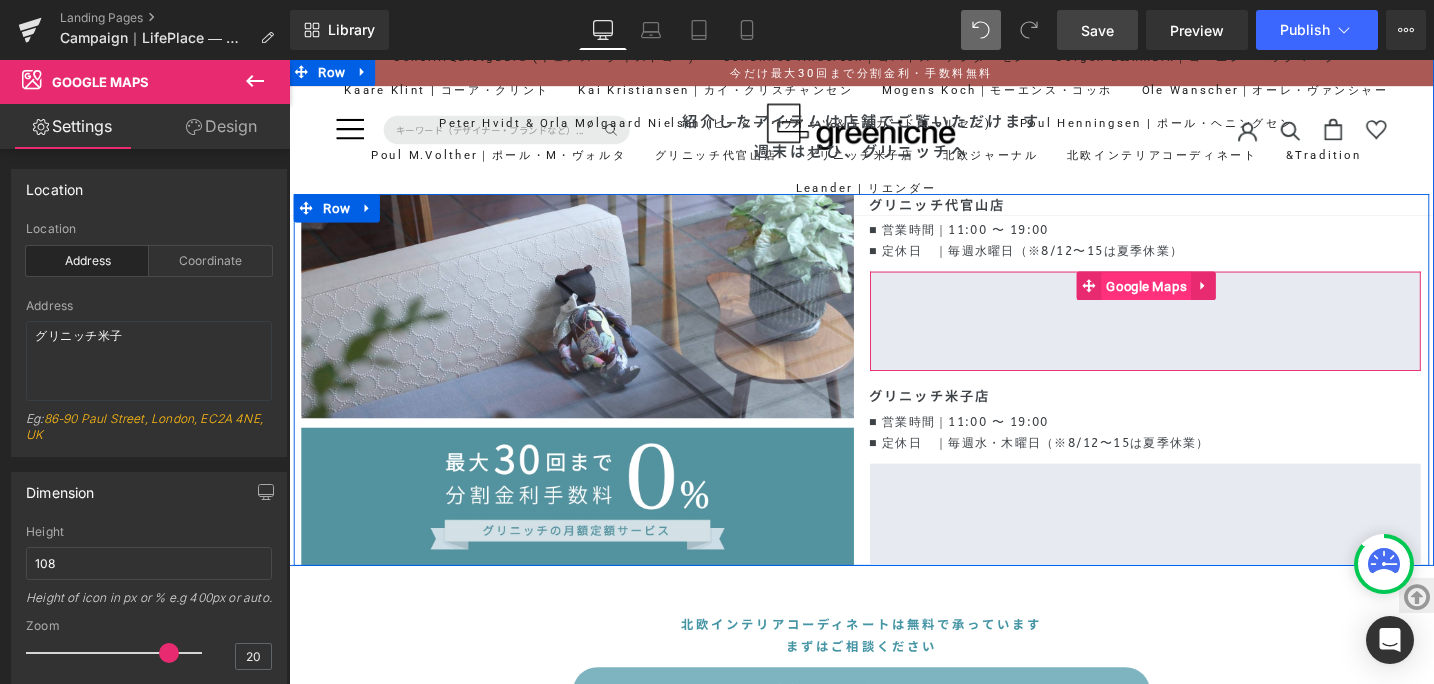 click on "Google Maps" at bounding box center (1194, 300) 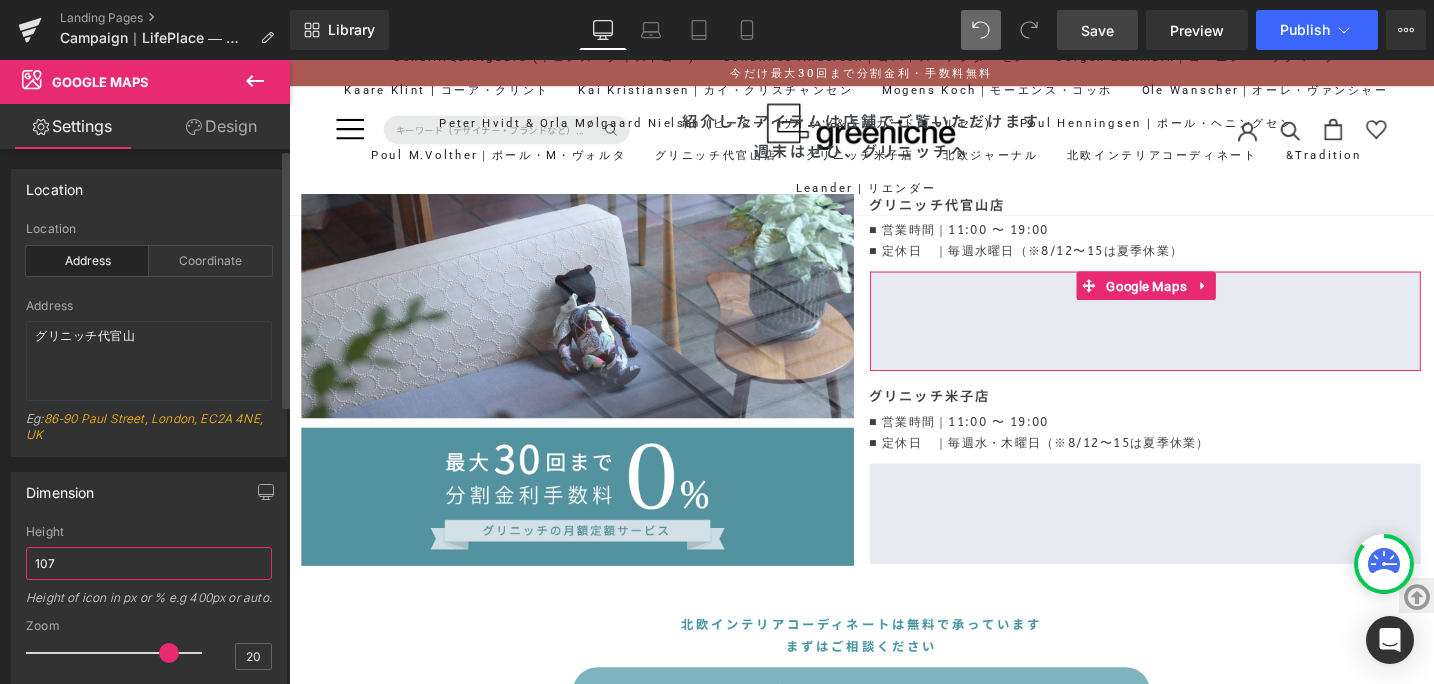 click on "107" at bounding box center [149, 563] 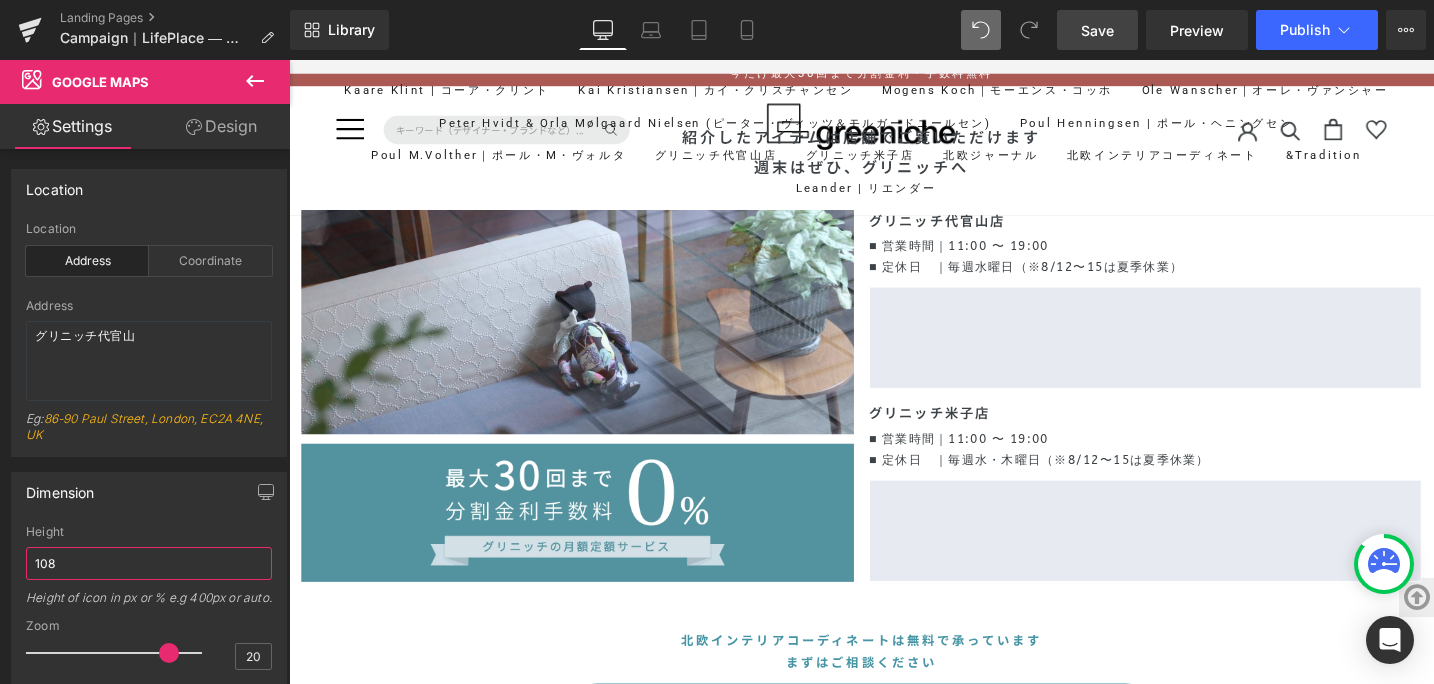 scroll, scrollTop: 6188, scrollLeft: 0, axis: vertical 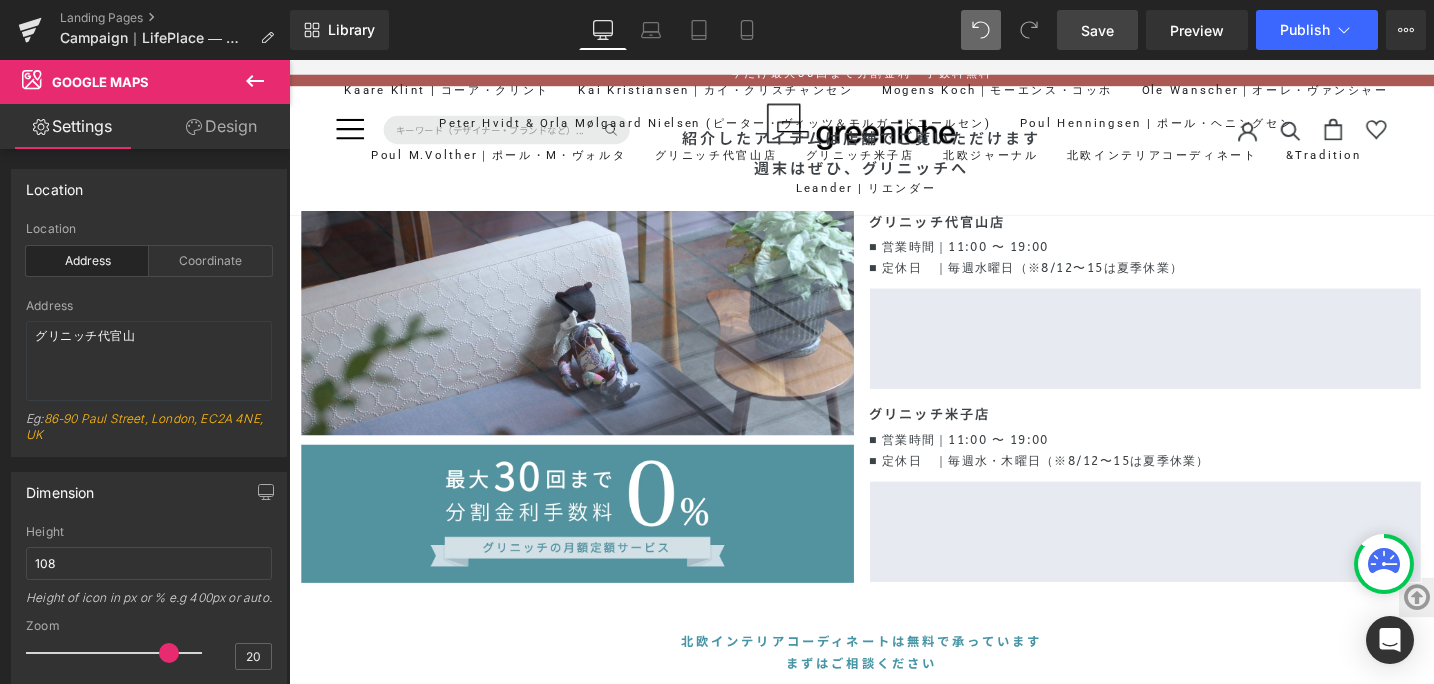 click on "Save" at bounding box center (1097, 30) 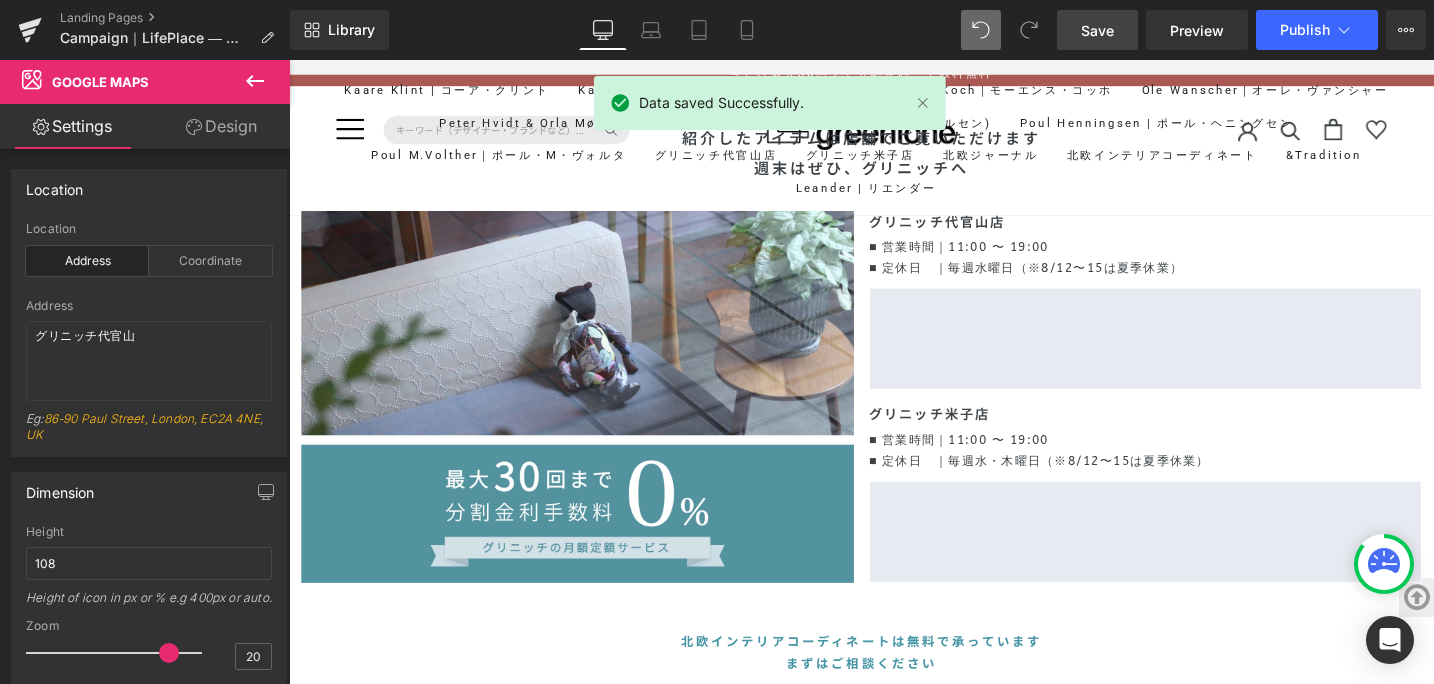 click on "Library Desktop Desktop Laptop Tablet Mobile Save Preview Publish Scheduled View Live Page View with current Template Save Template to Library Schedule Publish  Optimize  Publish Settings Shortcuts  Your page can’t be published   You've reached the maximum number of published pages on your plan  (0/0).  You need to upgrade your plan or unpublish all your pages to get 1 publish slot.   Unpublish pages   Upgrade plan" at bounding box center [862, 30] 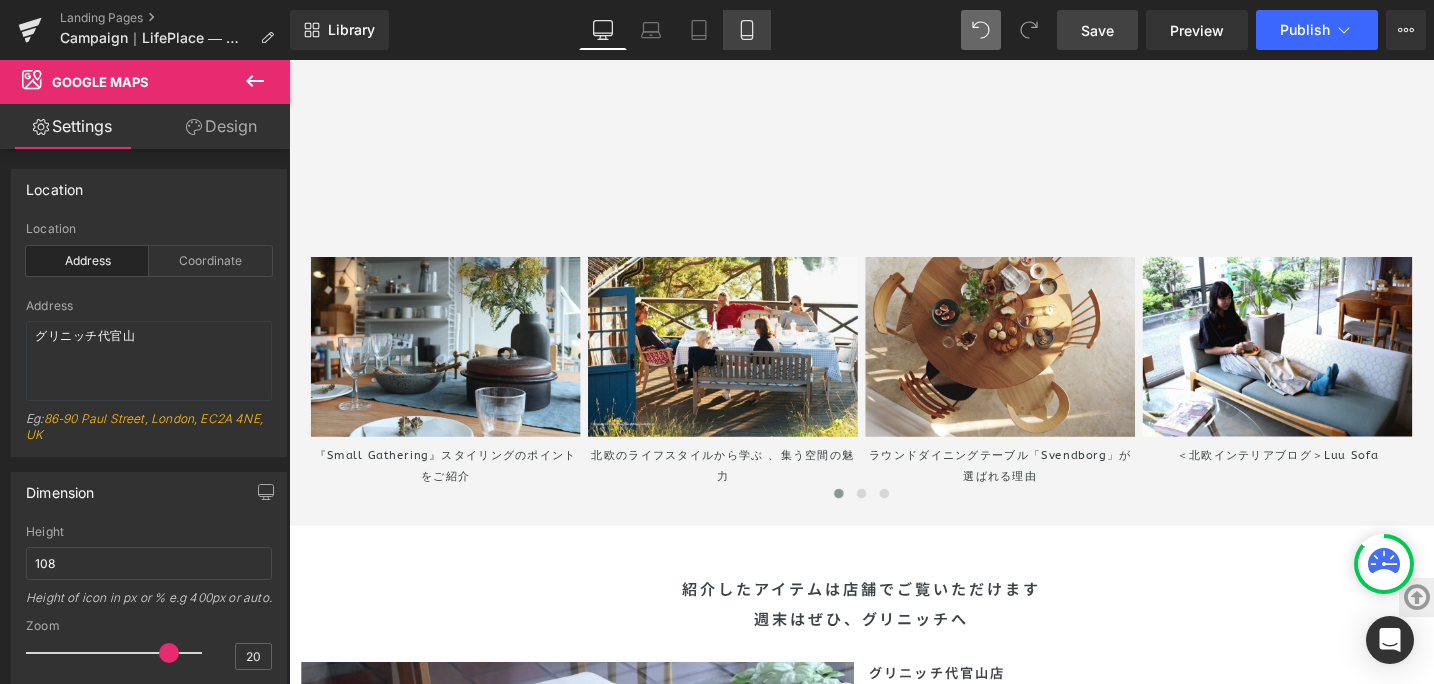 scroll, scrollTop: 5769, scrollLeft: 0, axis: vertical 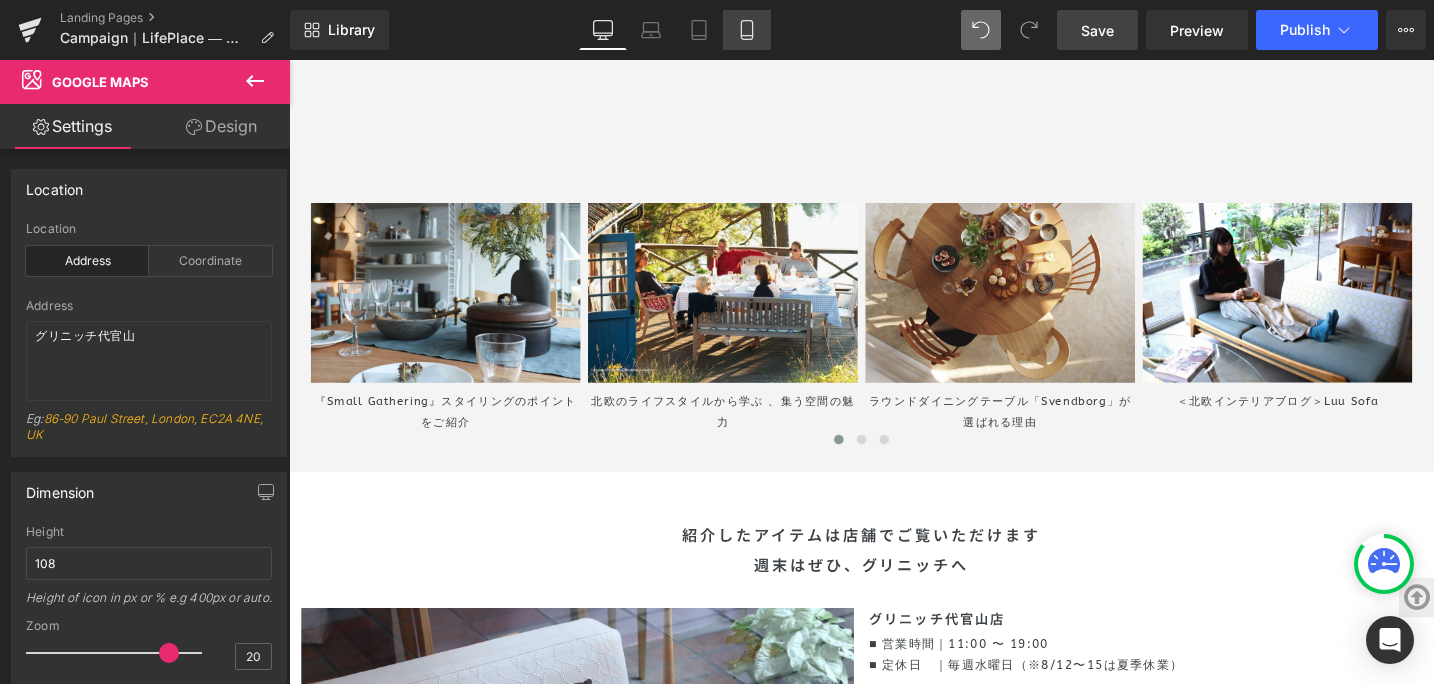 click on "Mobile" at bounding box center [747, 30] 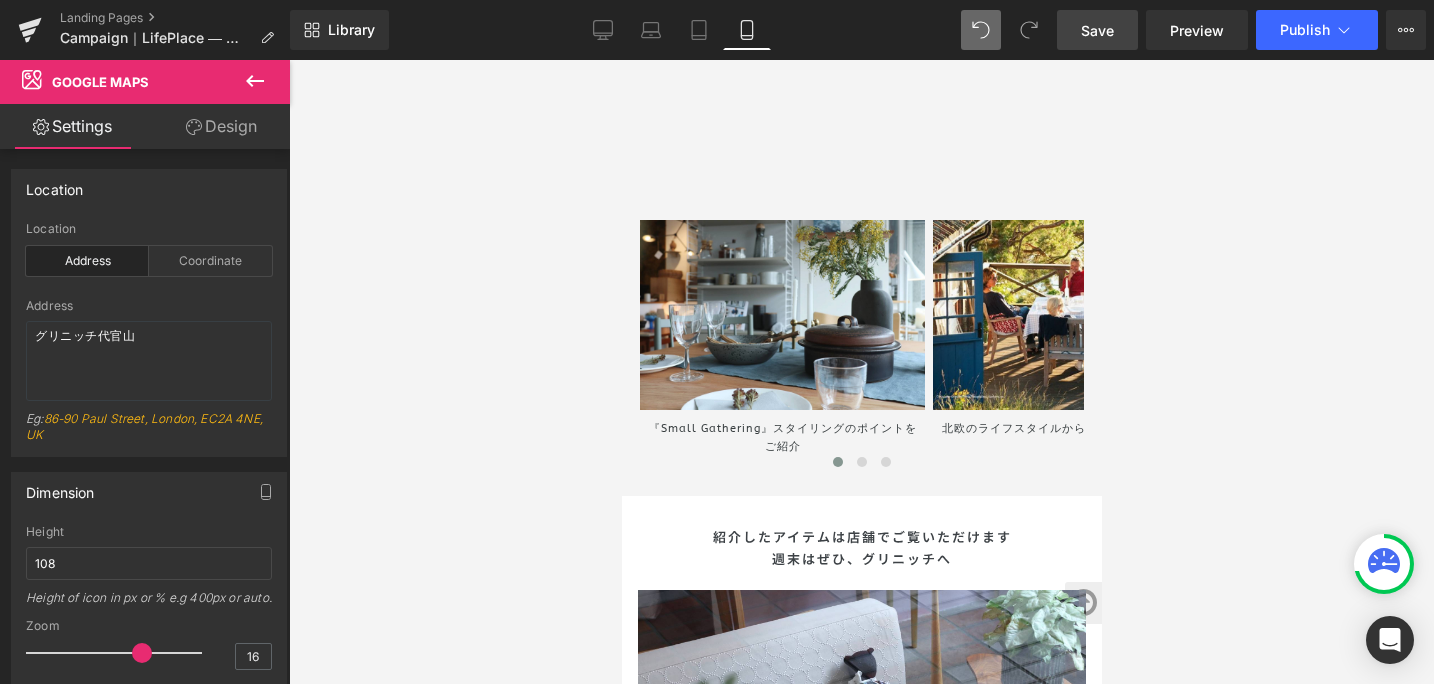 type on "90" 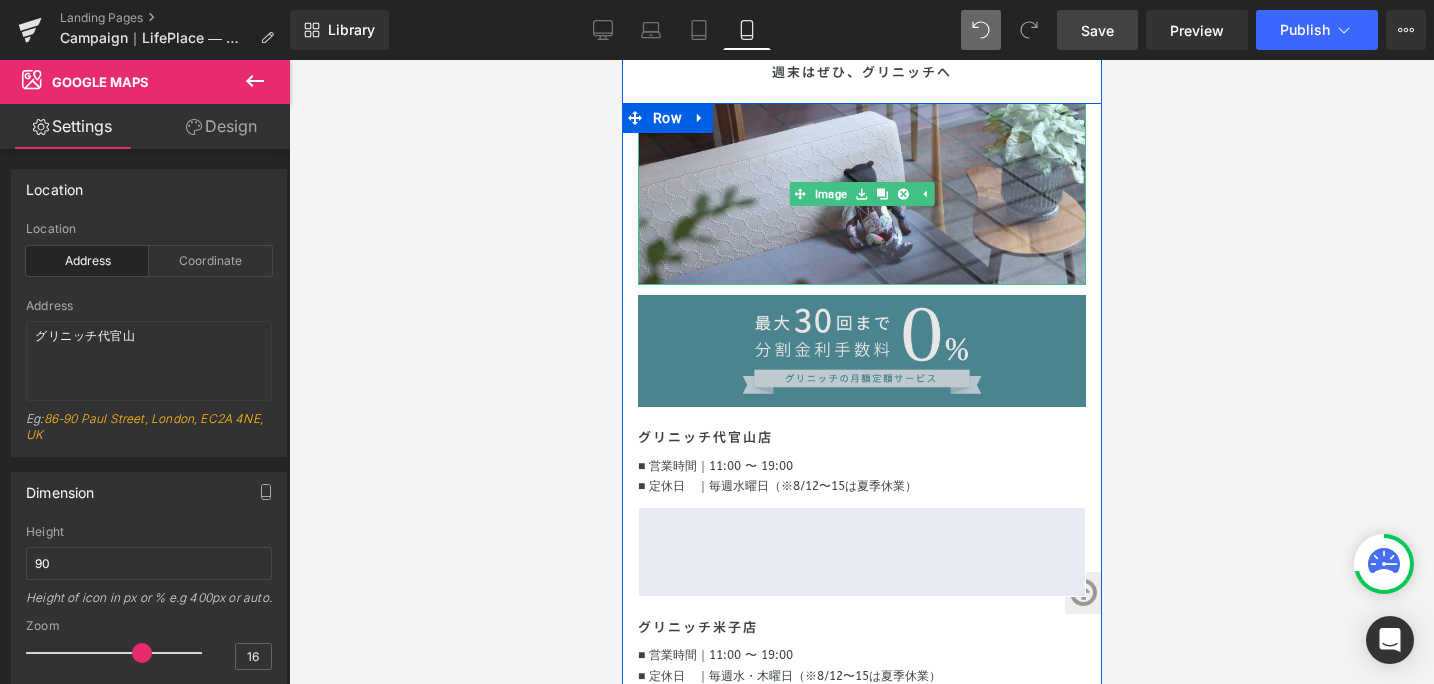 scroll, scrollTop: 6263, scrollLeft: 0, axis: vertical 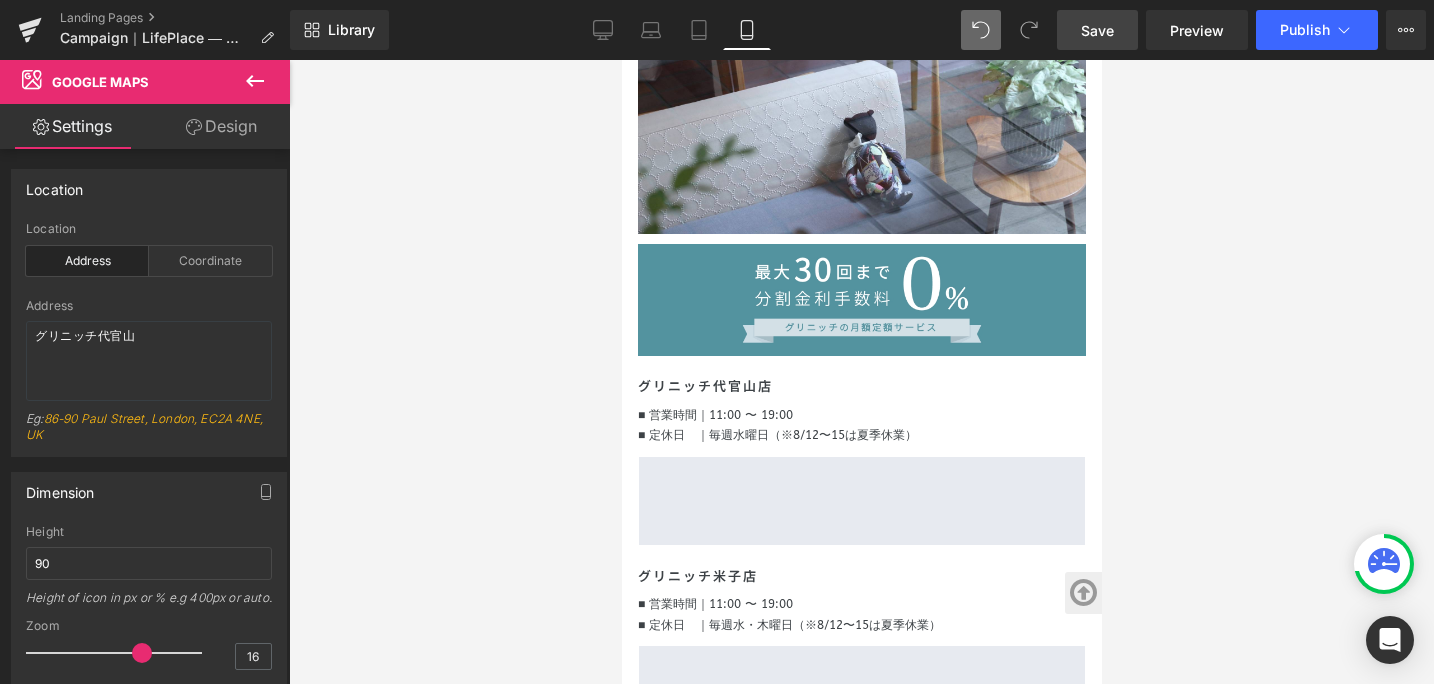 drag, startPoint x: 1207, startPoint y: 295, endPoint x: 1147, endPoint y: 299, distance: 60.133186 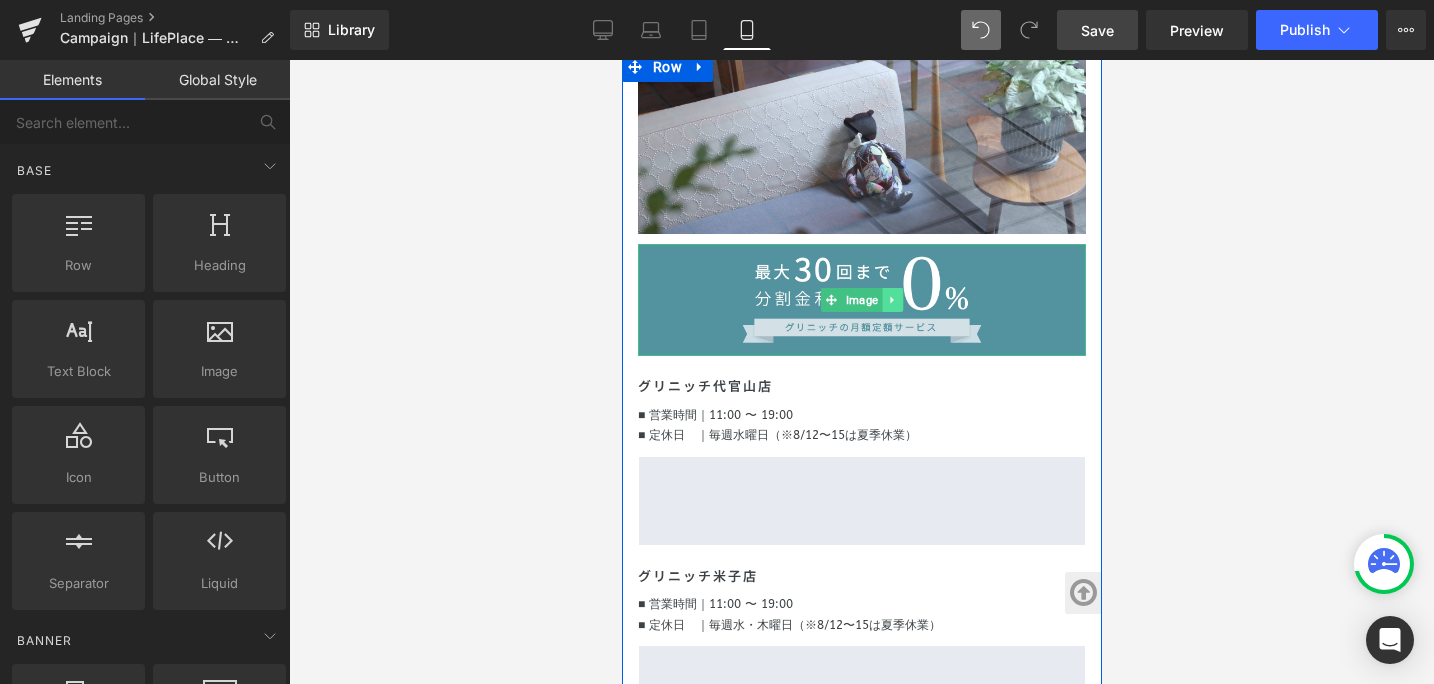 click 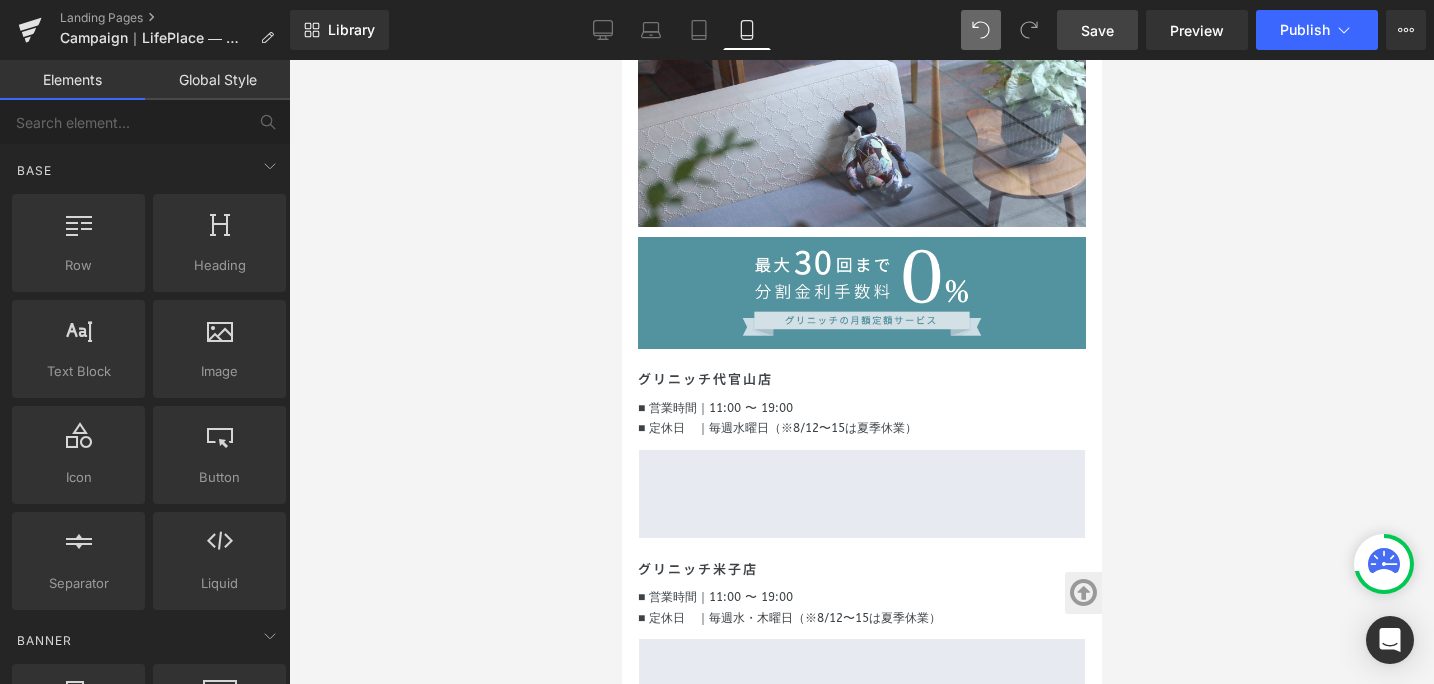 scroll, scrollTop: 6278, scrollLeft: 0, axis: vertical 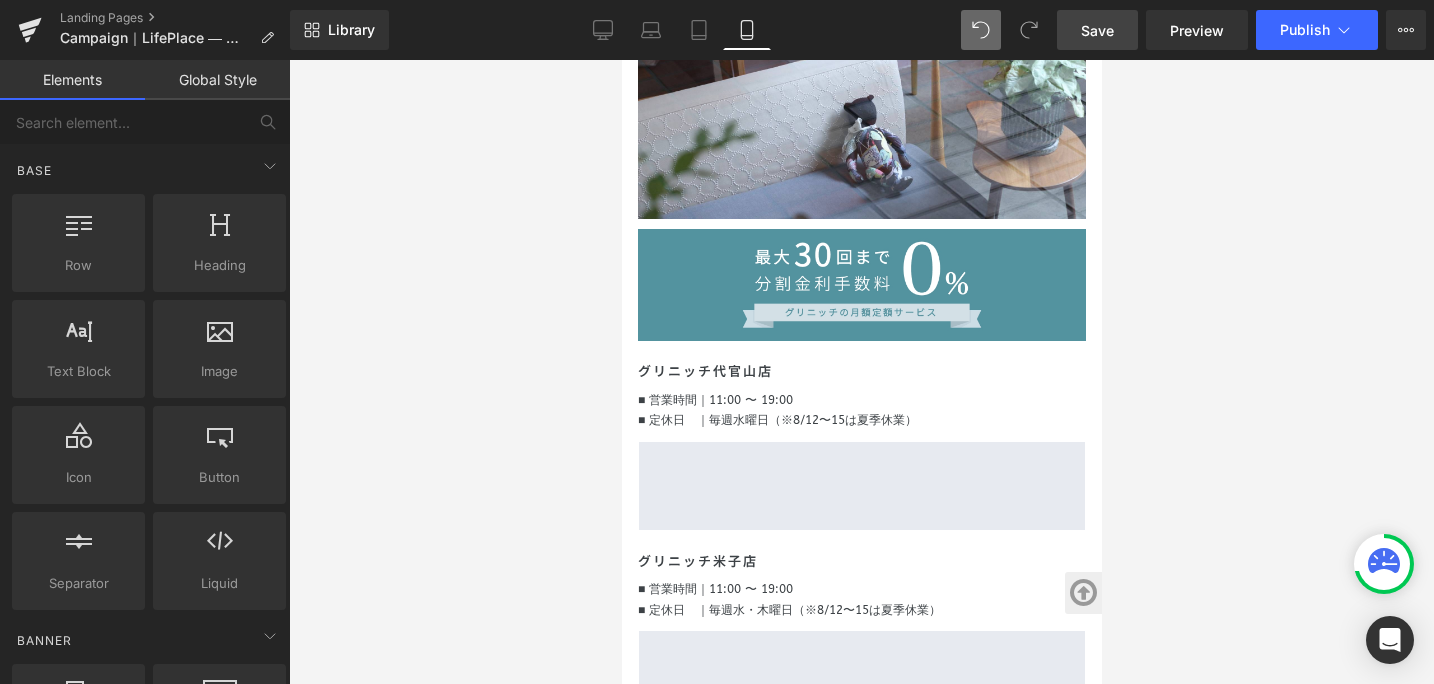 drag, startPoint x: 1238, startPoint y: 272, endPoint x: 1150, endPoint y: 275, distance: 88.051125 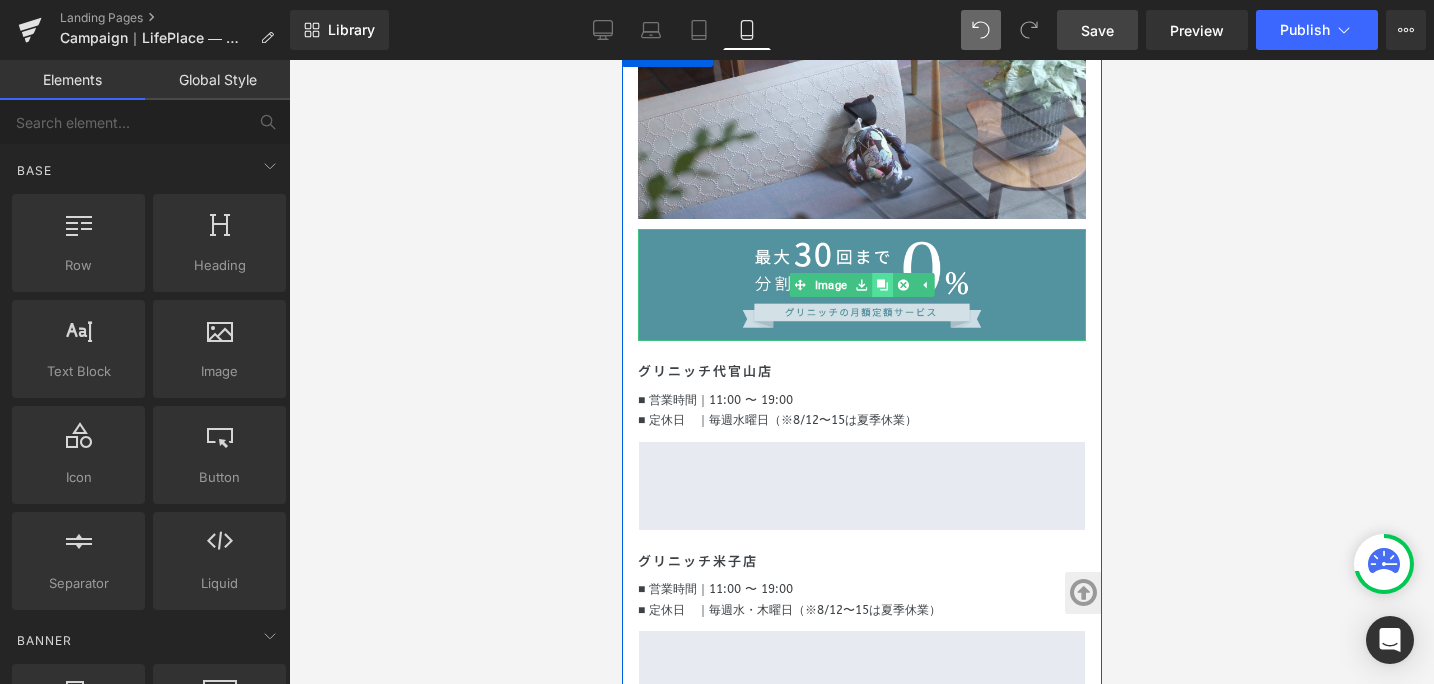 click 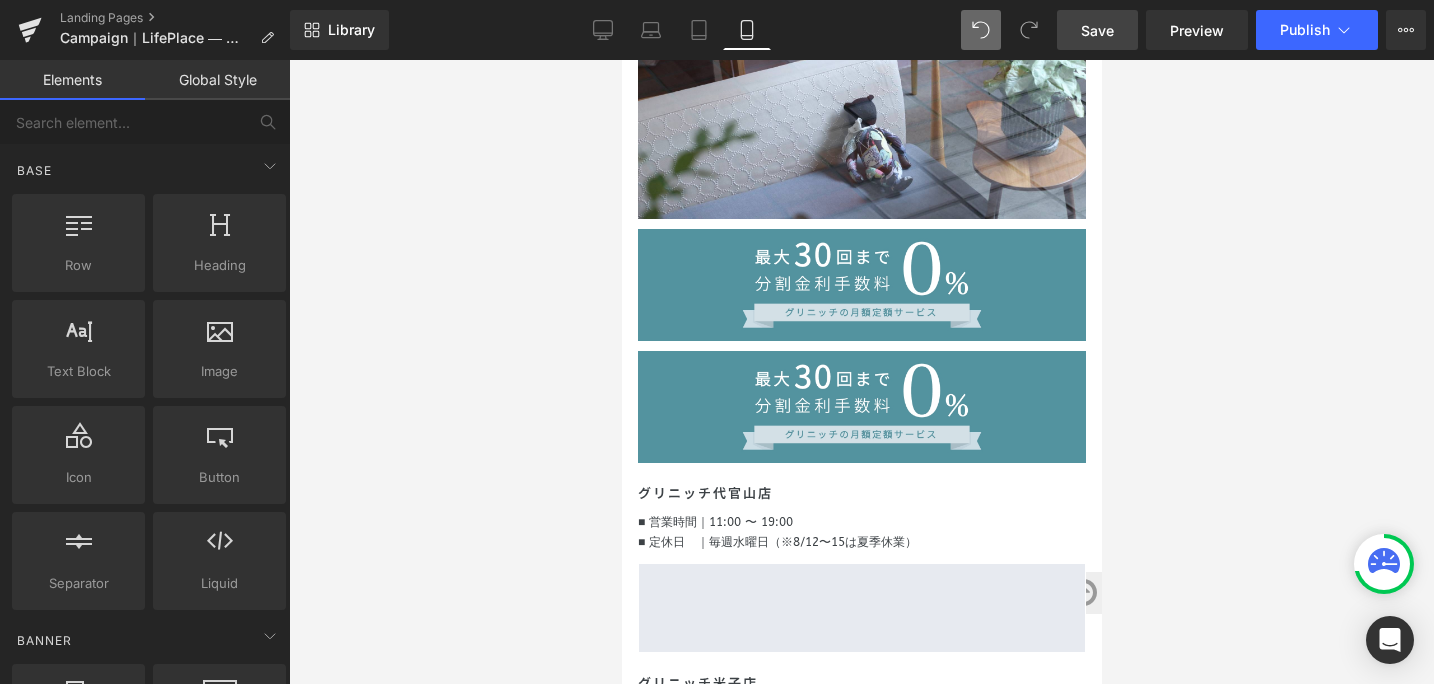 drag, startPoint x: 1231, startPoint y: 294, endPoint x: 1153, endPoint y: 281, distance: 79.07591 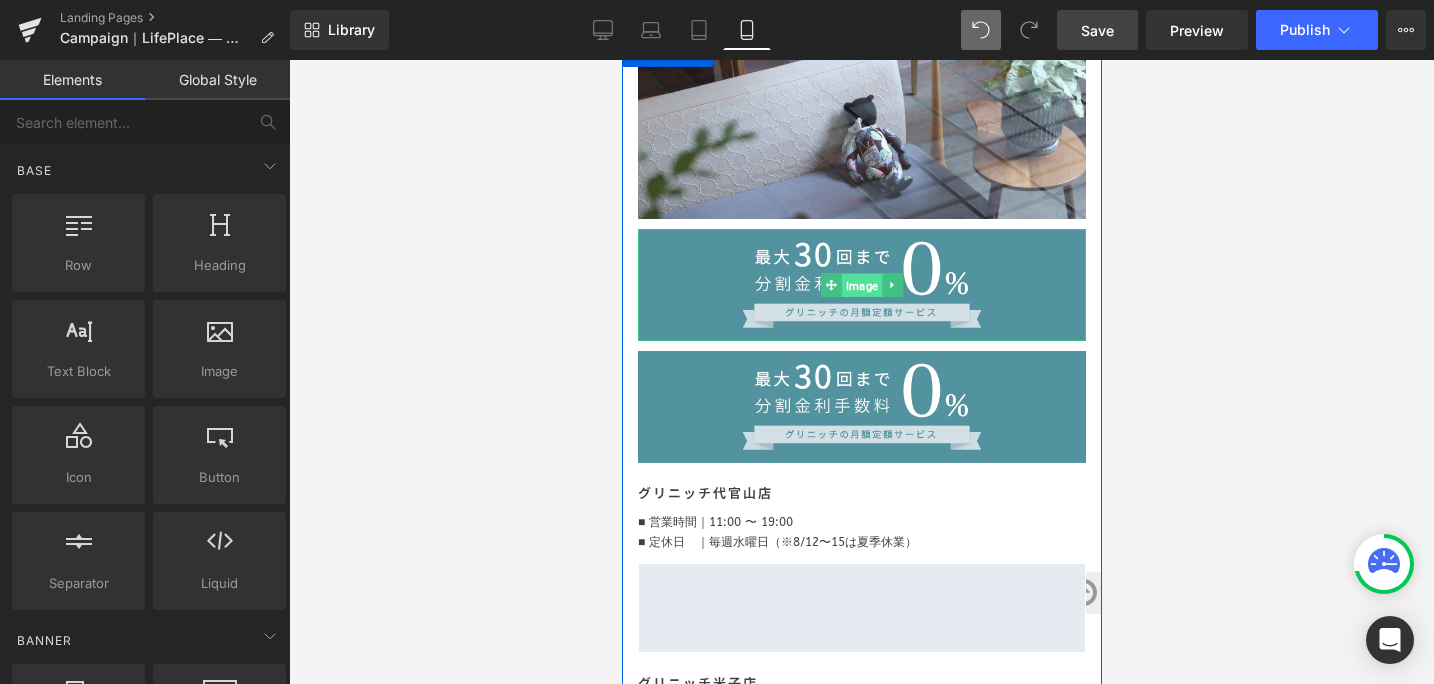 click on "Image" at bounding box center [850, 285] 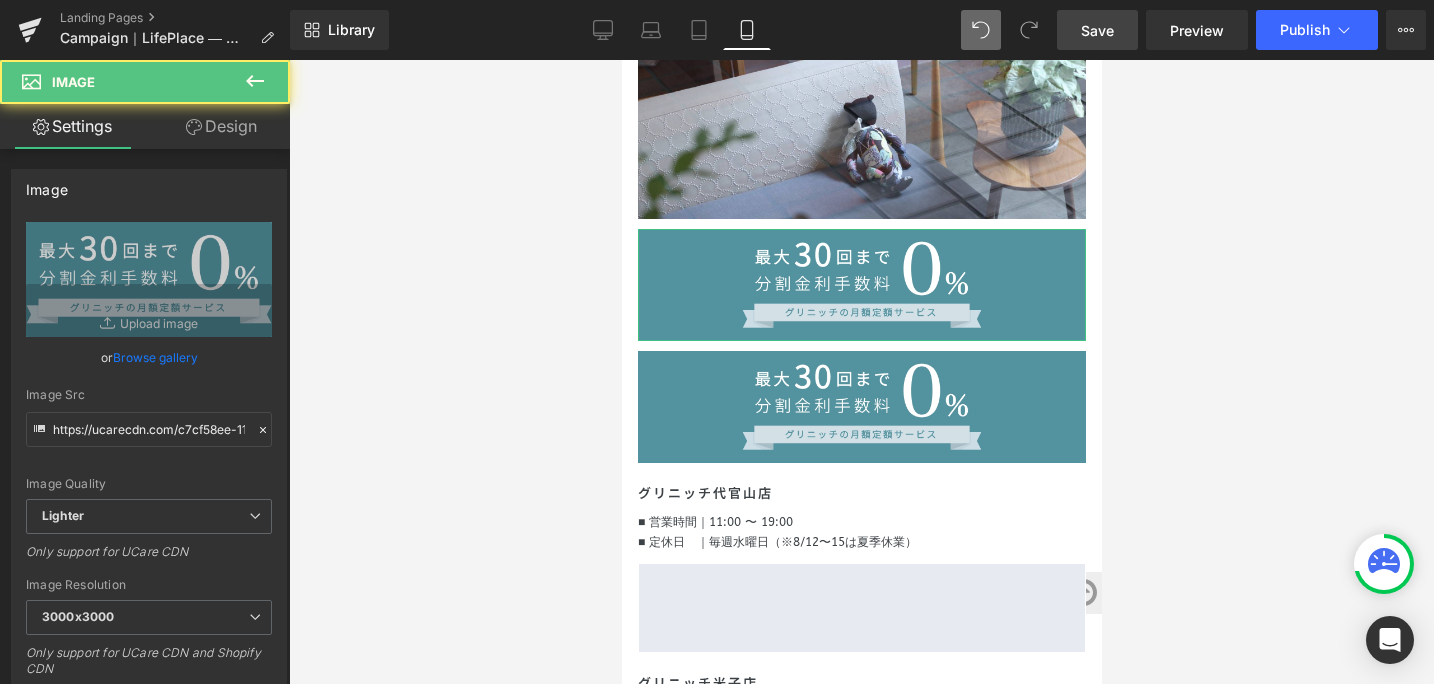 click on "Design" at bounding box center [221, 126] 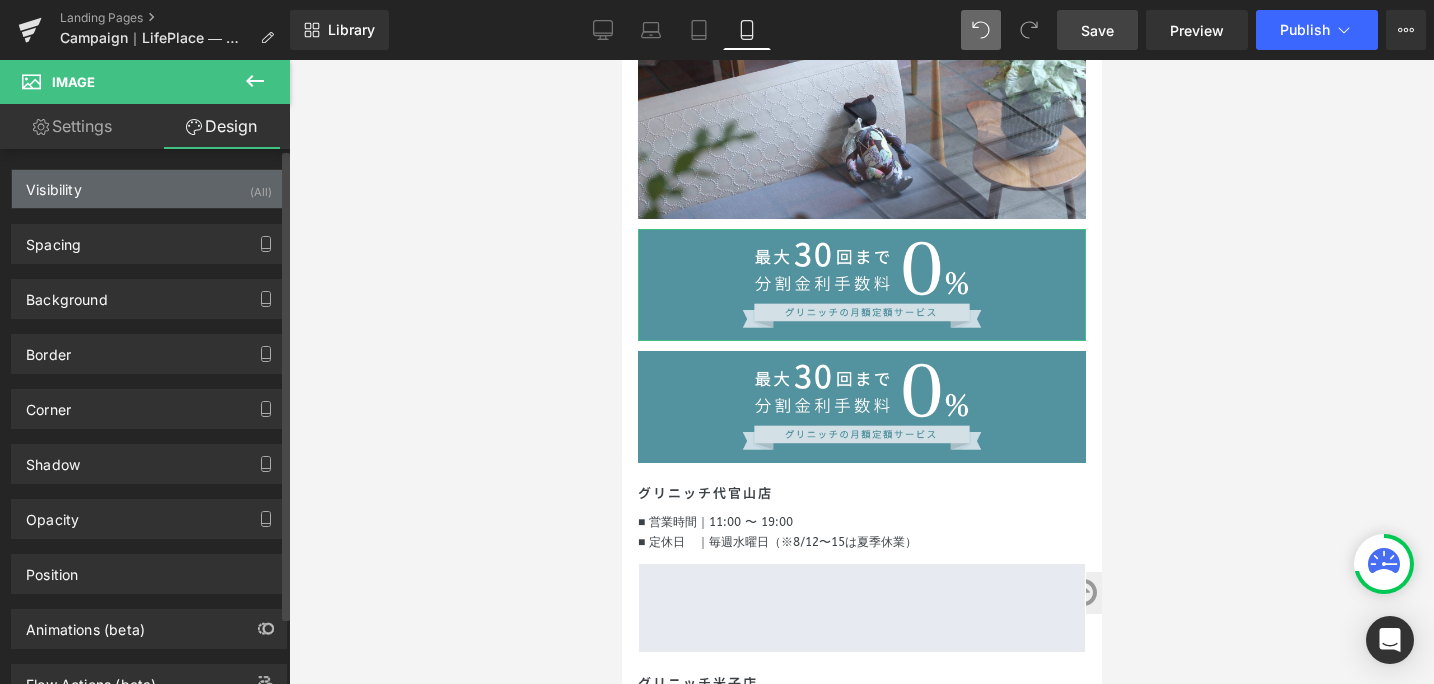 click on "Visibility
(All)" at bounding box center [149, 189] 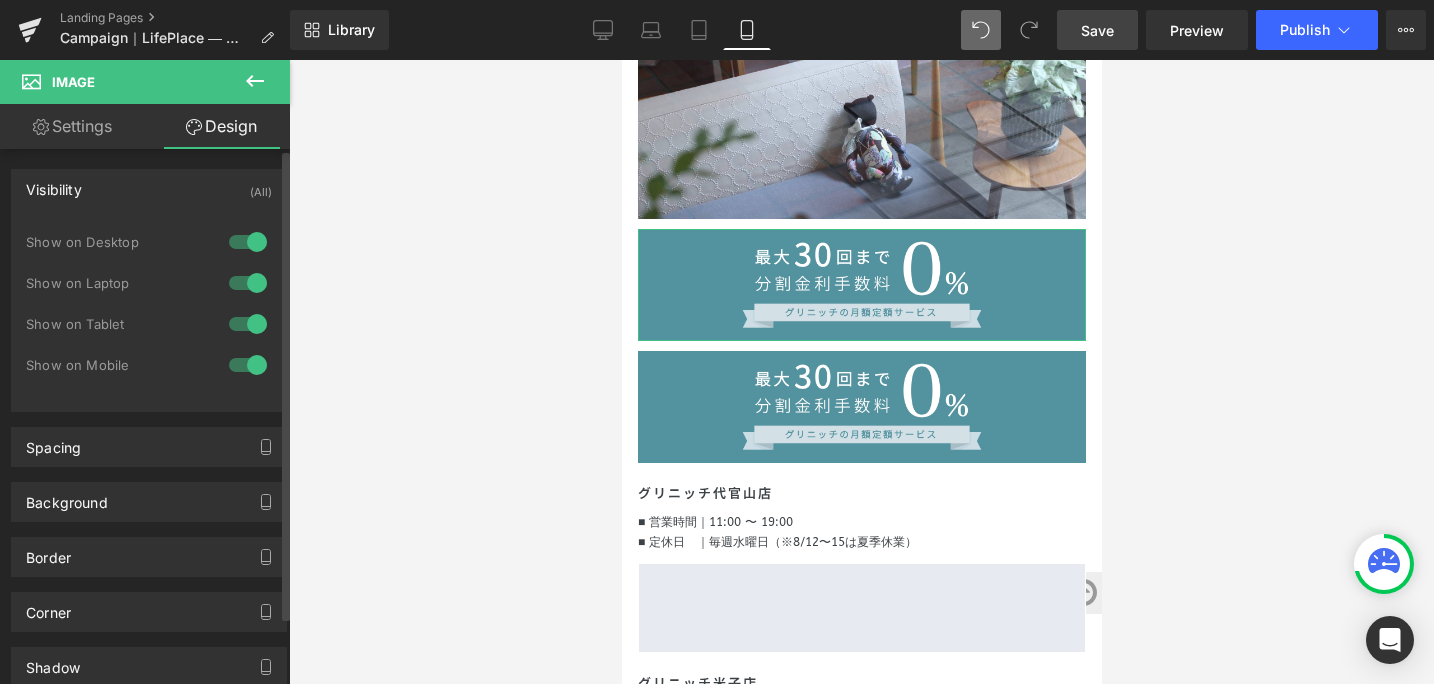 click at bounding box center (248, 365) 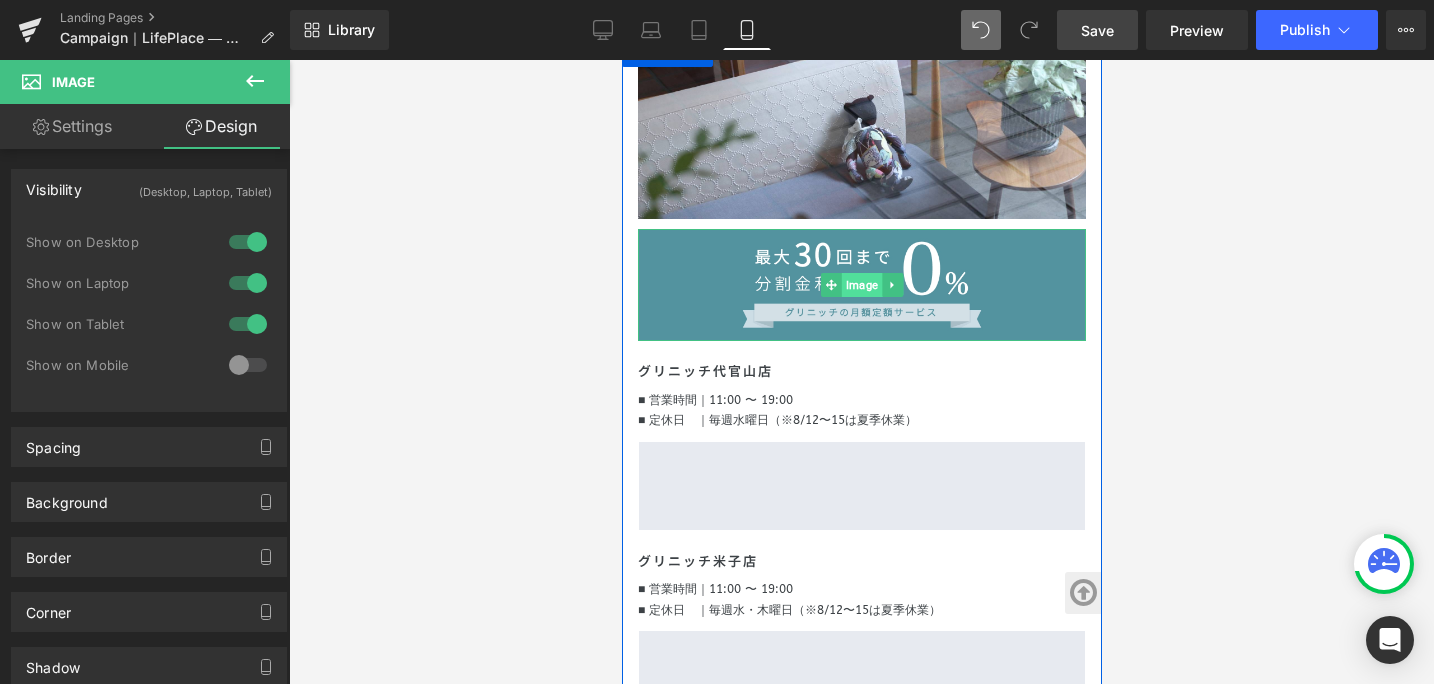 click on "Image" at bounding box center (861, 285) 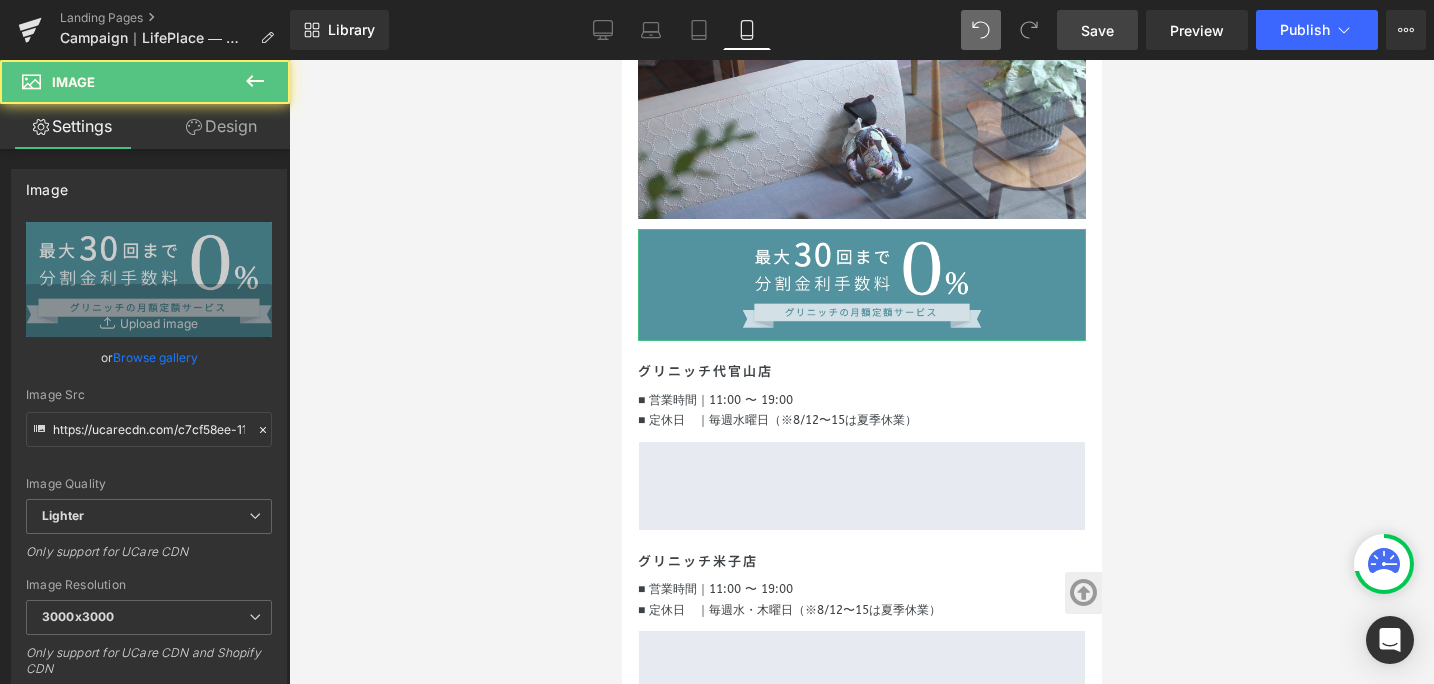 click on "Design" at bounding box center [221, 126] 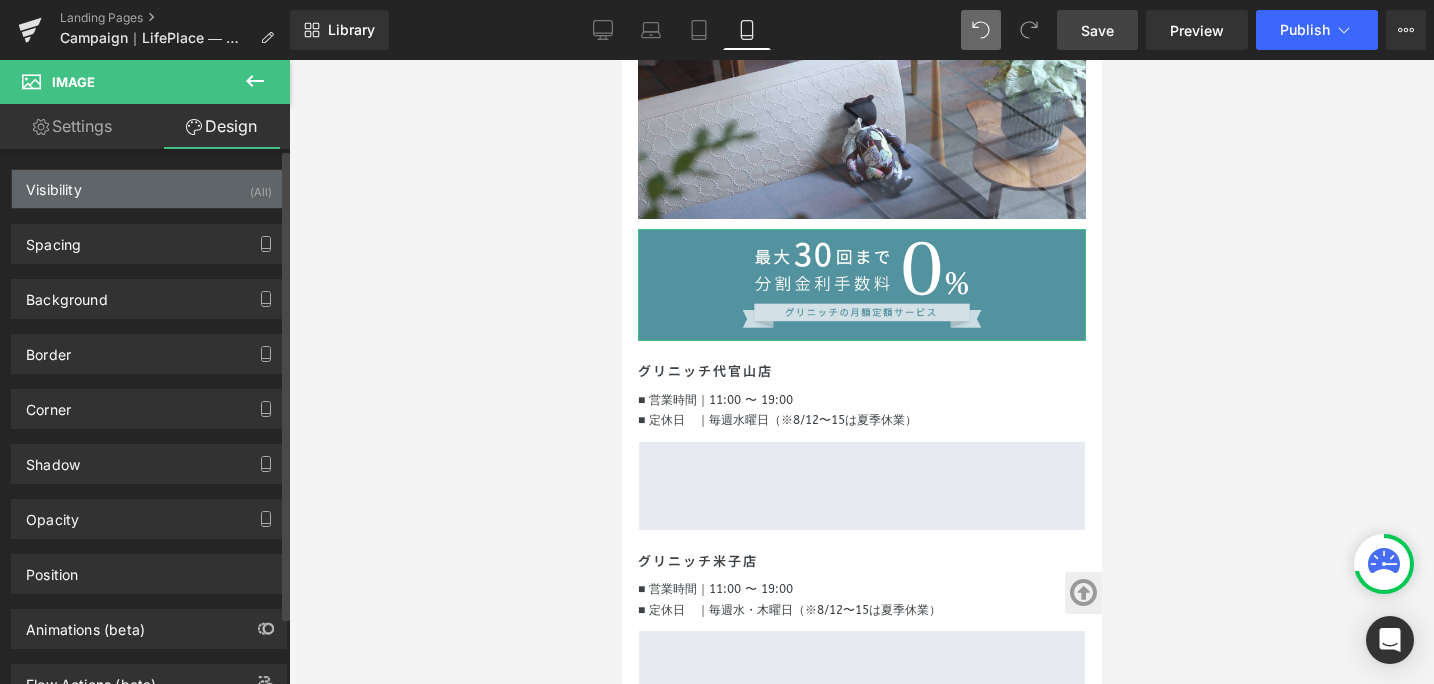 click on "Visibility
(All)" at bounding box center [149, 189] 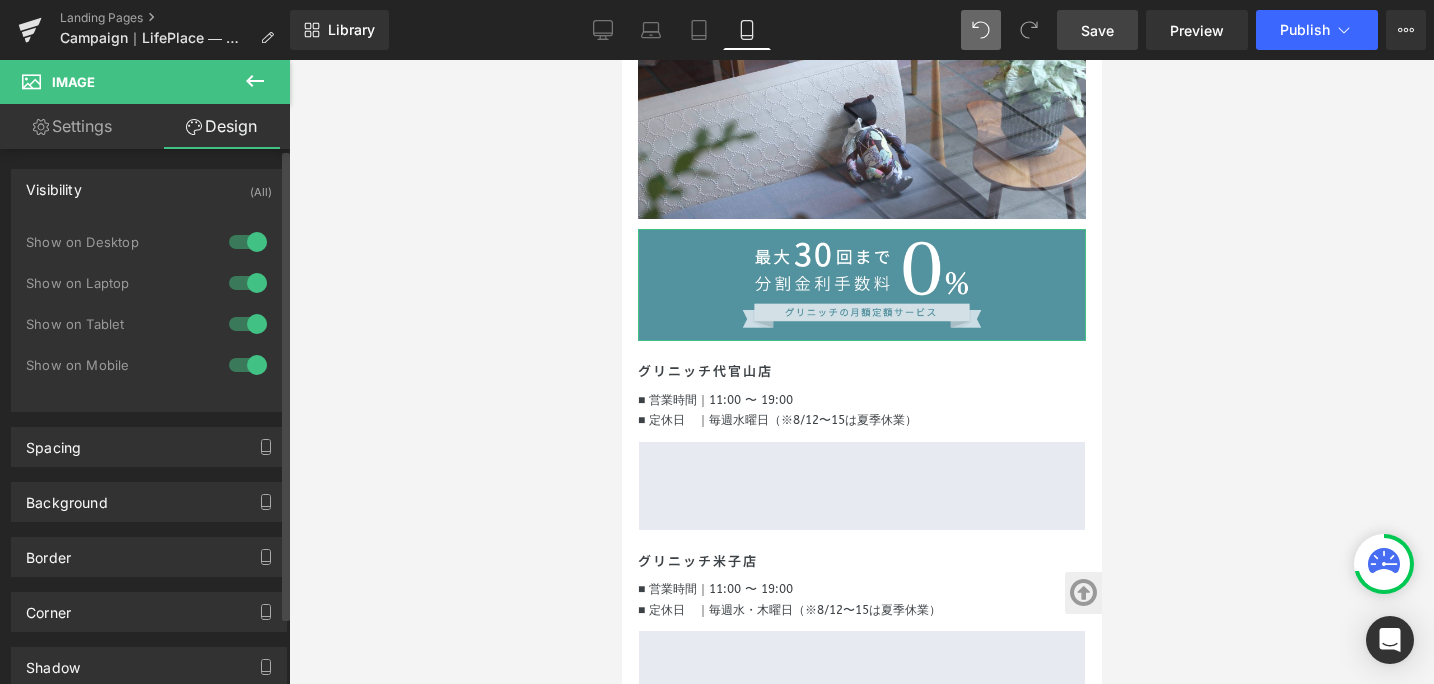 drag, startPoint x: 243, startPoint y: 332, endPoint x: 248, endPoint y: 310, distance: 22.561028 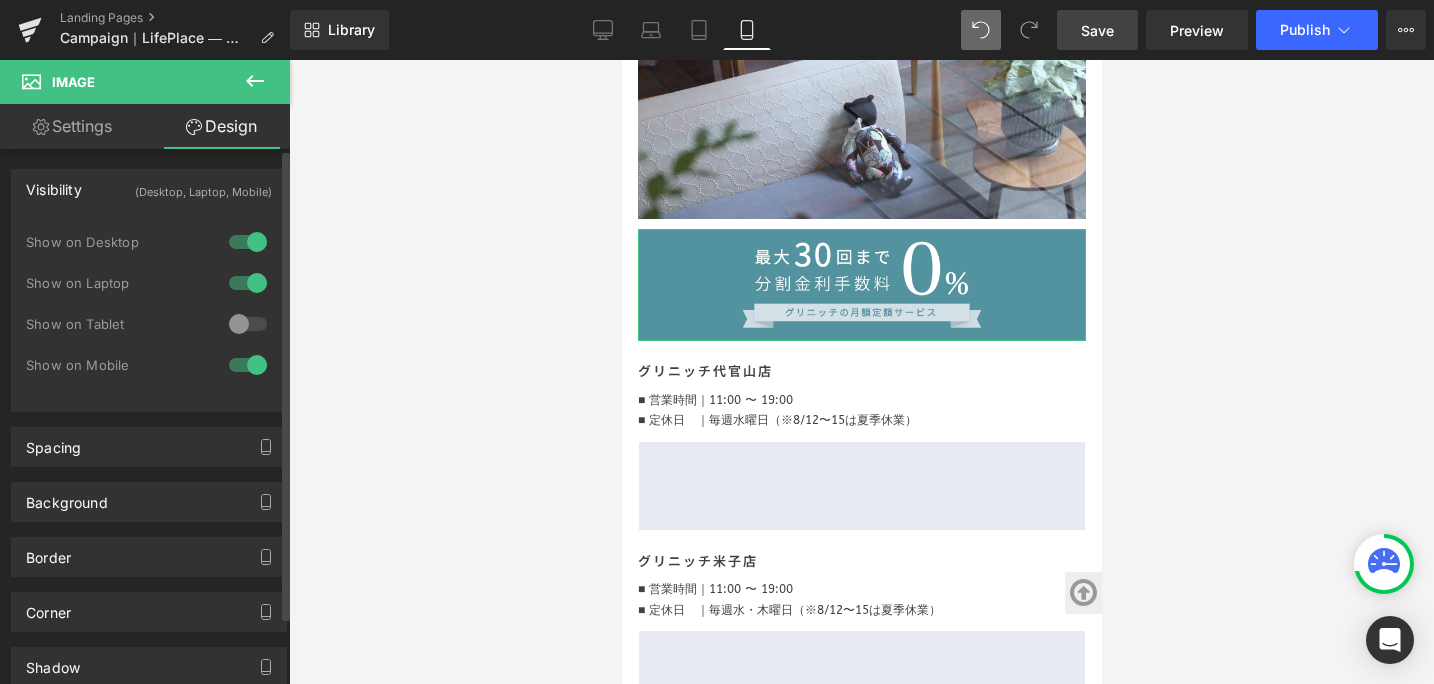 click on "Show on Desktop" at bounding box center (149, 252) 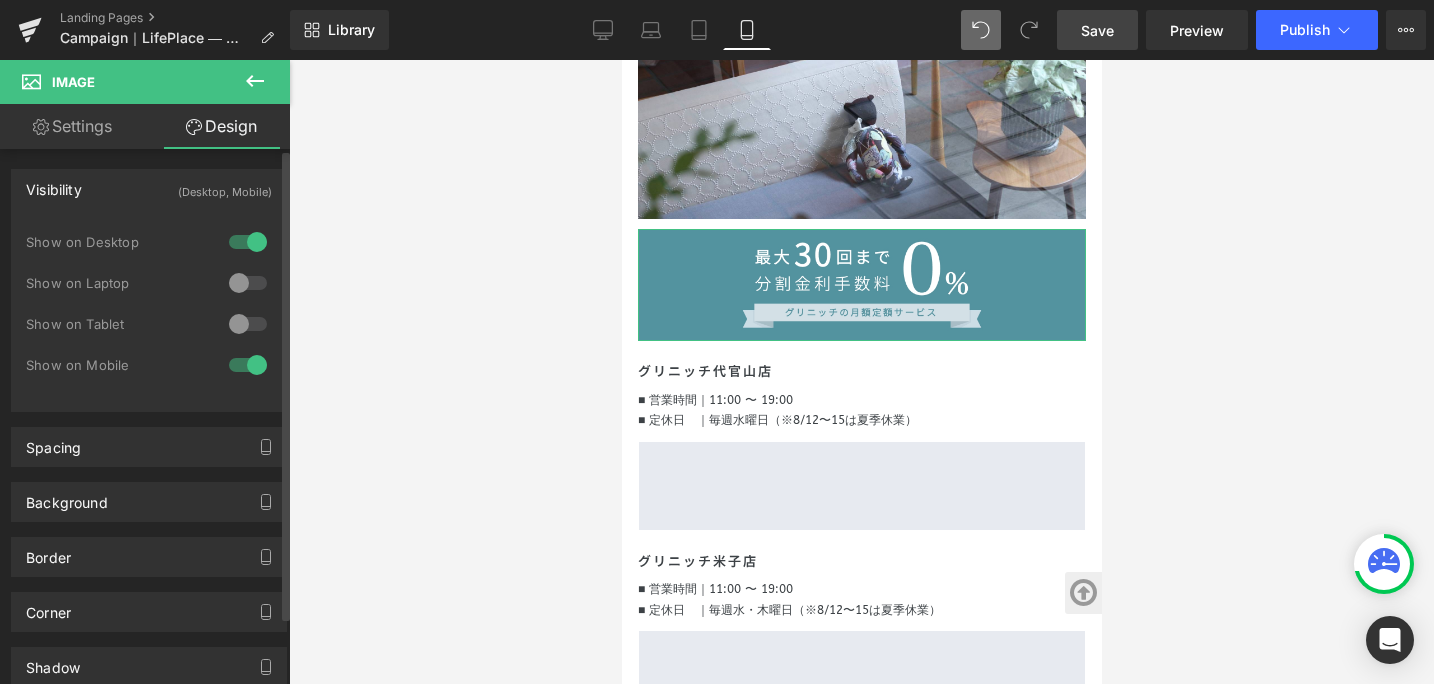 click at bounding box center [248, 242] 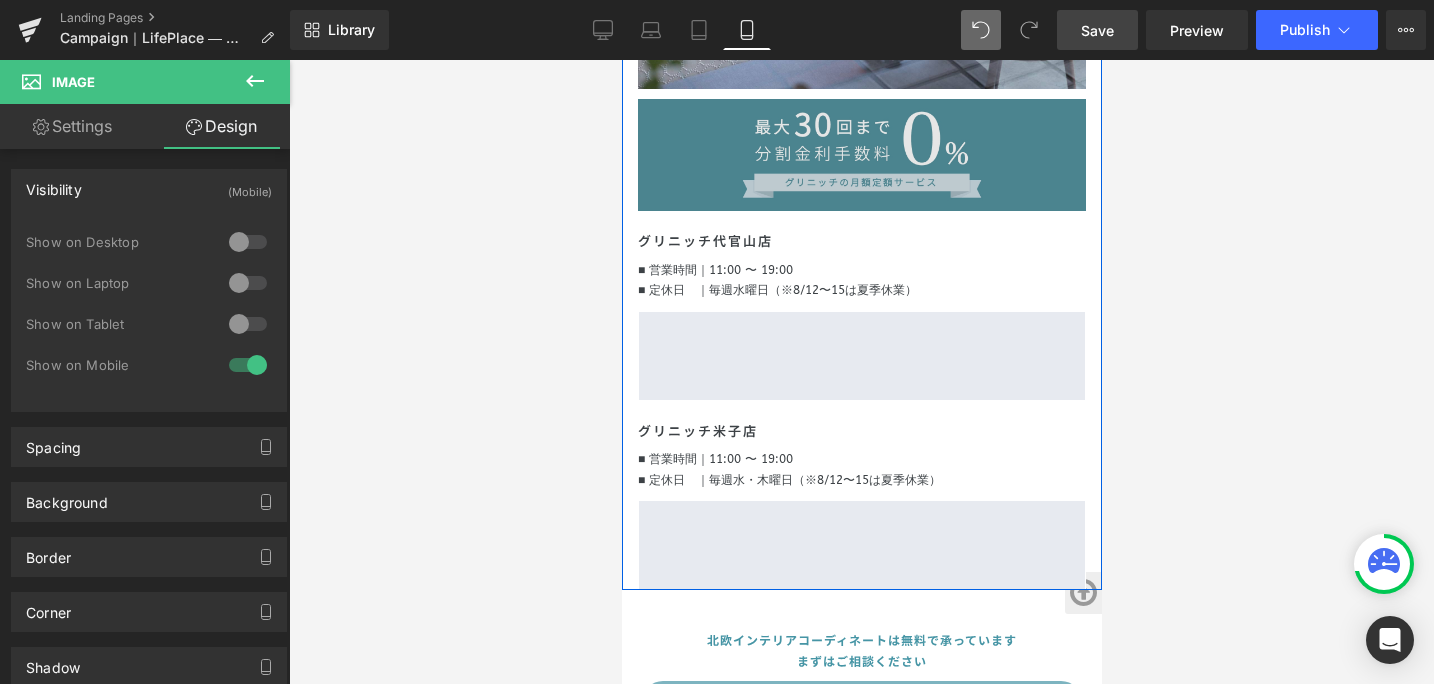 scroll, scrollTop: 6412, scrollLeft: 0, axis: vertical 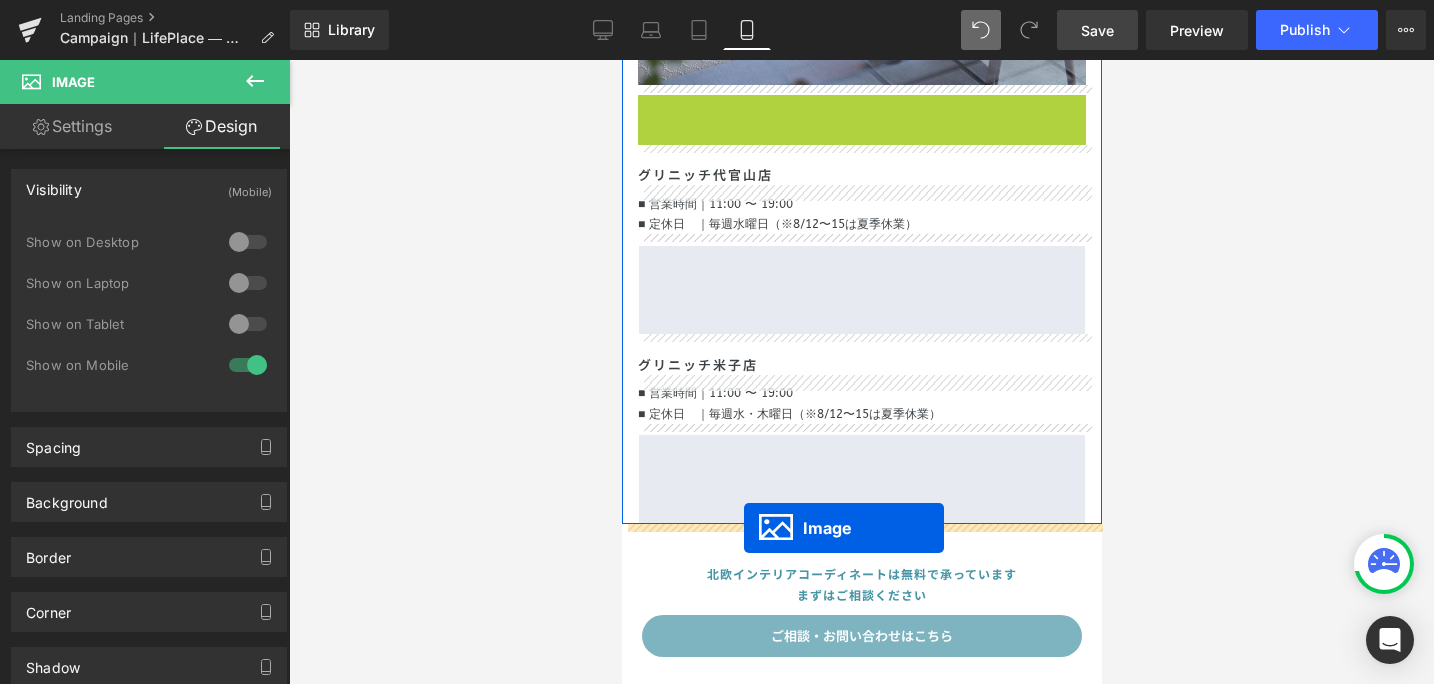 drag, startPoint x: 831, startPoint y: 152, endPoint x: 743, endPoint y: 528, distance: 386.16058 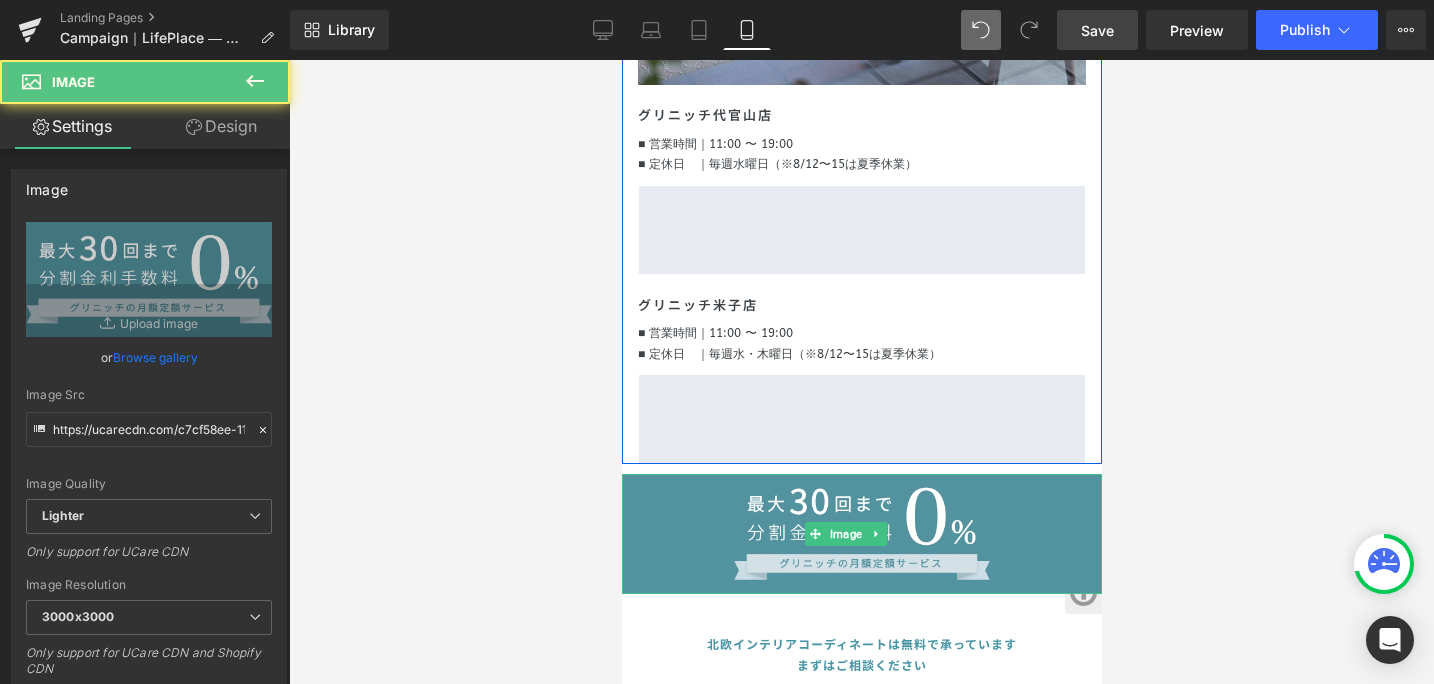 scroll, scrollTop: 6413, scrollLeft: 0, axis: vertical 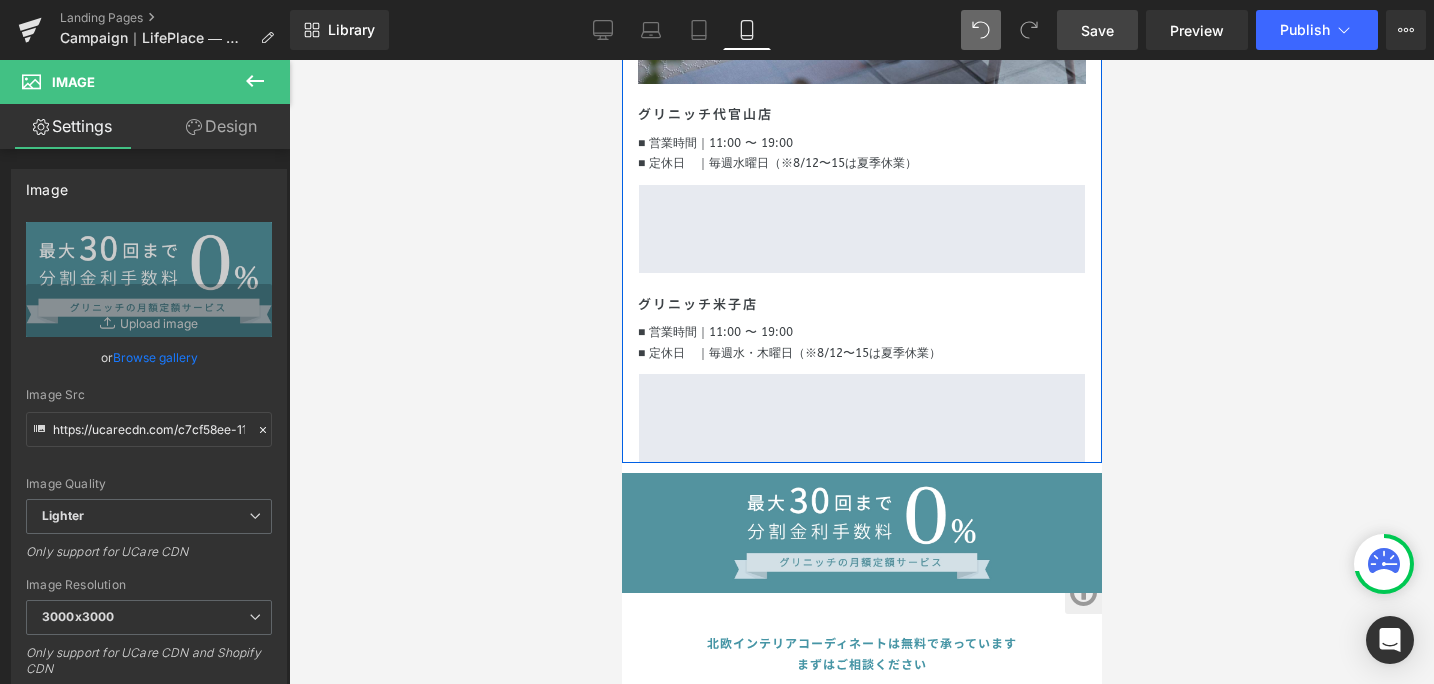 click at bounding box center [861, 372] 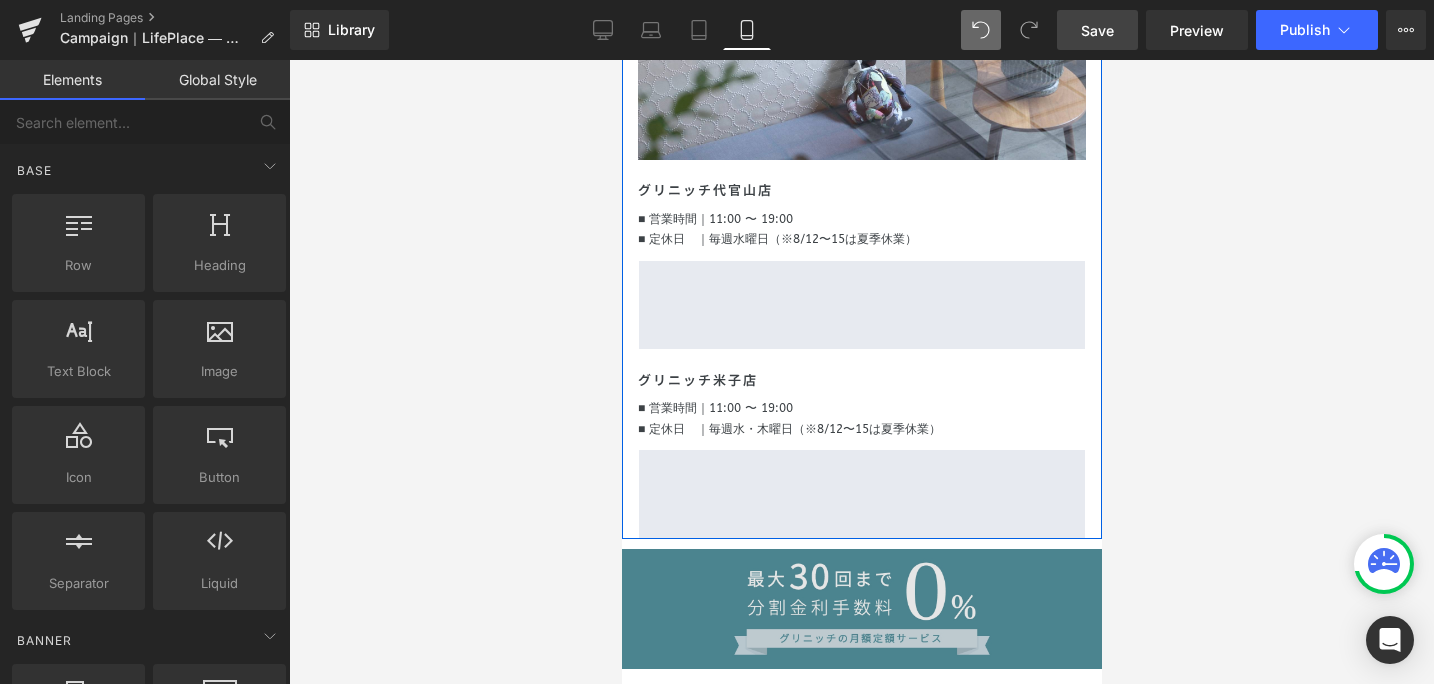 scroll, scrollTop: 6343, scrollLeft: 0, axis: vertical 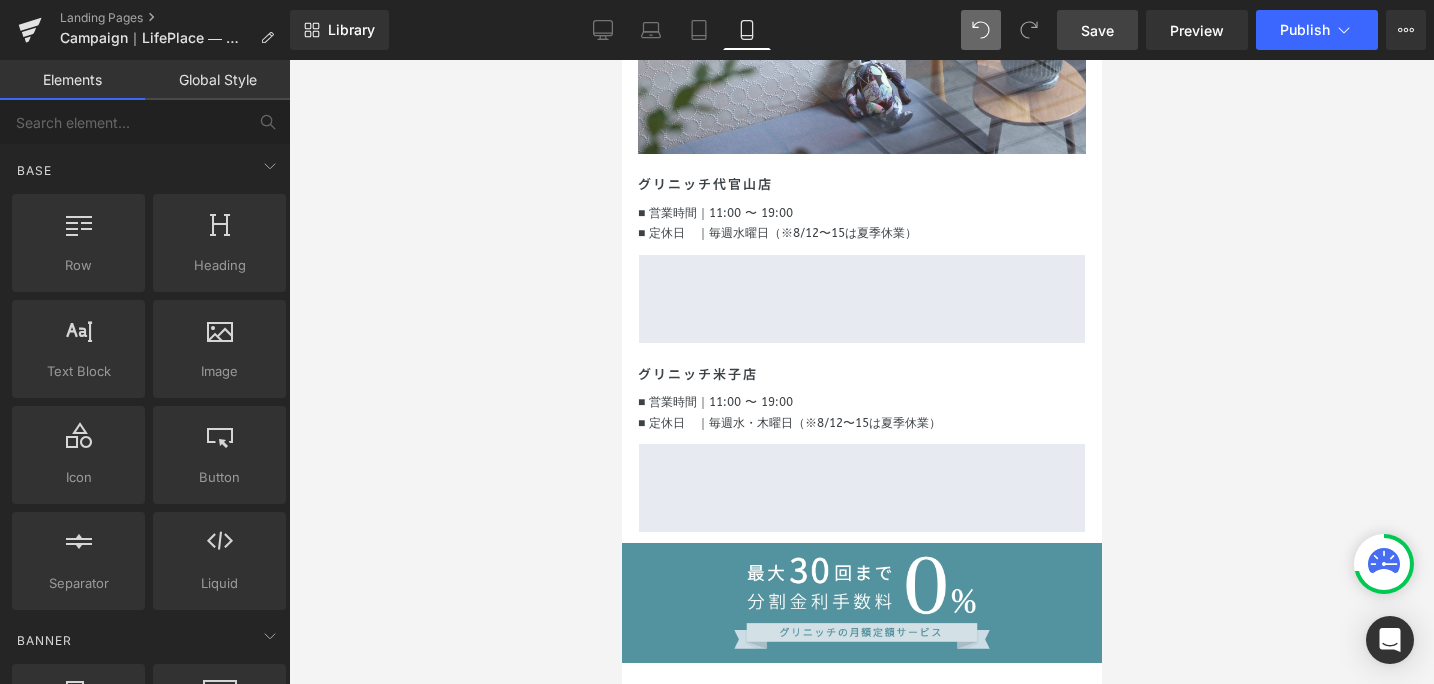 drag, startPoint x: 1206, startPoint y: 543, endPoint x: 1113, endPoint y: 551, distance: 93.34345 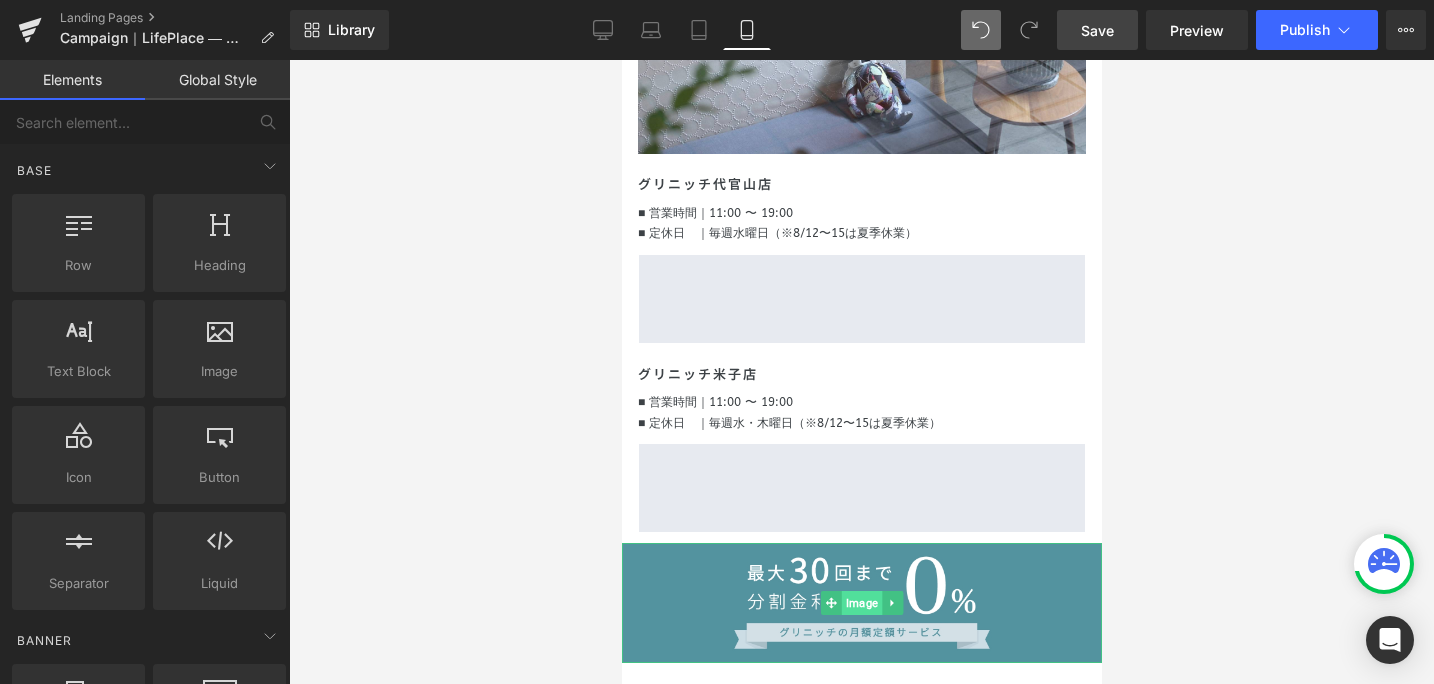 click on "Image" at bounding box center (861, 603) 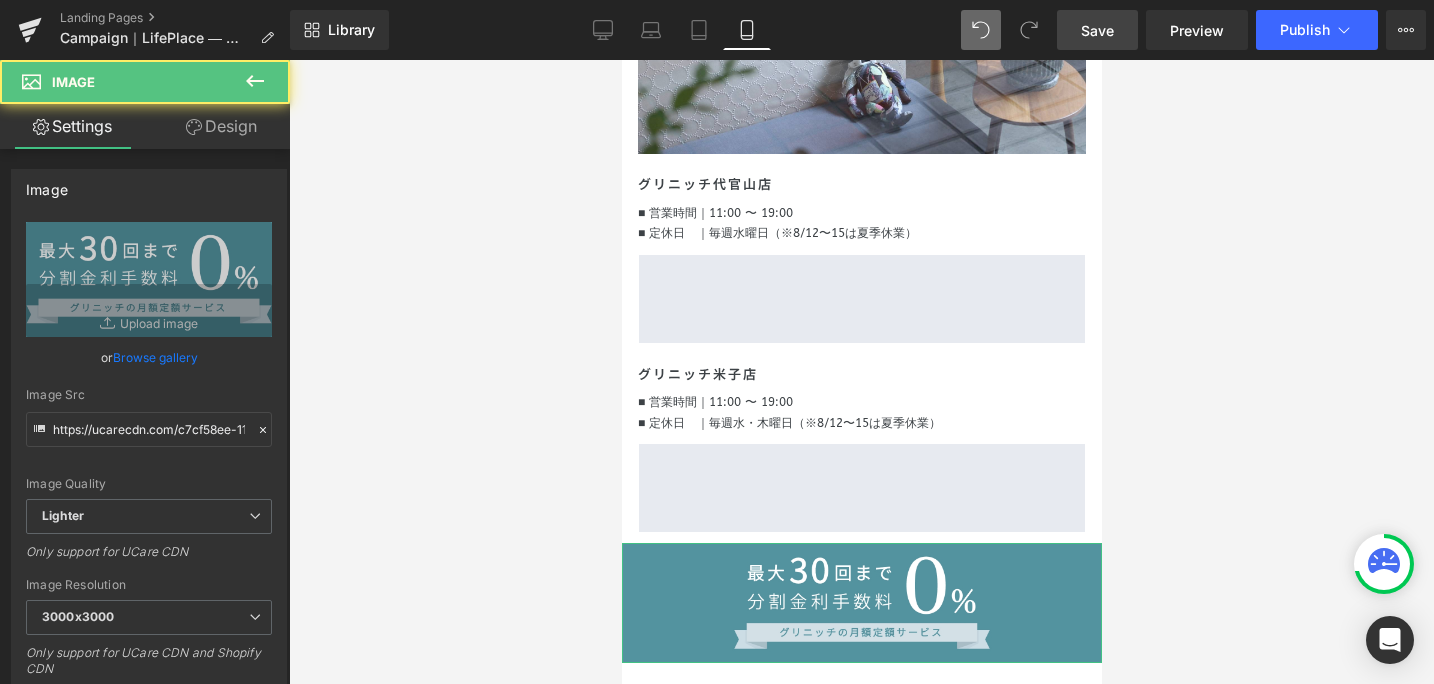 click on "Design" at bounding box center [221, 126] 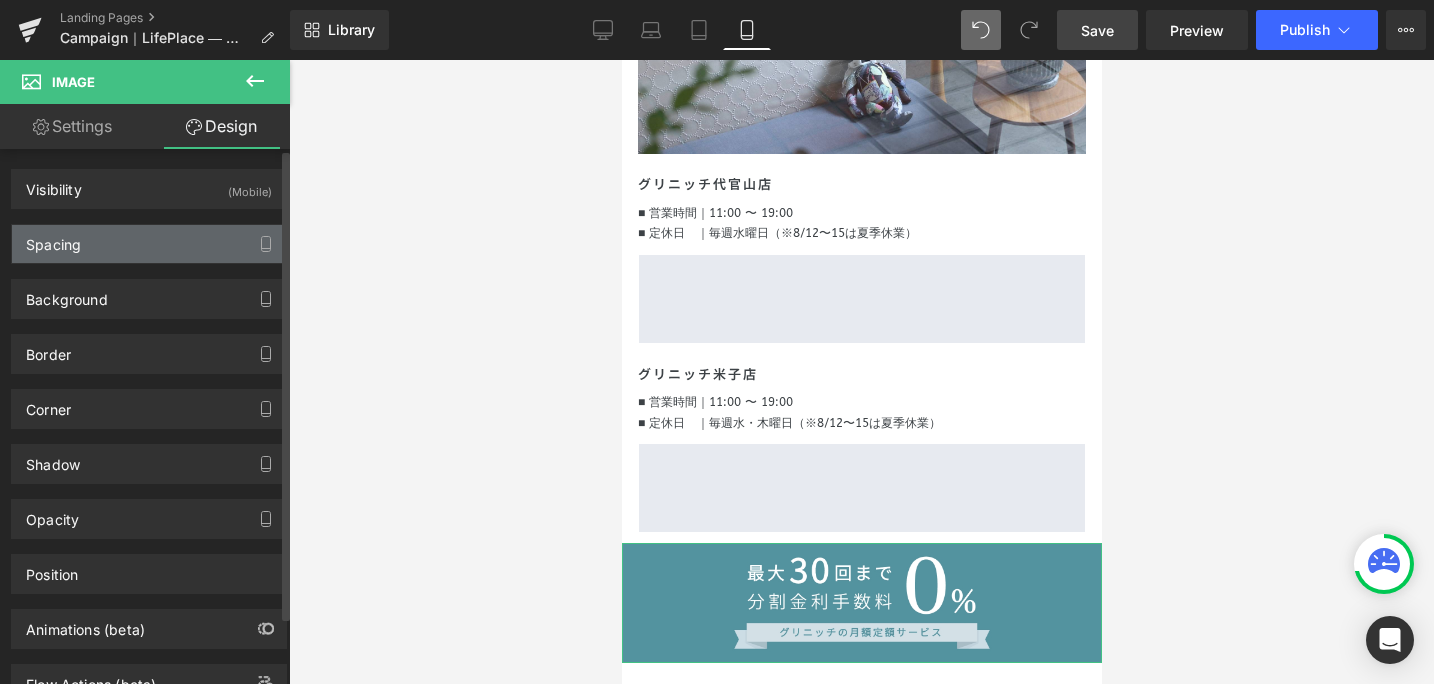 type on "10" 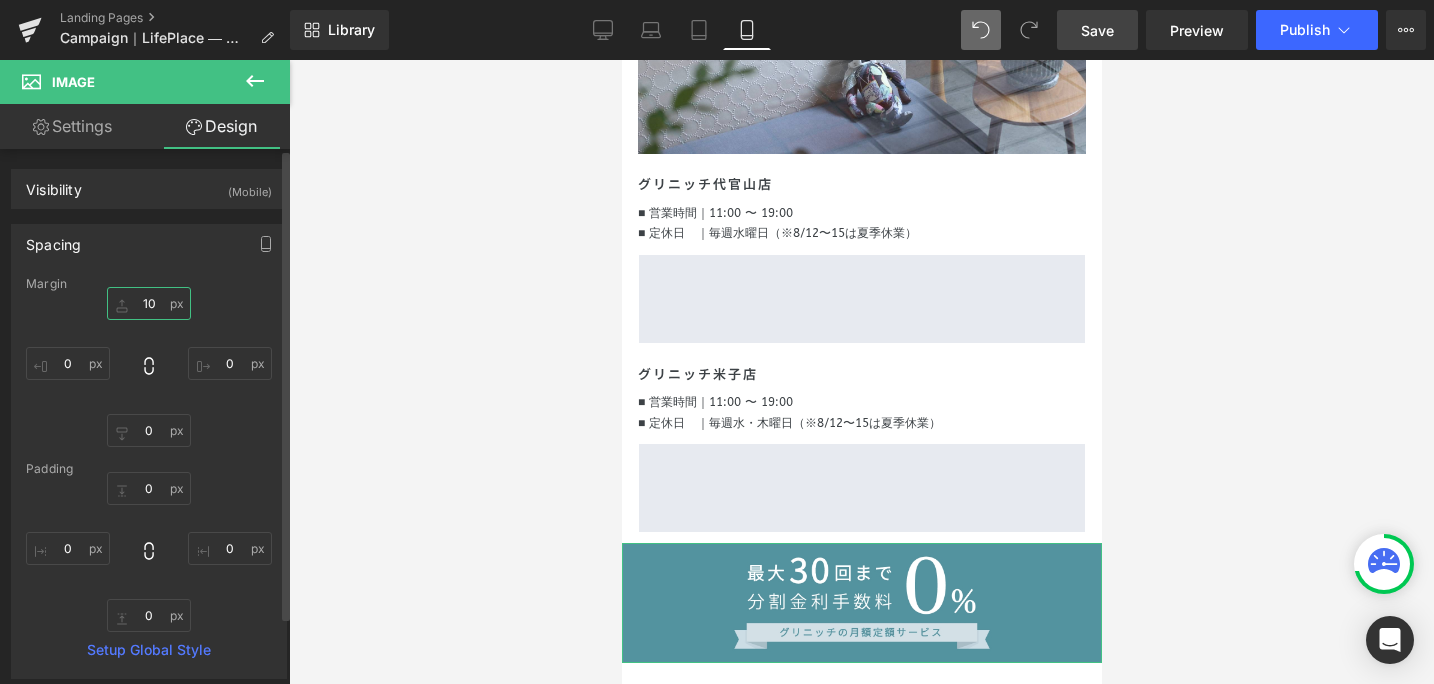 click on "10" at bounding box center [149, 303] 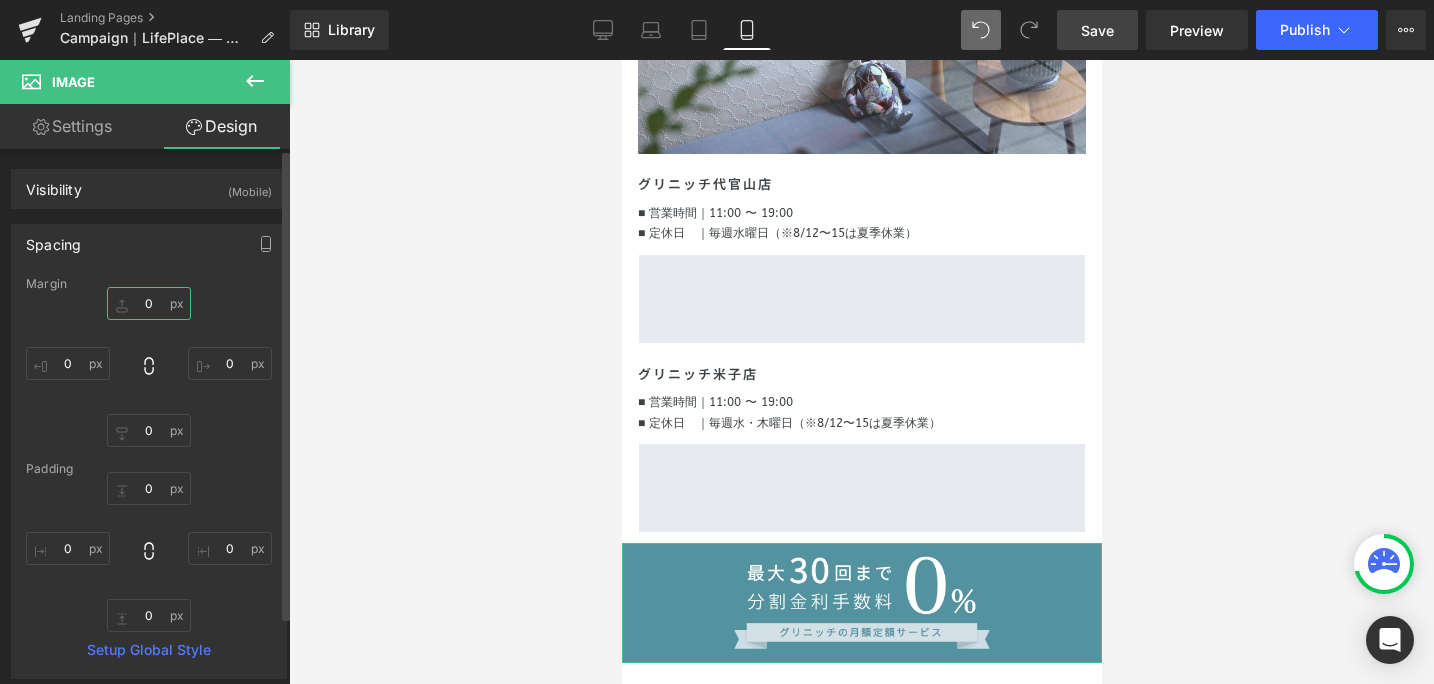 type on "2" 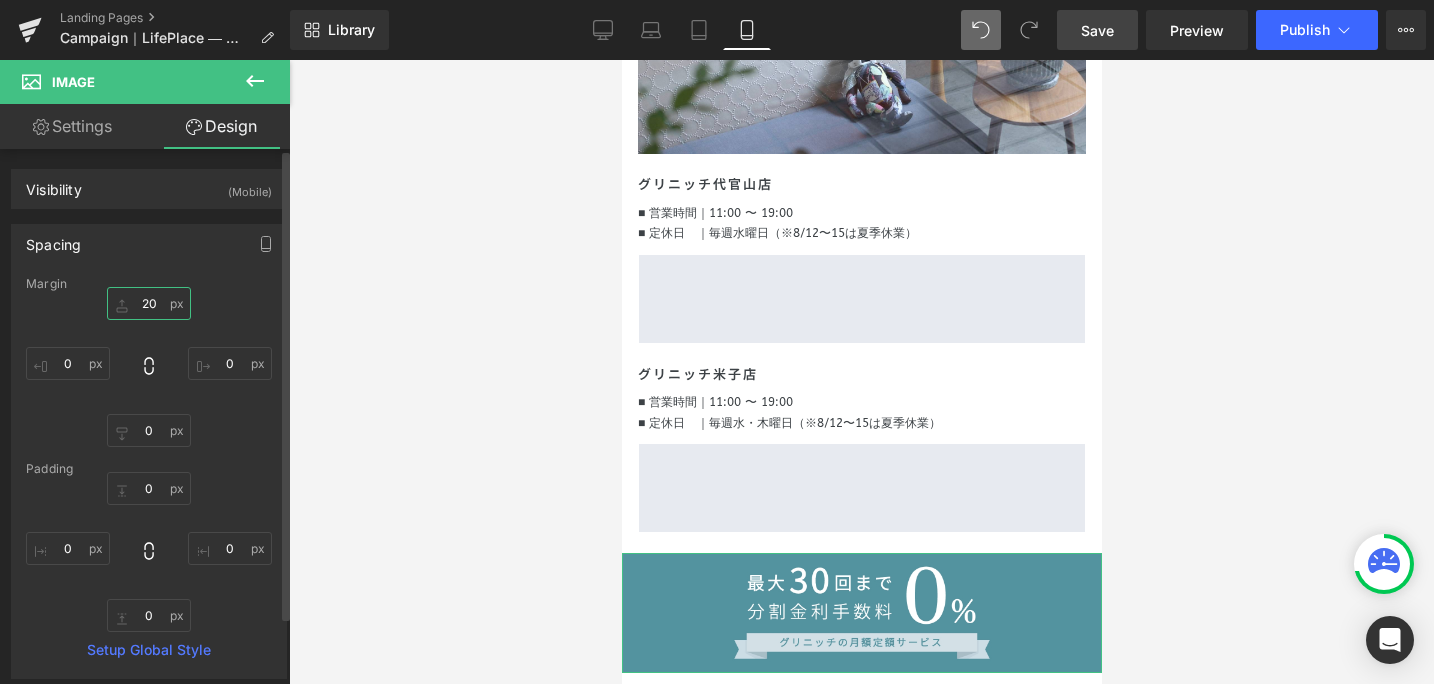 type on "20" 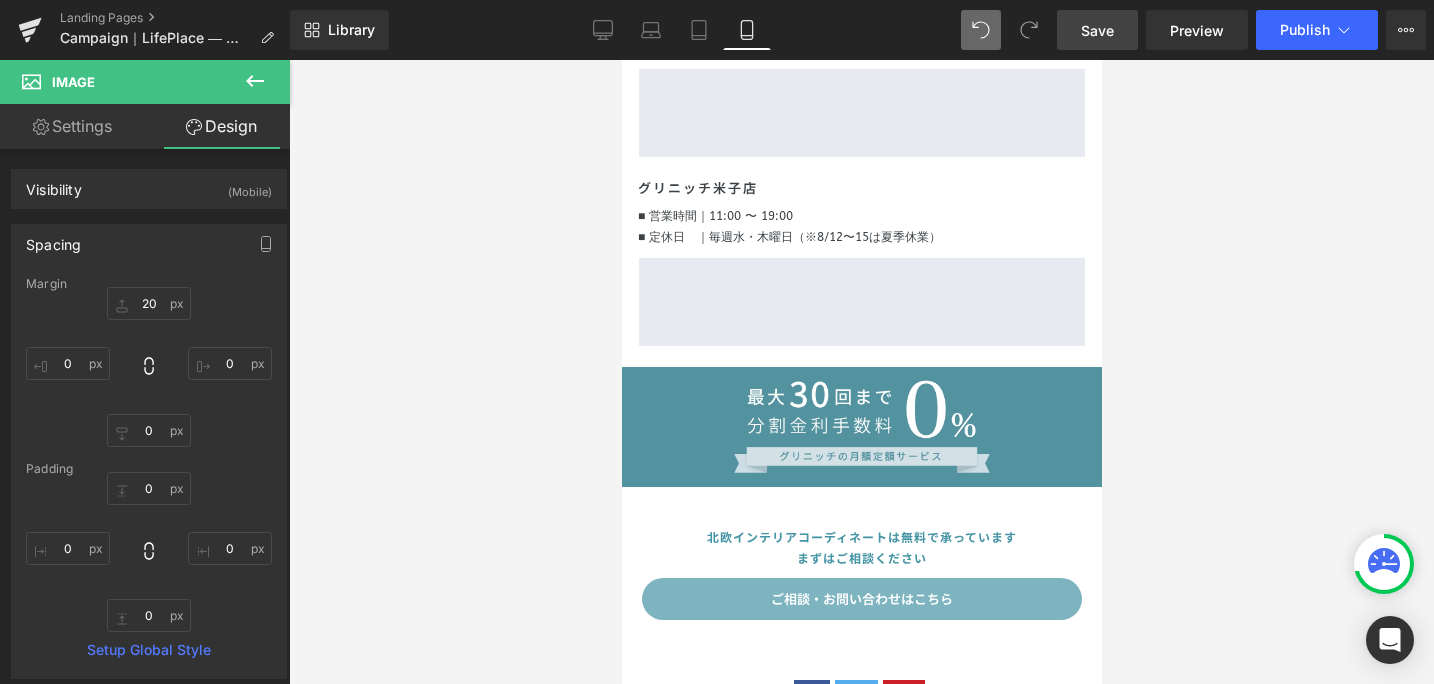 scroll, scrollTop: 6553, scrollLeft: 0, axis: vertical 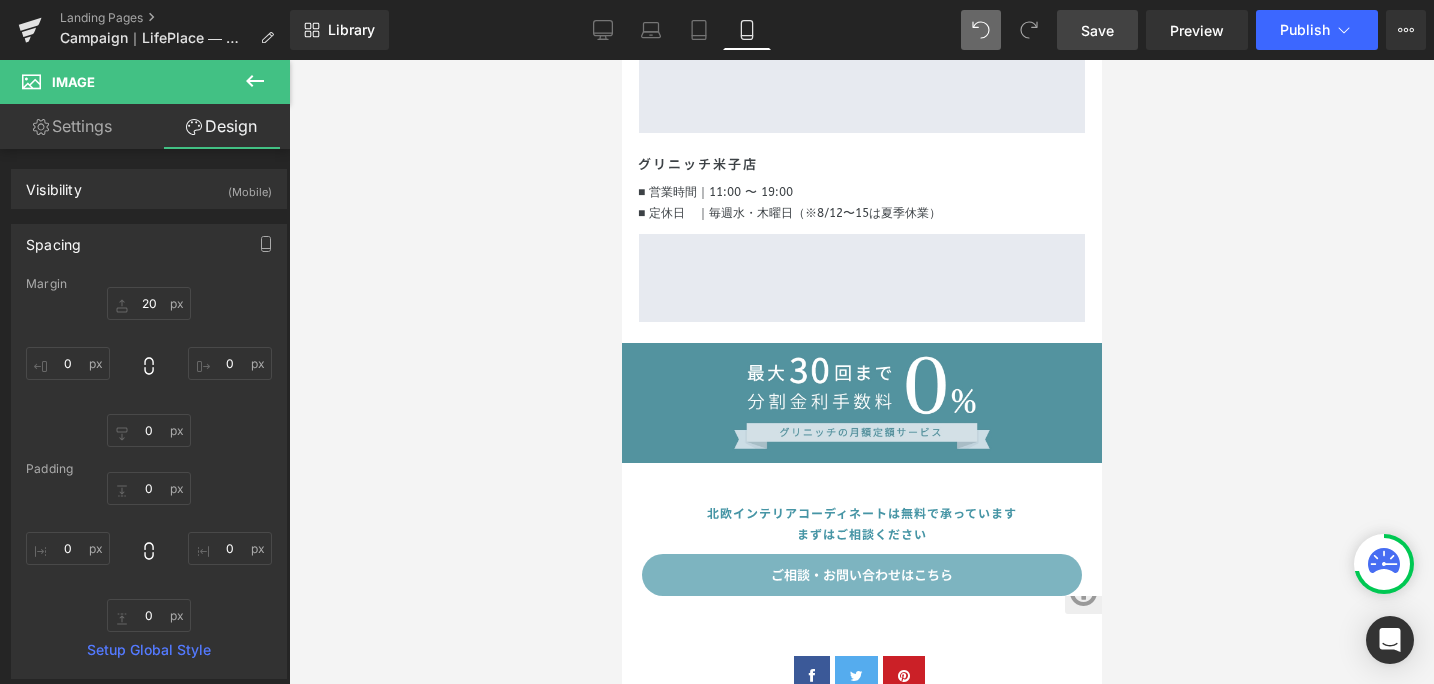 click at bounding box center (861, 372) 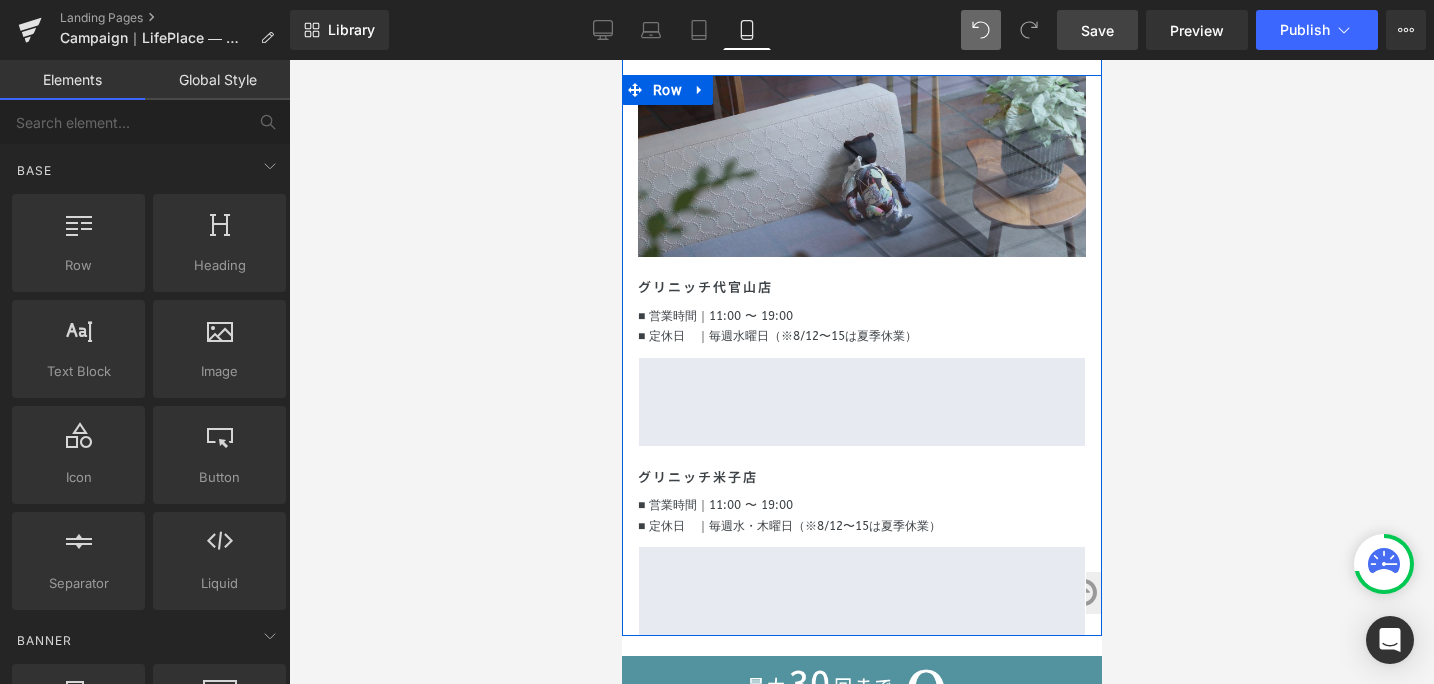 scroll, scrollTop: 6043, scrollLeft: 0, axis: vertical 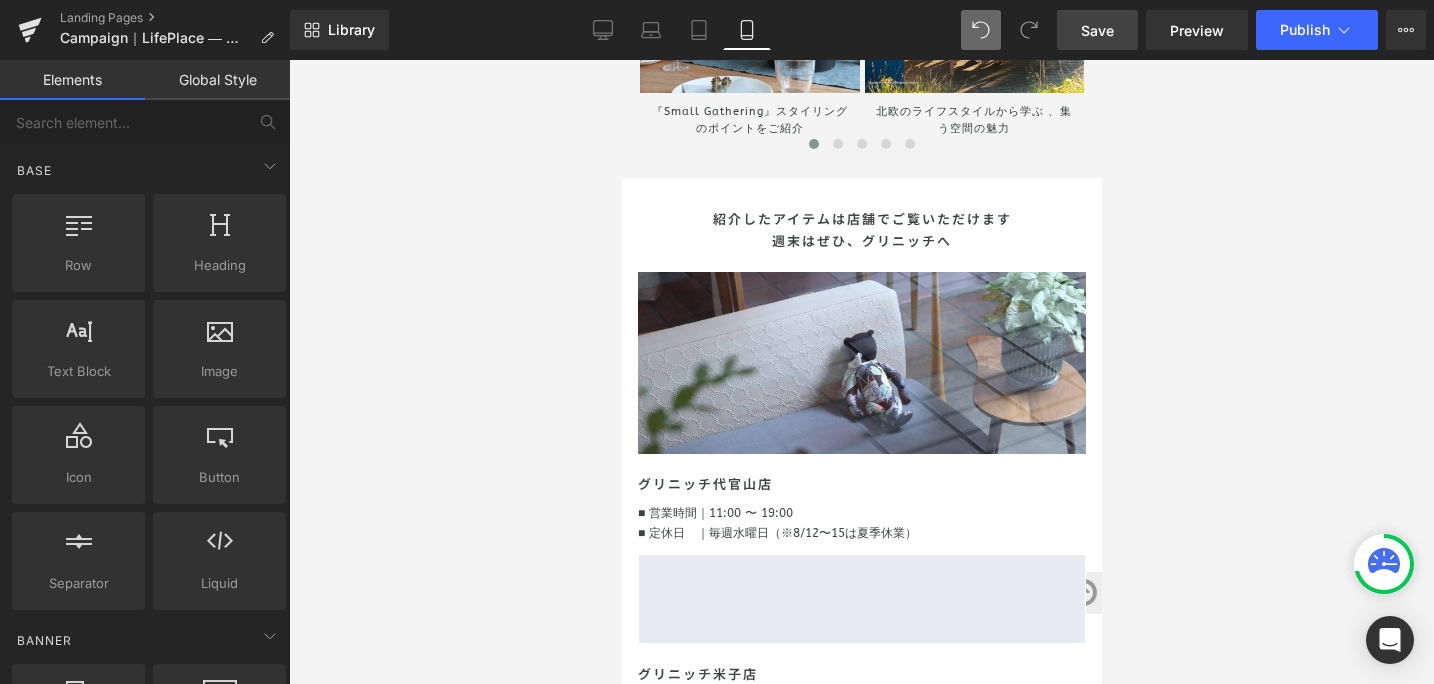 click at bounding box center [861, 372] 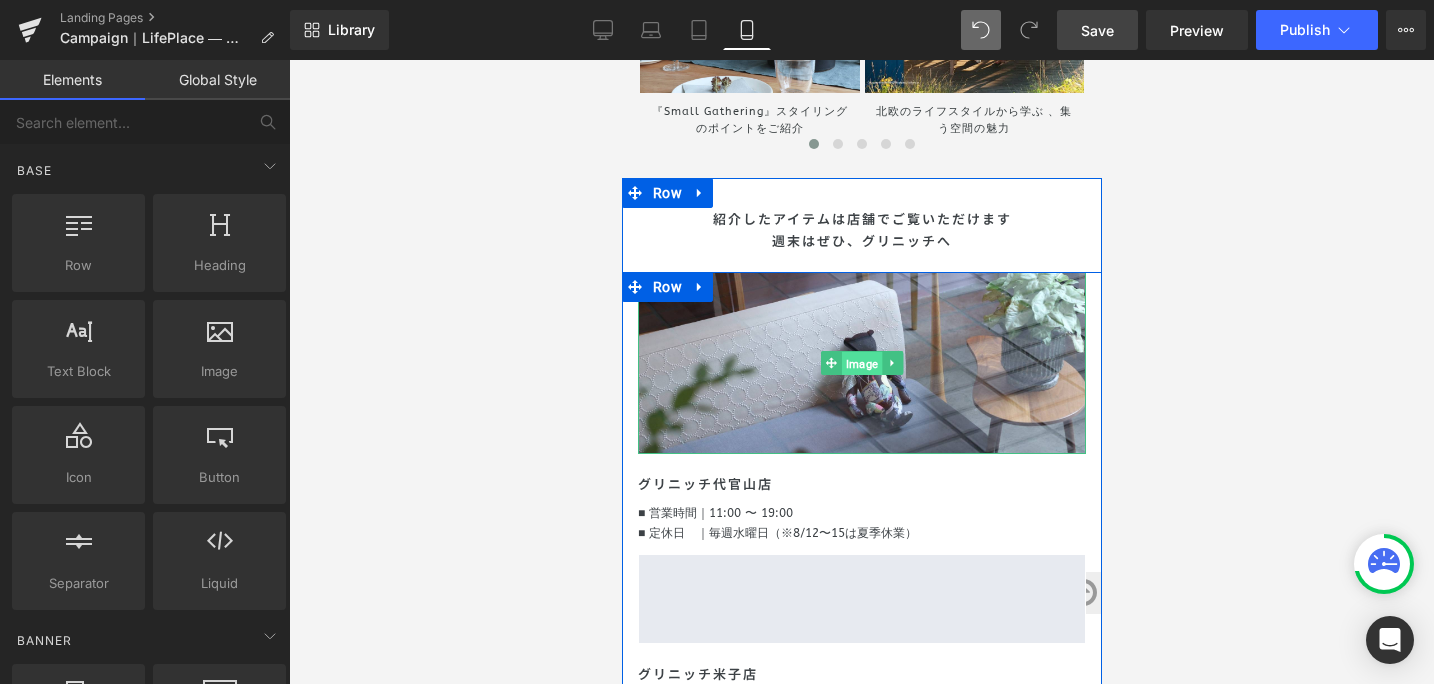 click on "Image" at bounding box center (850, 363) 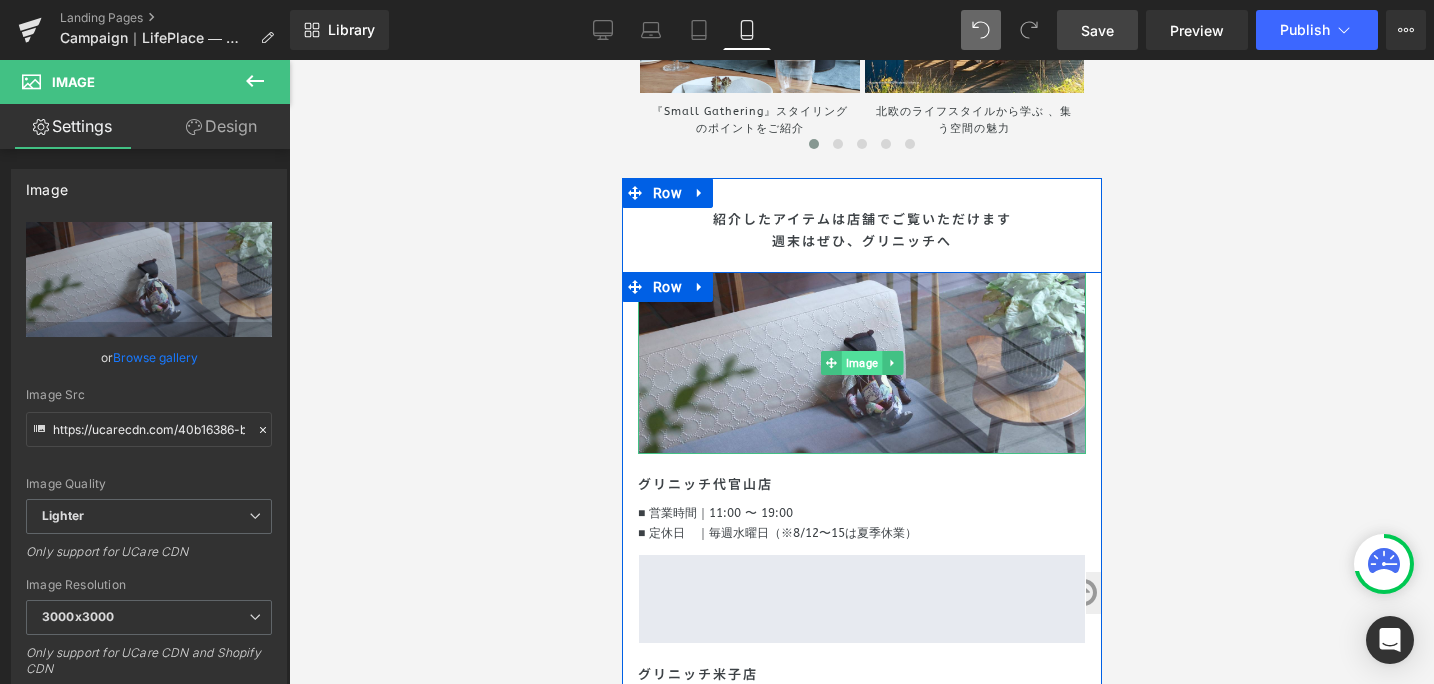 click on "Image" at bounding box center [861, 363] 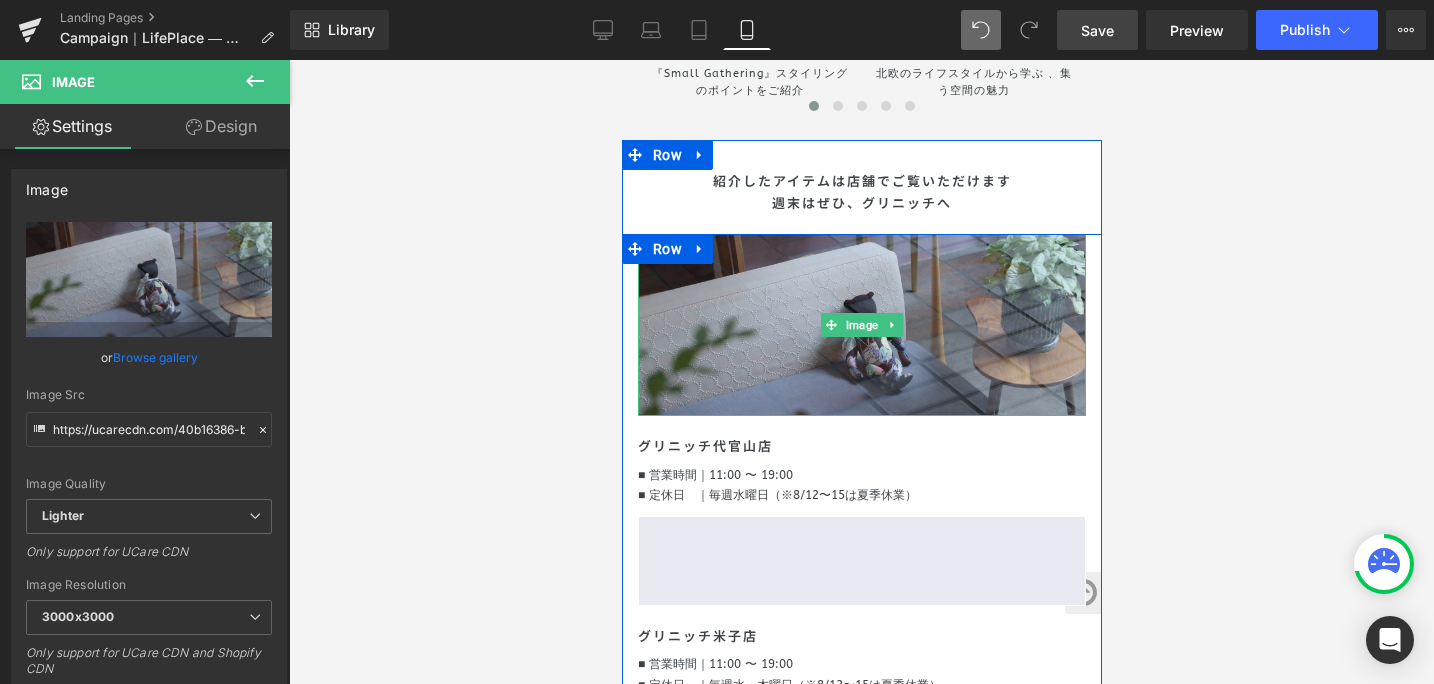 scroll, scrollTop: 6087, scrollLeft: 0, axis: vertical 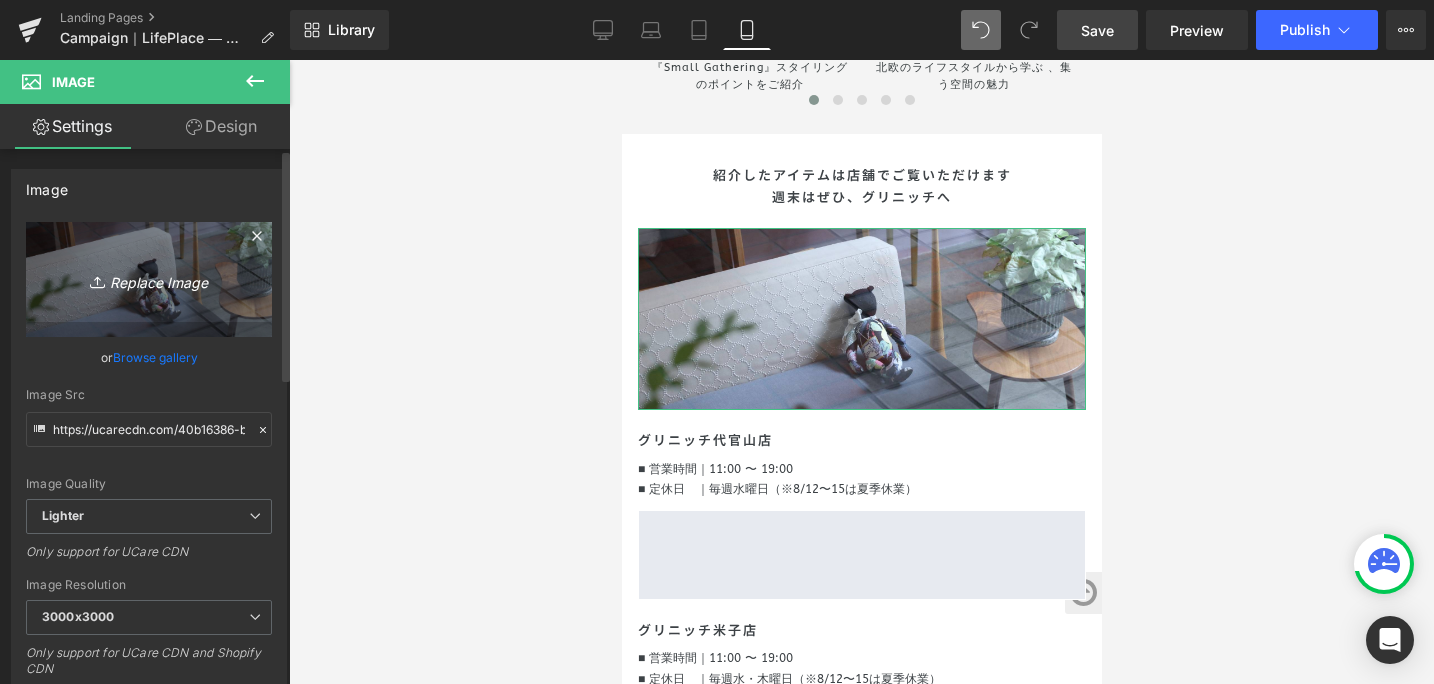 click on "Replace Image" at bounding box center (149, 279) 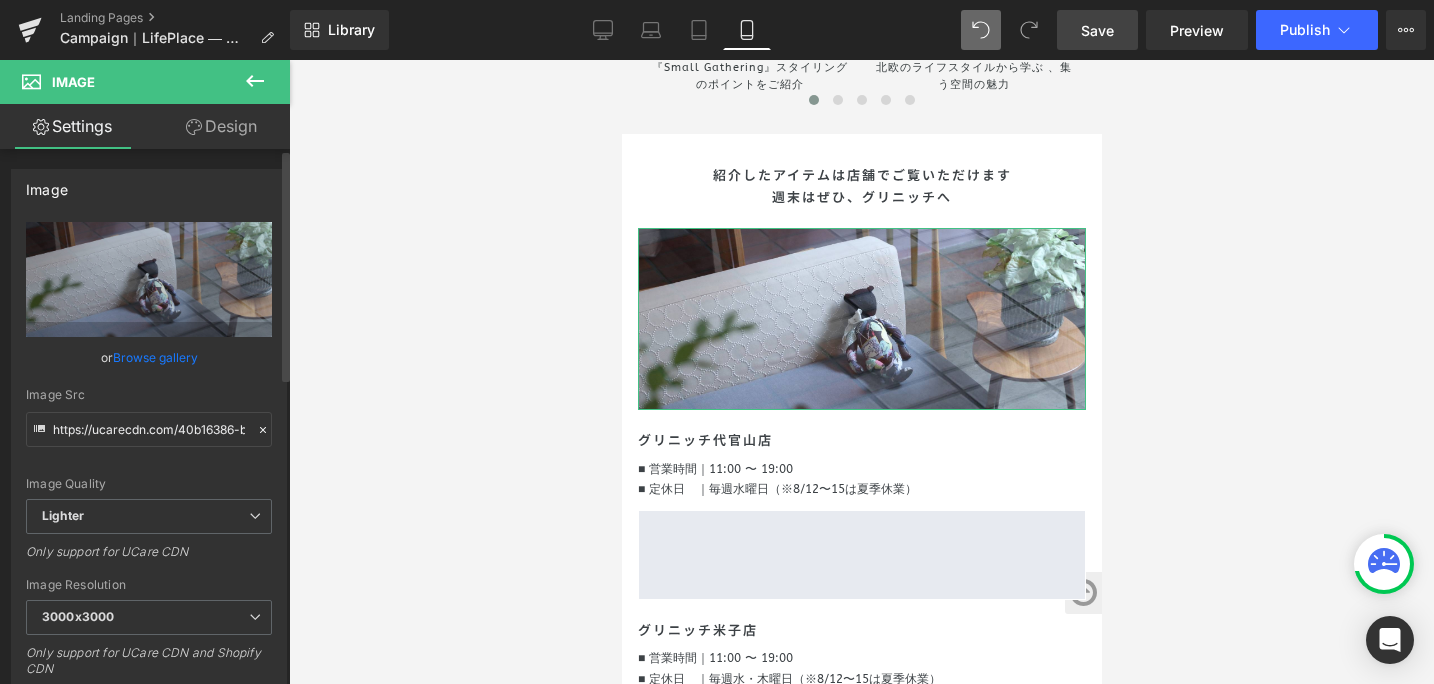 click on "Browse gallery" at bounding box center (155, 357) 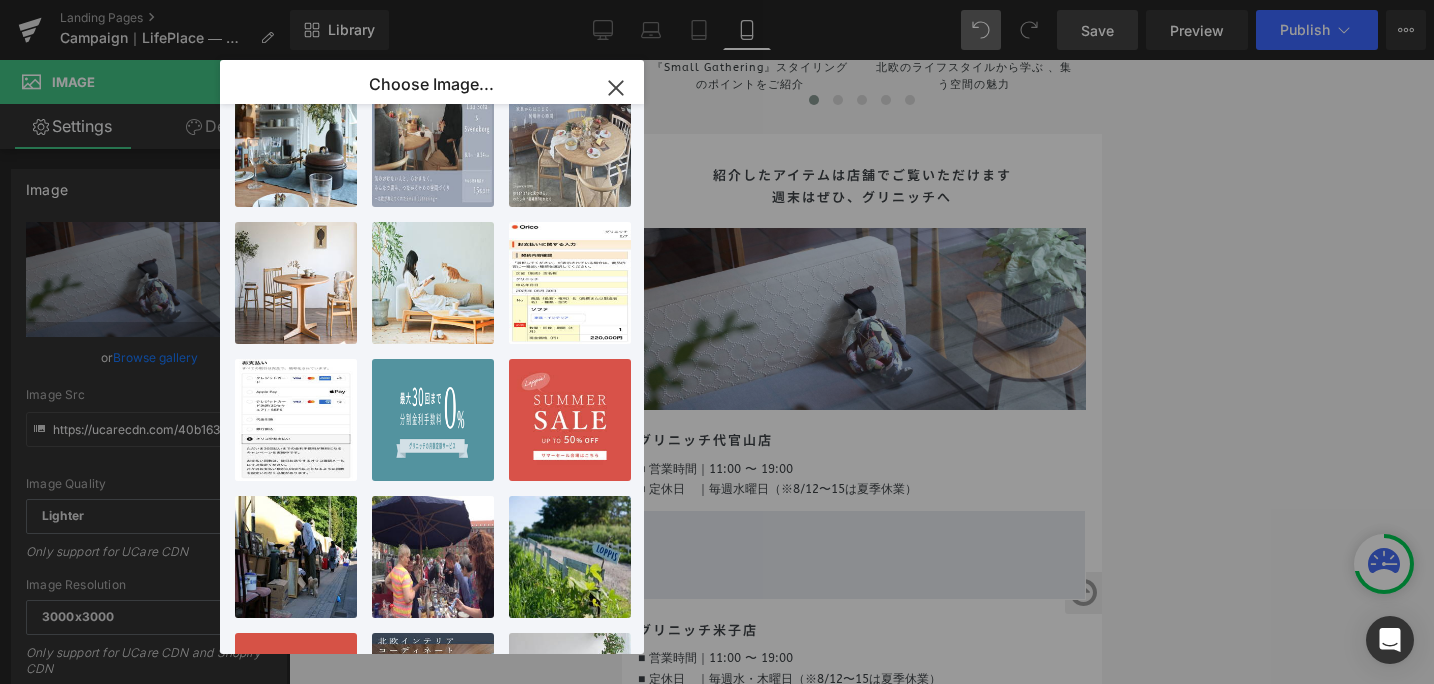 scroll, scrollTop: 988, scrollLeft: 0, axis: vertical 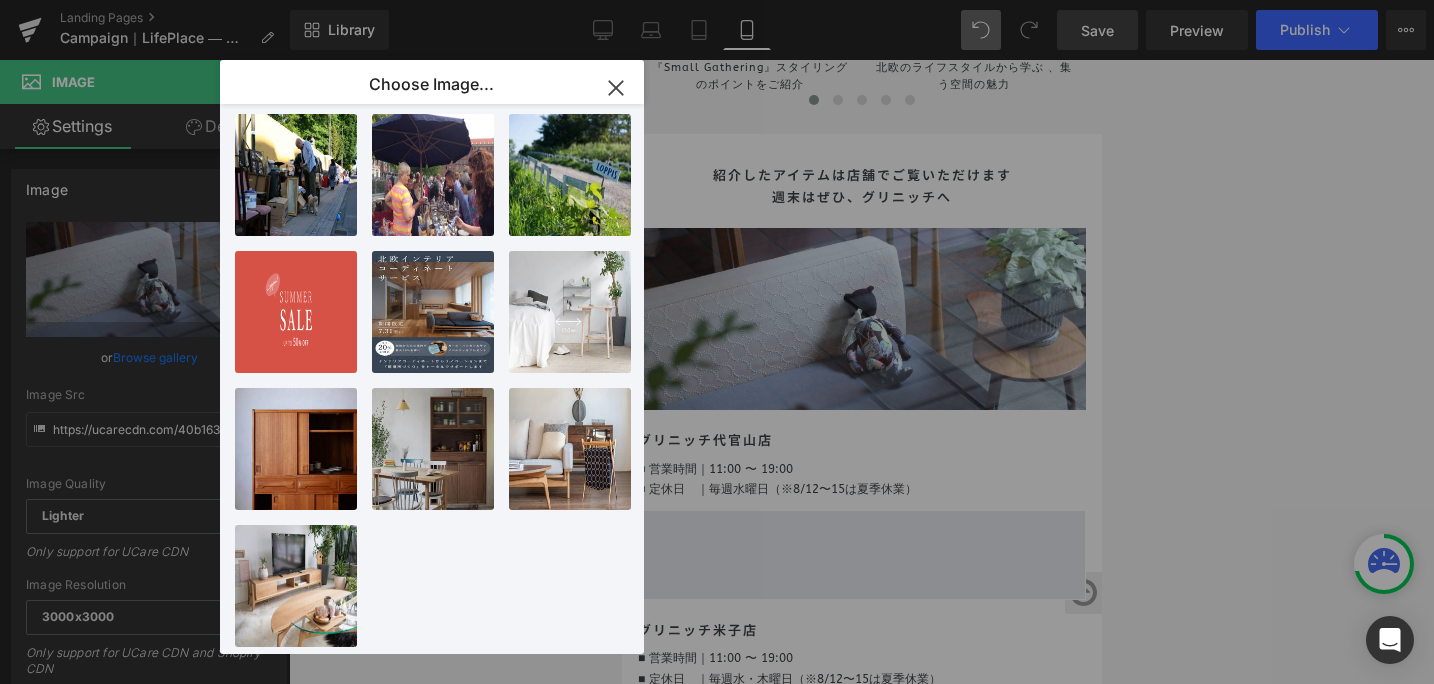 click on "Image You are previewing how the will restyle your page. You can not edit Elements in Preset Preview Mode. Landing Pages Campaign｜LifePlace ― 家具からはじまる、居場所の時間＜第1弾＞8/24まで！Luu Sofa・Svendrorgが15%OFFに Library Mobile Desktop Laptop Tablet Mobile Save Preview Publish Scheduled View Live Page View with current Template Save Template to Library Schedule Publish Optimize Publish Settings Shortcuts Your page can’t be published You've reached the maximum number of published pages on your plan (0/0). You need to upgrade your plan or unpublish all your pages to get 1 publish slot. Unpublish pages Upgrade plan Elements Global Style Base Row rows, columns, layouts, div Heading headings, titles, h1,h2,h3,h4,h5,h6 Text Block texts, paragraphs, contents, blocks Image images, photos, alts, uploads Icon icons, symbols Button button, call to action, cta Separator separators, dividers, horizontal lines Liquid Banner Parallax Hero Banner Stack Tabs" at bounding box center (717, 0) 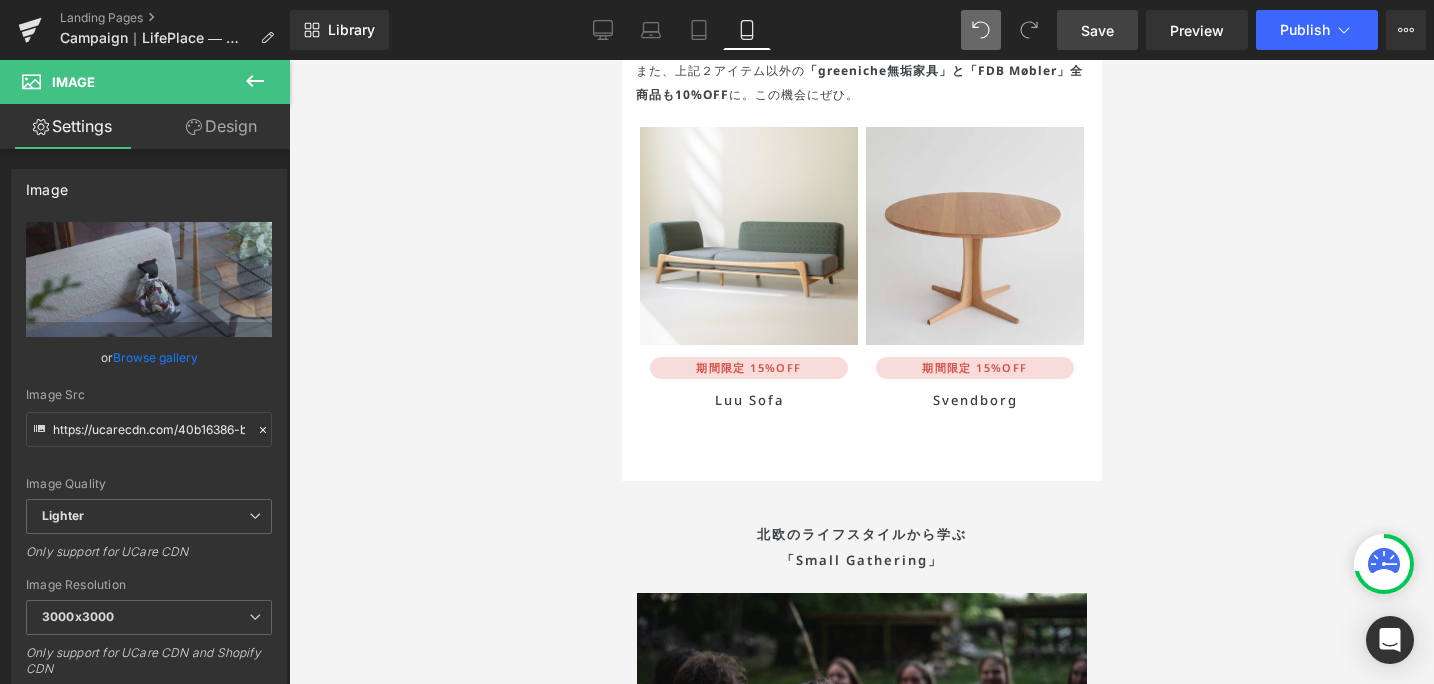scroll, scrollTop: 4287, scrollLeft: 0, axis: vertical 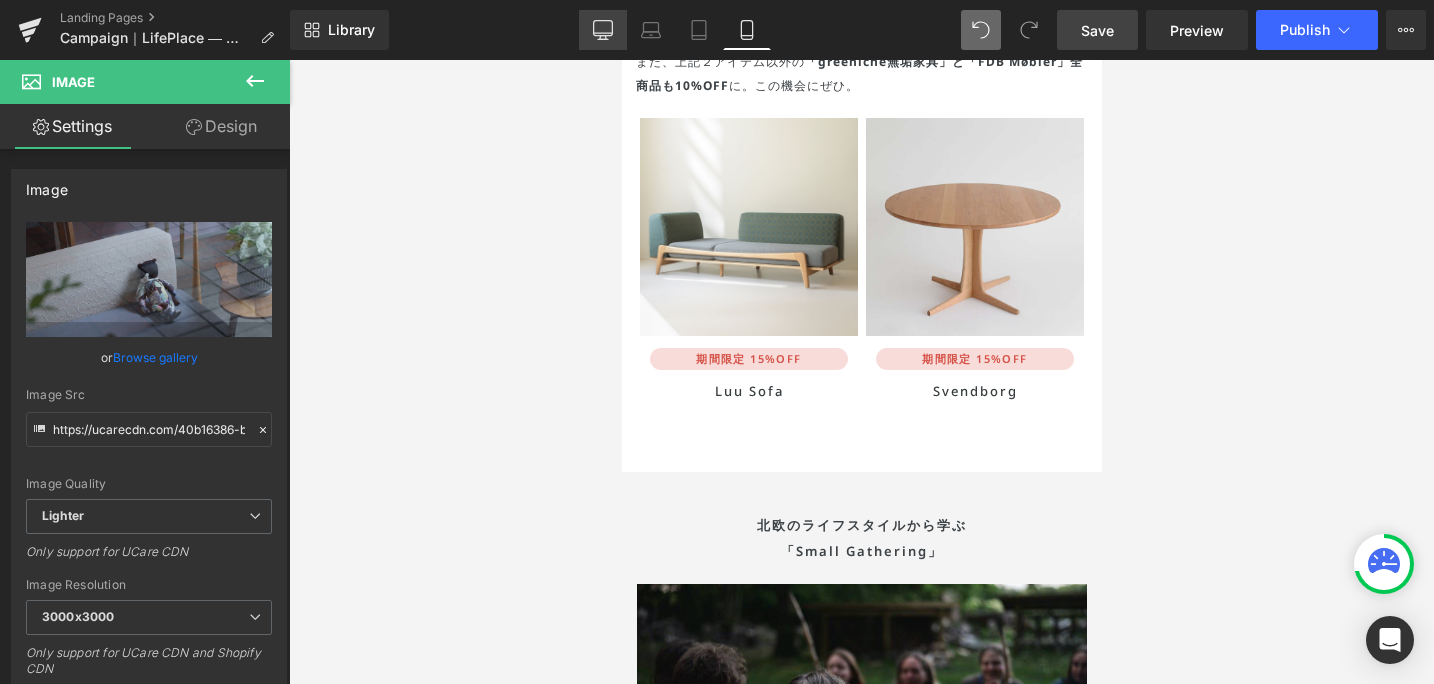 click 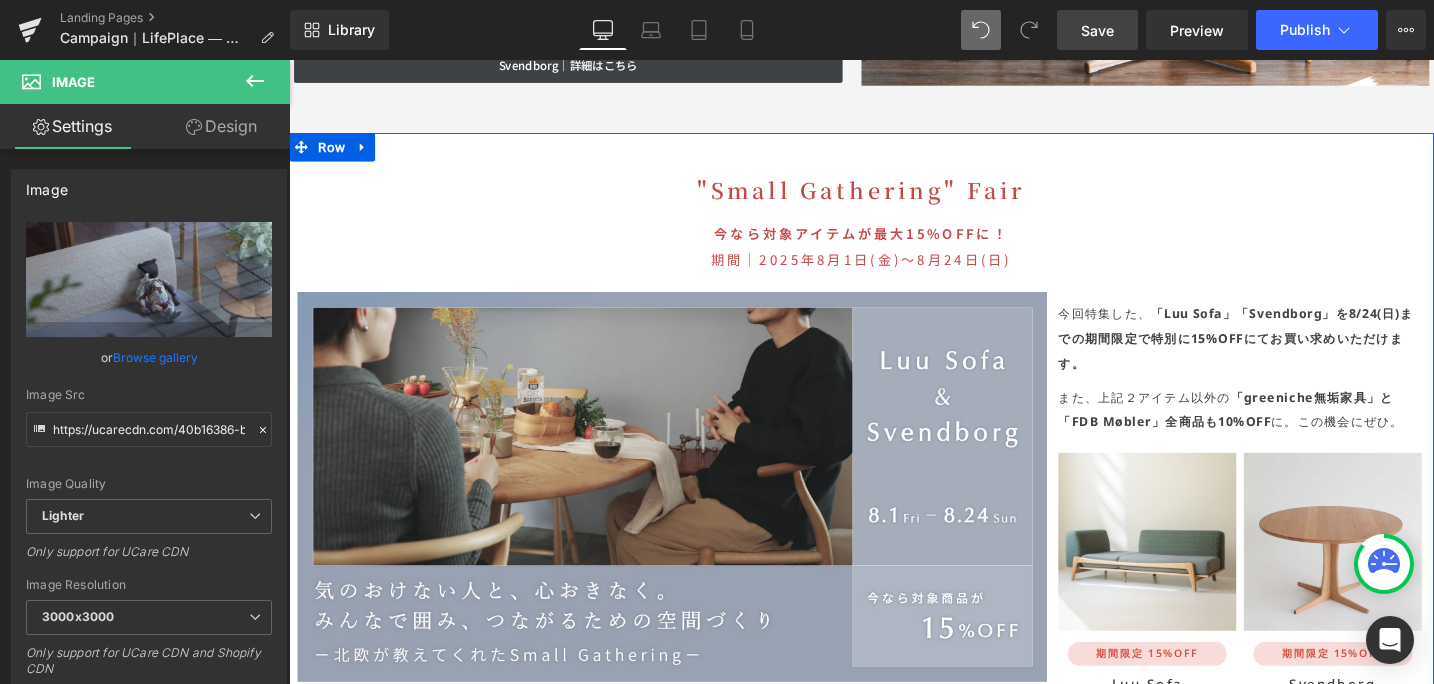 scroll, scrollTop: 3825, scrollLeft: 0, axis: vertical 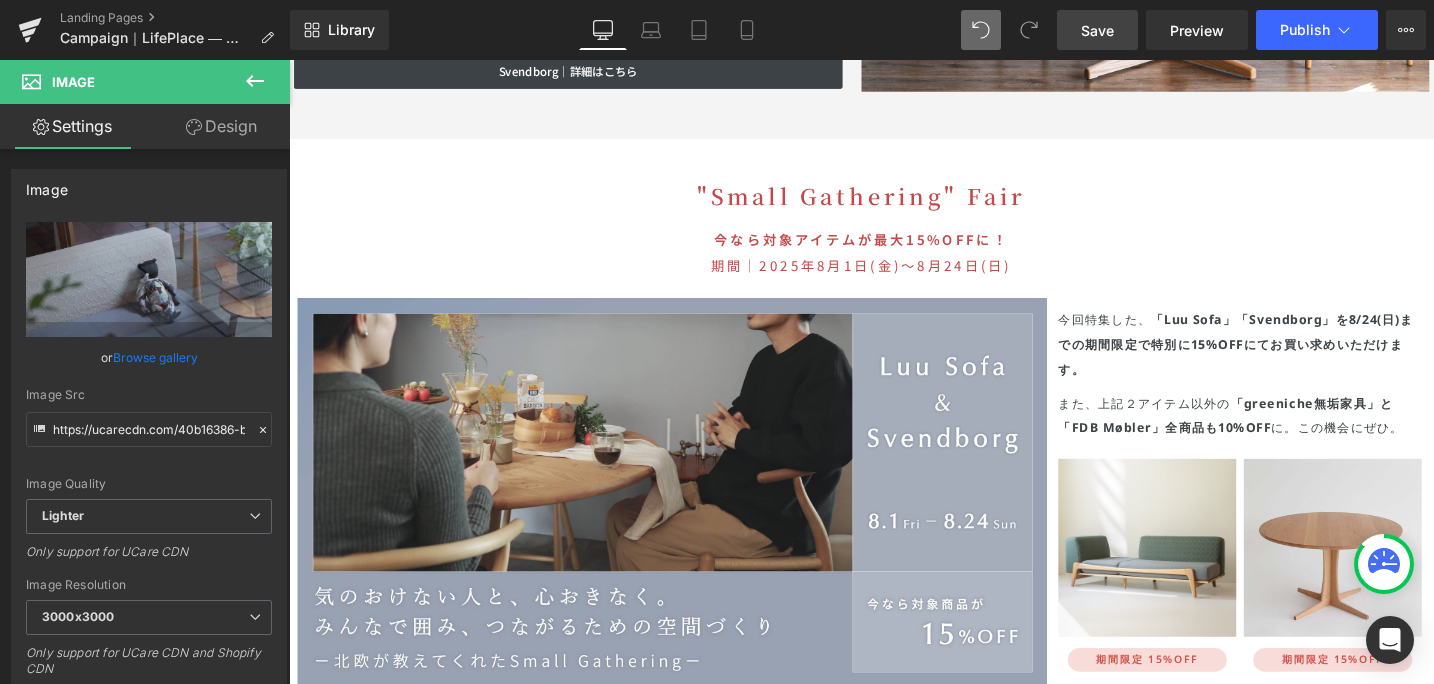 click on "Save" at bounding box center [1097, 30] 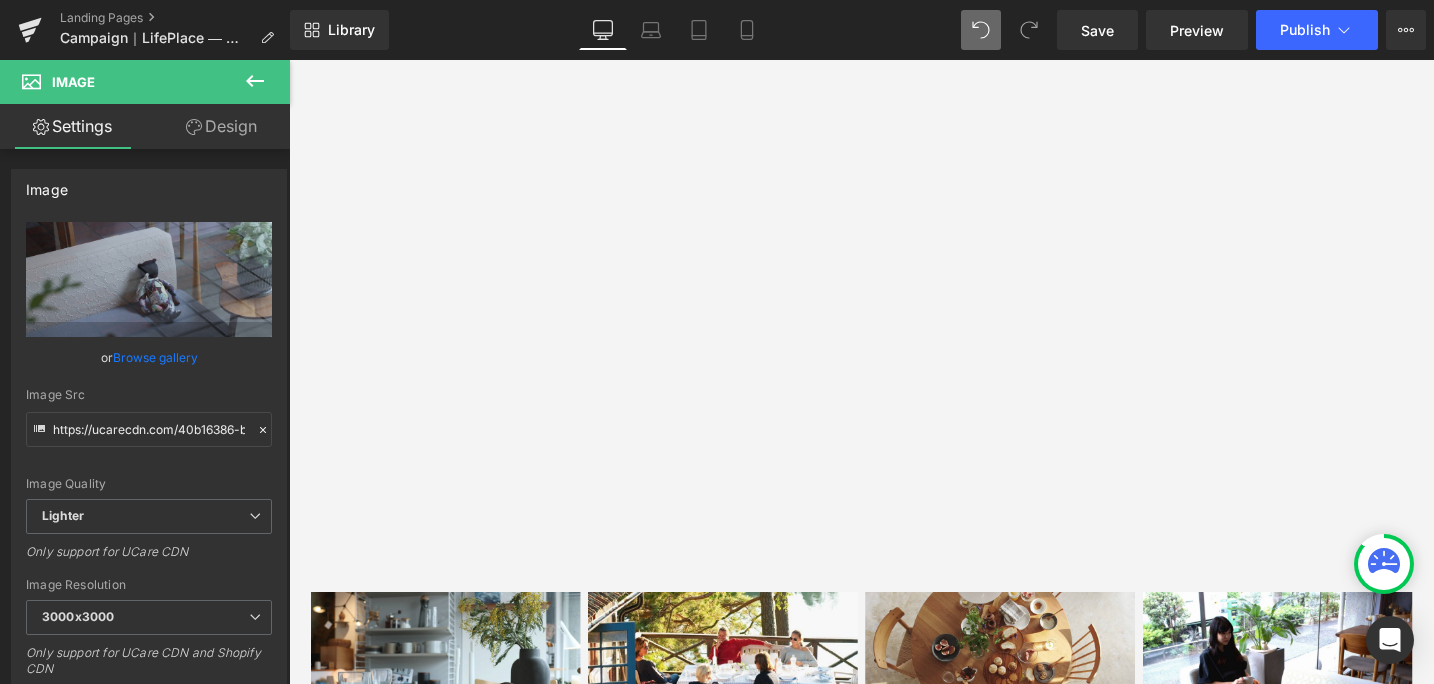 scroll, scrollTop: 5357, scrollLeft: 0, axis: vertical 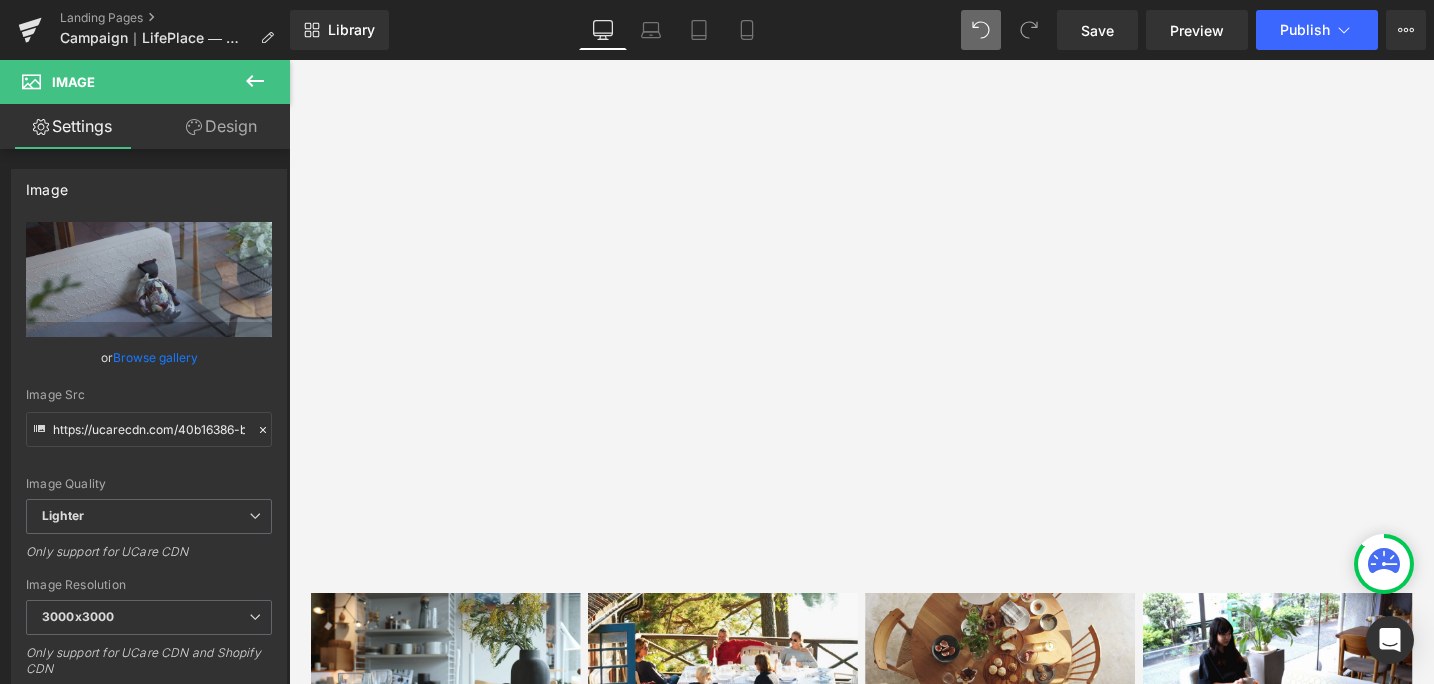 click on "Library Desktop Desktop Laptop Tablet Mobile Save Preview Publish Scheduled View Live Page View with current Template Save Template to Library Schedule Publish  Optimize  Publish Settings Shortcuts  Your page can’t be published   You've reached the maximum number of published pages on your plan  (0/0).  You need to upgrade your plan or unpublish all your pages to get 1 publish slot.   Unpublish pages   Upgrade plan" at bounding box center [862, 30] 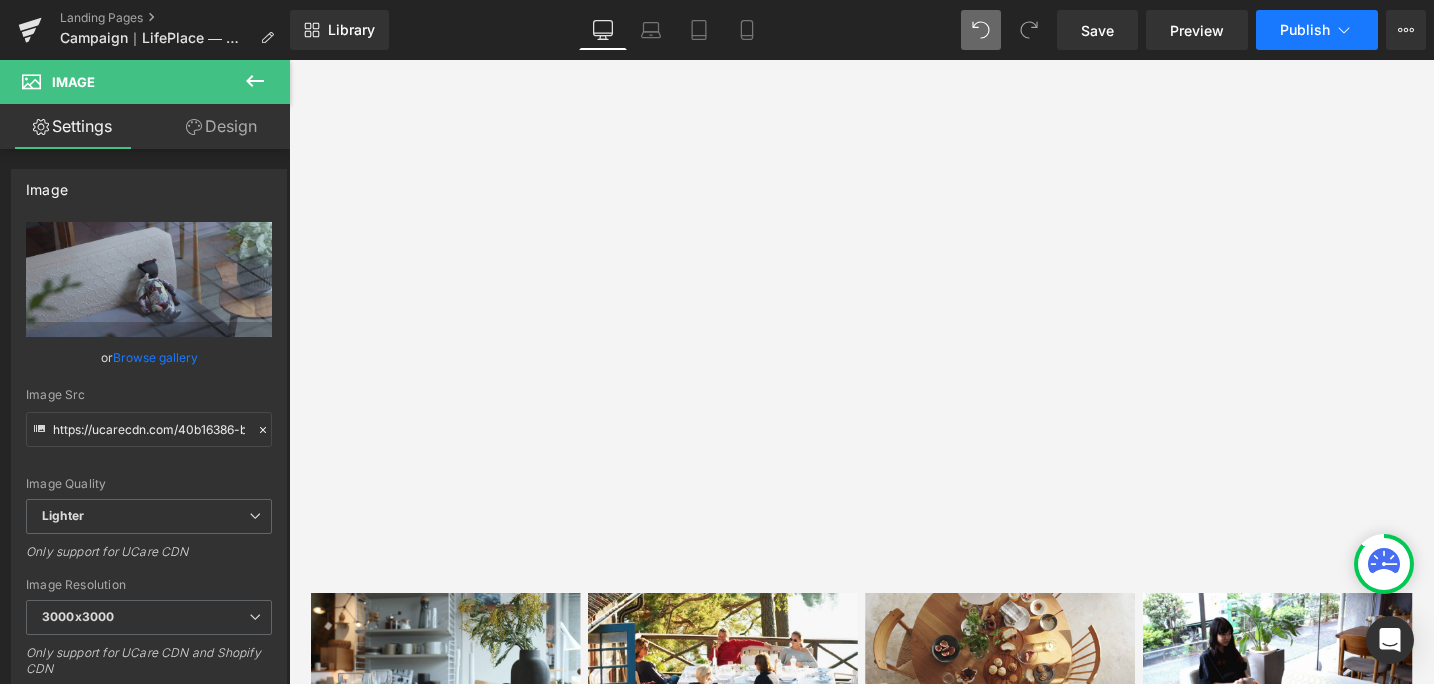 click on "Publish" at bounding box center [1305, 30] 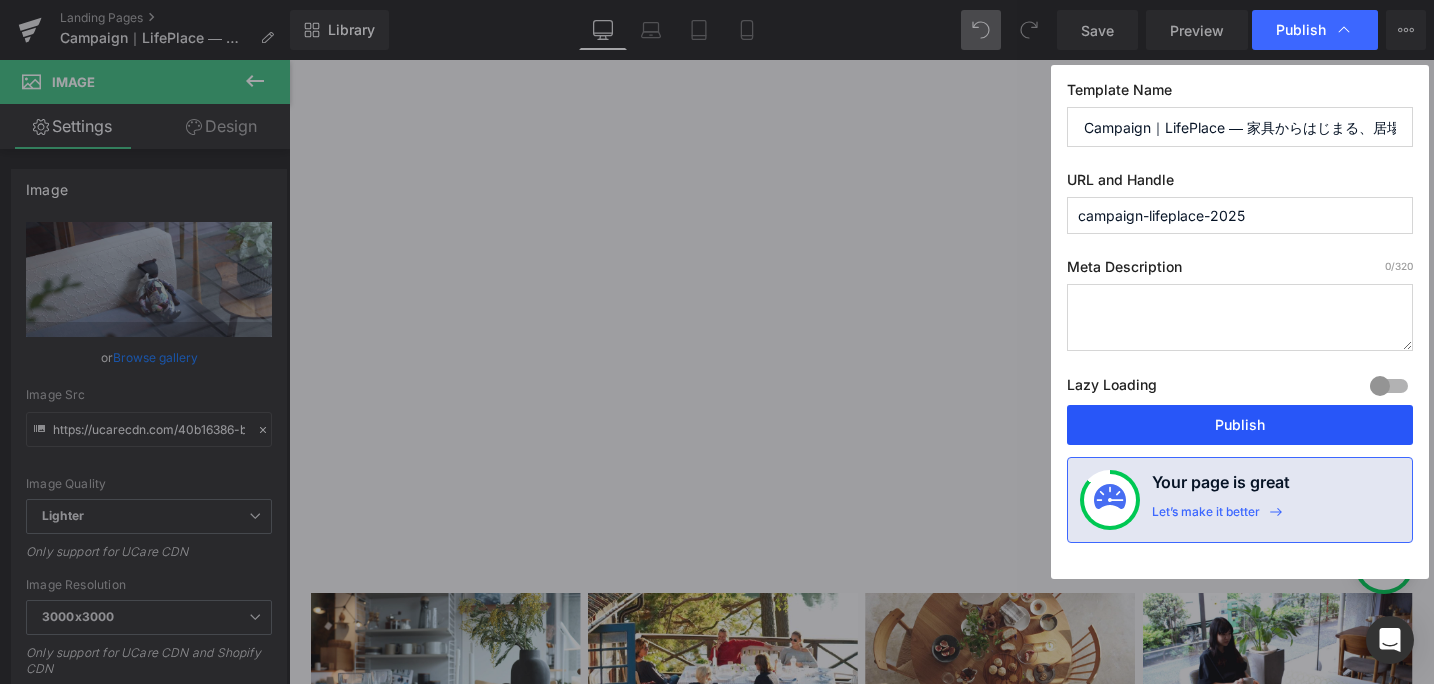 click on "Publish" at bounding box center [1240, 425] 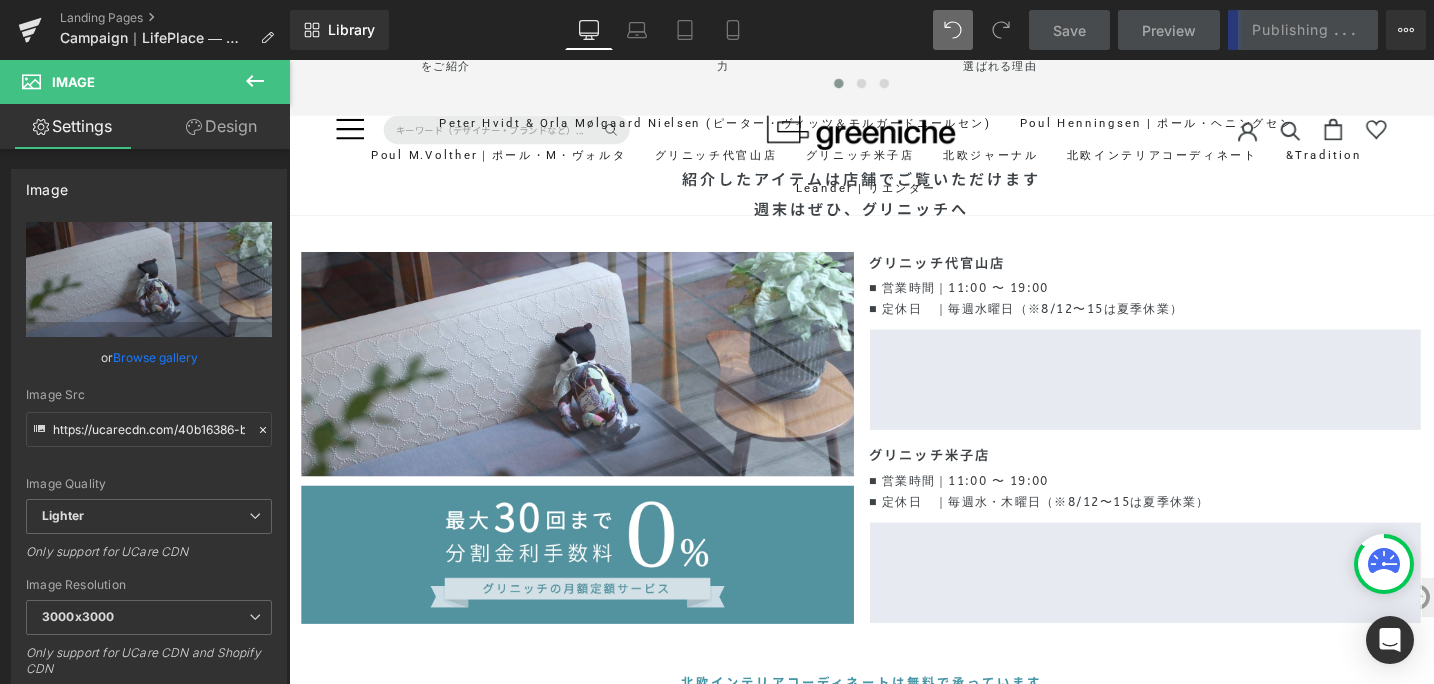 scroll, scrollTop: 6143, scrollLeft: 0, axis: vertical 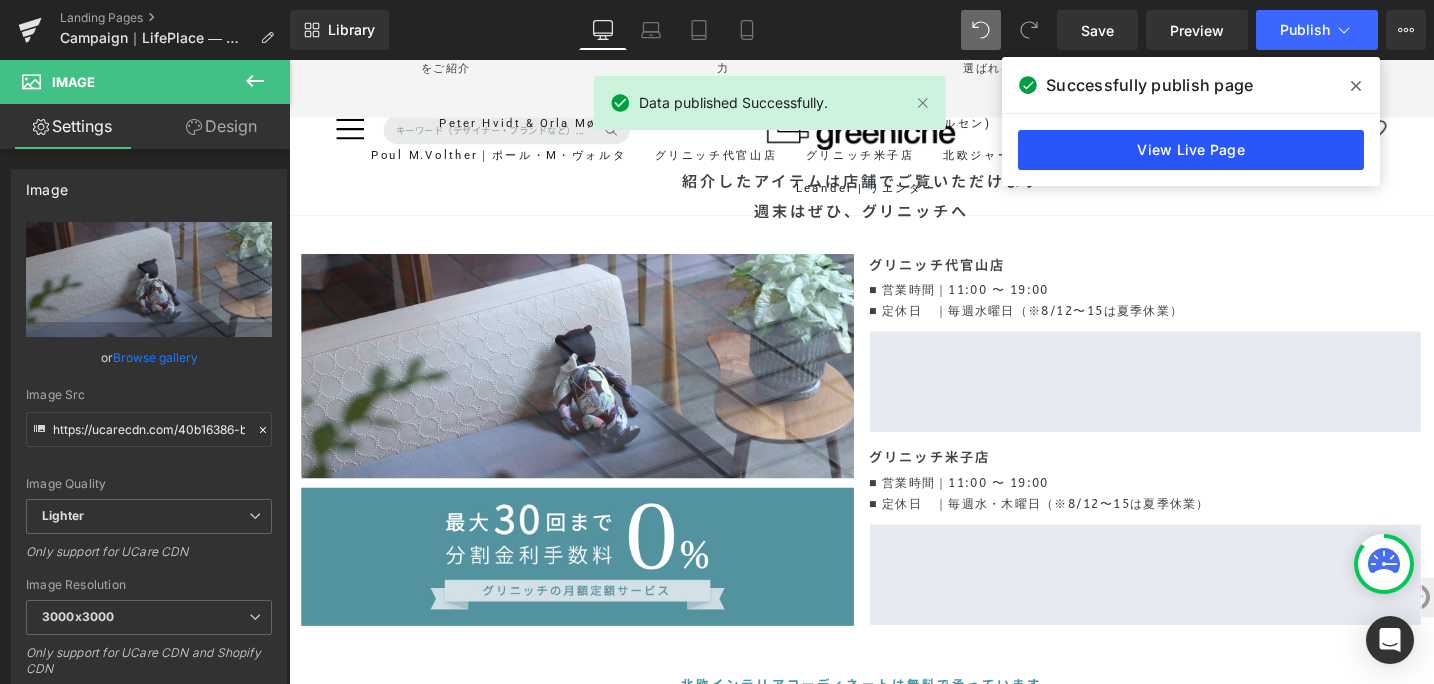click on "View Live Page" at bounding box center (1191, 150) 